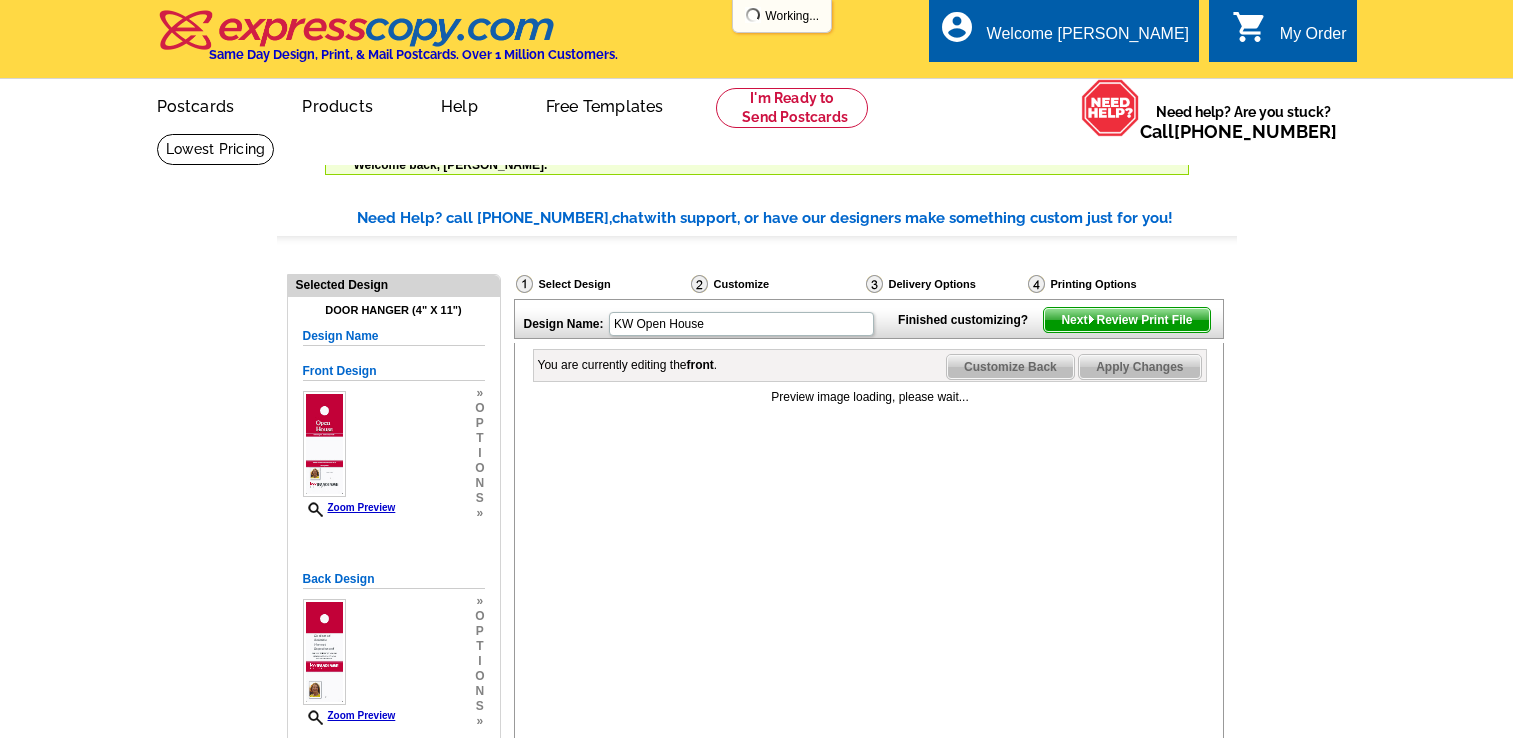 scroll, scrollTop: 0, scrollLeft: 0, axis: both 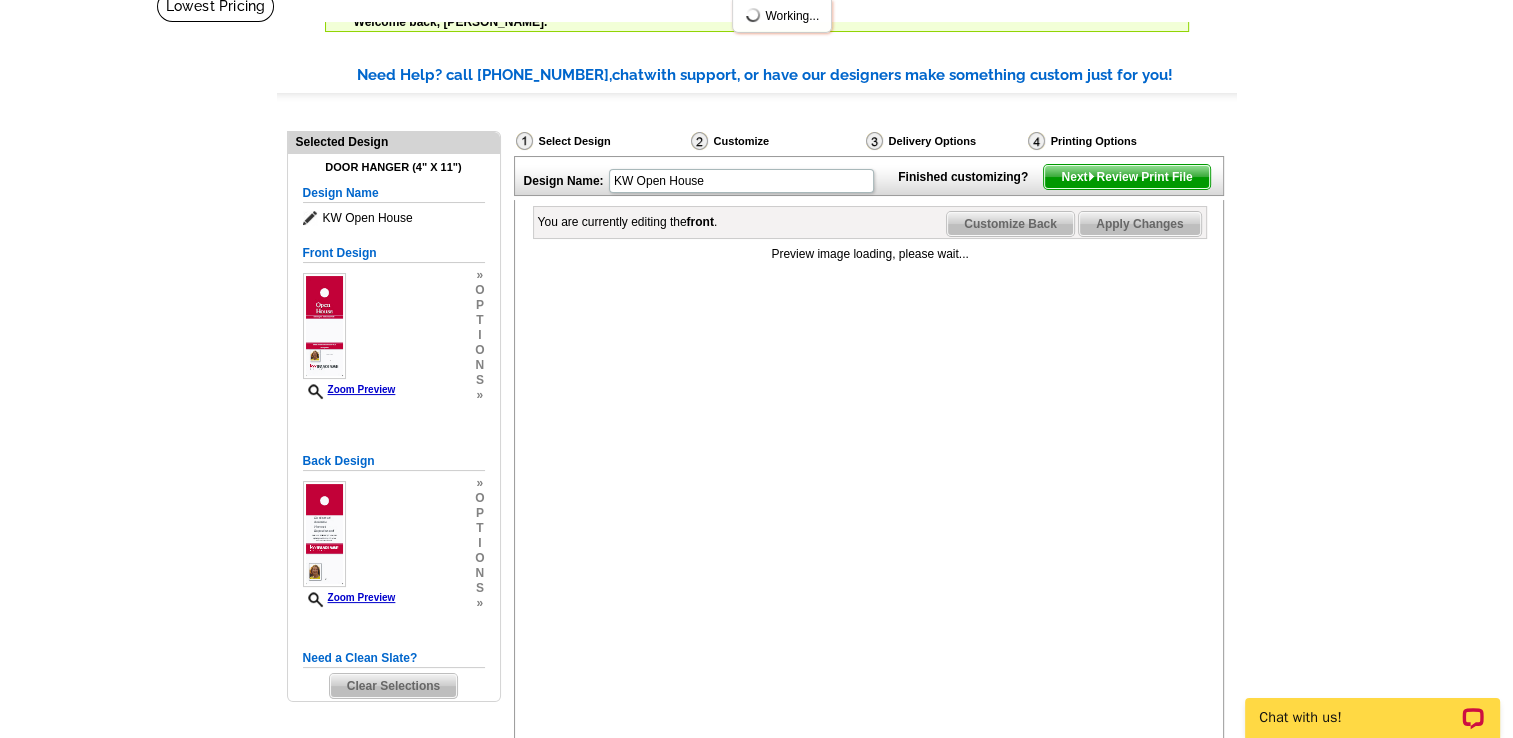 click on "Need Help? call 800-260-5887,  chat  with support, or have our designers make something custom just for you!
Got it, no need for the selection guide next time.
Show Results
Selected Design
Door Hanger (4" x 11")
Design Name
KW Open House
Front Design
Zoom Preview
»
o
p
t
i
o
n
s
»" at bounding box center [756, 890] 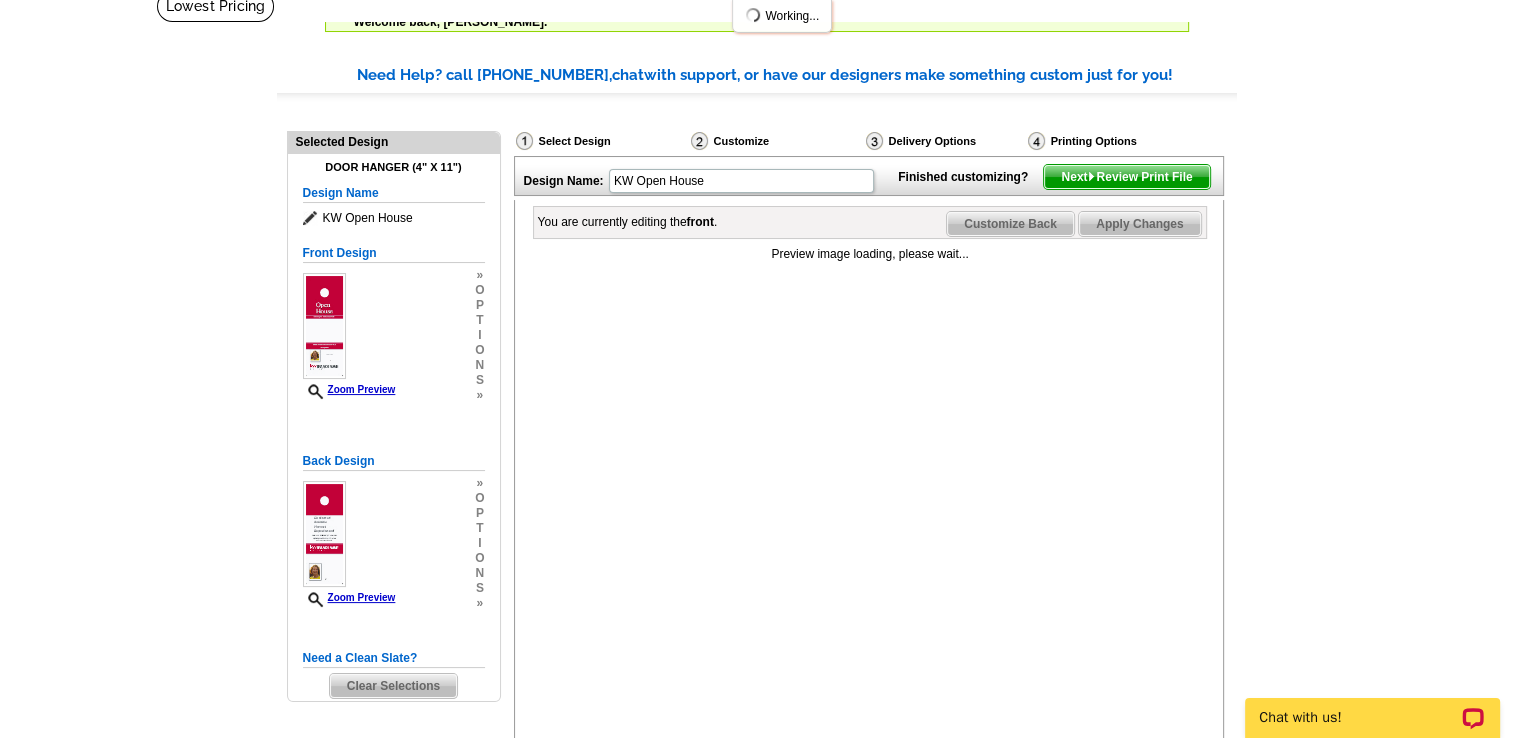 click on "Need Help? call 800-260-5887,  chat  with support, or have our designers make something custom just for you!
Got it, no need for the selection guide next time.
Show Results
Selected Design
Door Hanger (4" x 11")
Design Name
KW Open House
Front Design
Zoom Preview
»
o
p
t
i
o
n
s
»" at bounding box center [756, 890] 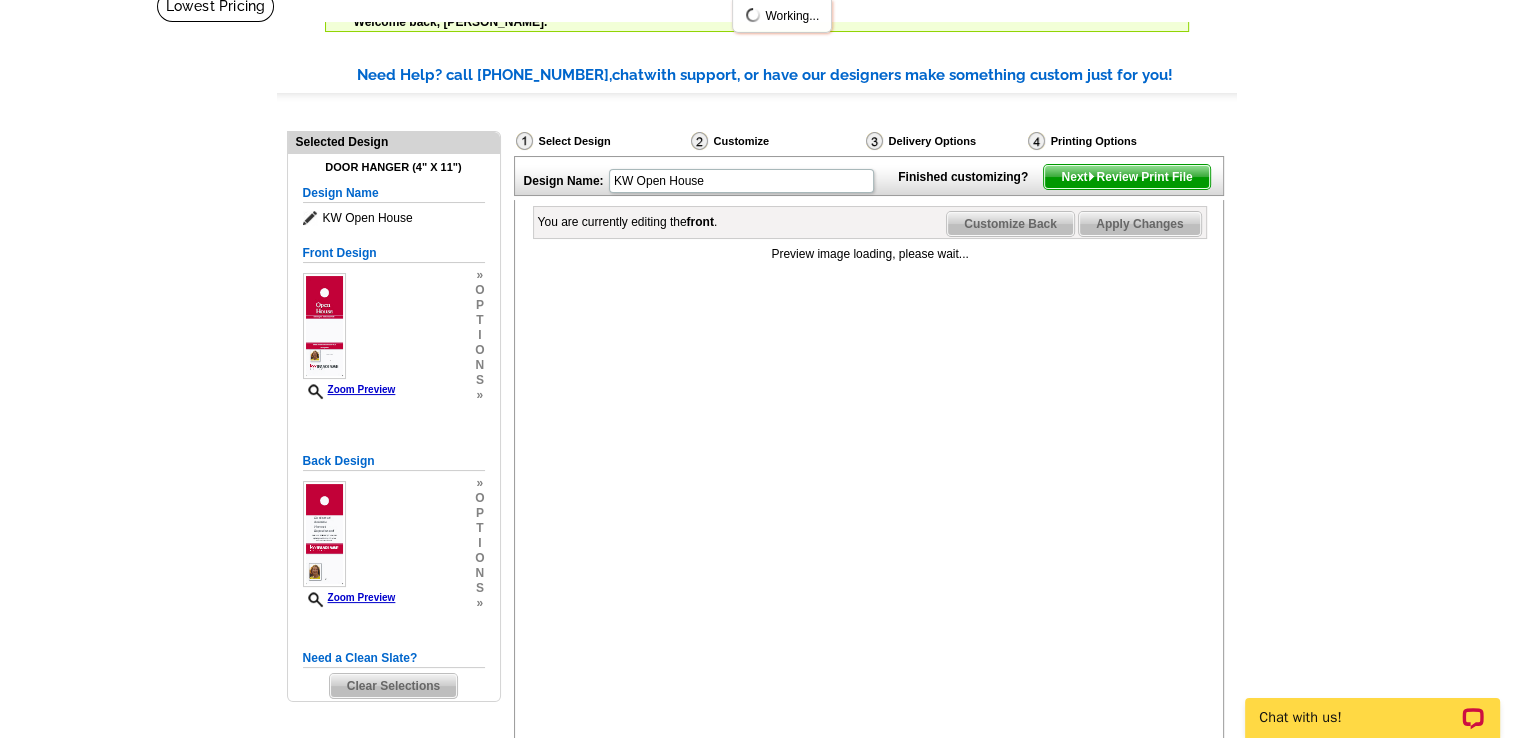 click on "Need Help? call 800-260-5887,  chat  with support, or have our designers make something custom just for you!
Got it, no need for the selection guide next time.
Show Results
Selected Design
Door Hanger (4" x 11")
Design Name
KW Open House
Front Design
Zoom Preview
»
o
p
t
i
o
n
s
»" at bounding box center [756, 890] 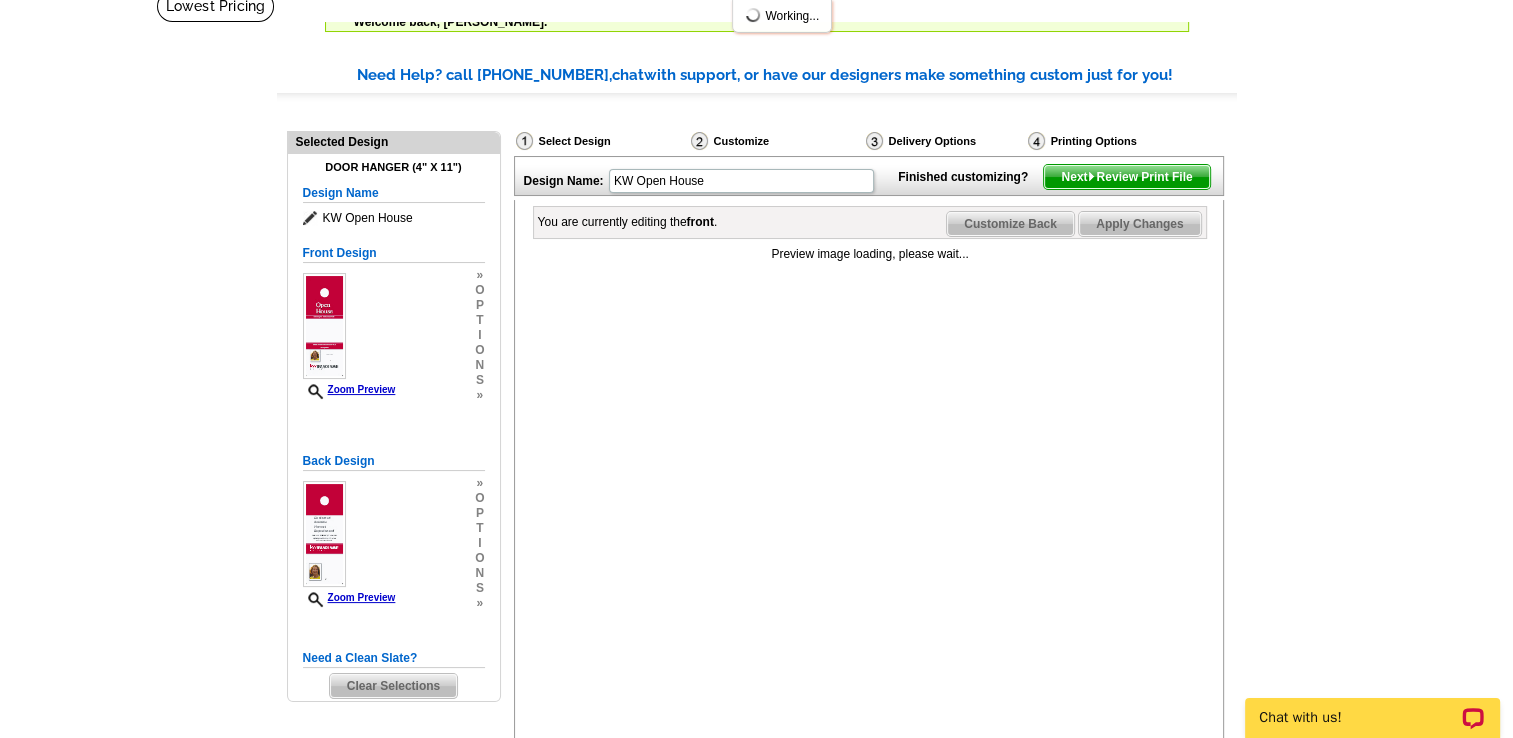 click on "Need Help? call 800-260-5887,  chat  with support, or have our designers make something custom just for you!
Got it, no need for the selection guide next time.
Show Results
Selected Design
Door Hanger (4" x 11")
Design Name
KW Open House
Front Design
Zoom Preview
»
o
p
t
i
o
n
s
»" at bounding box center [756, 890] 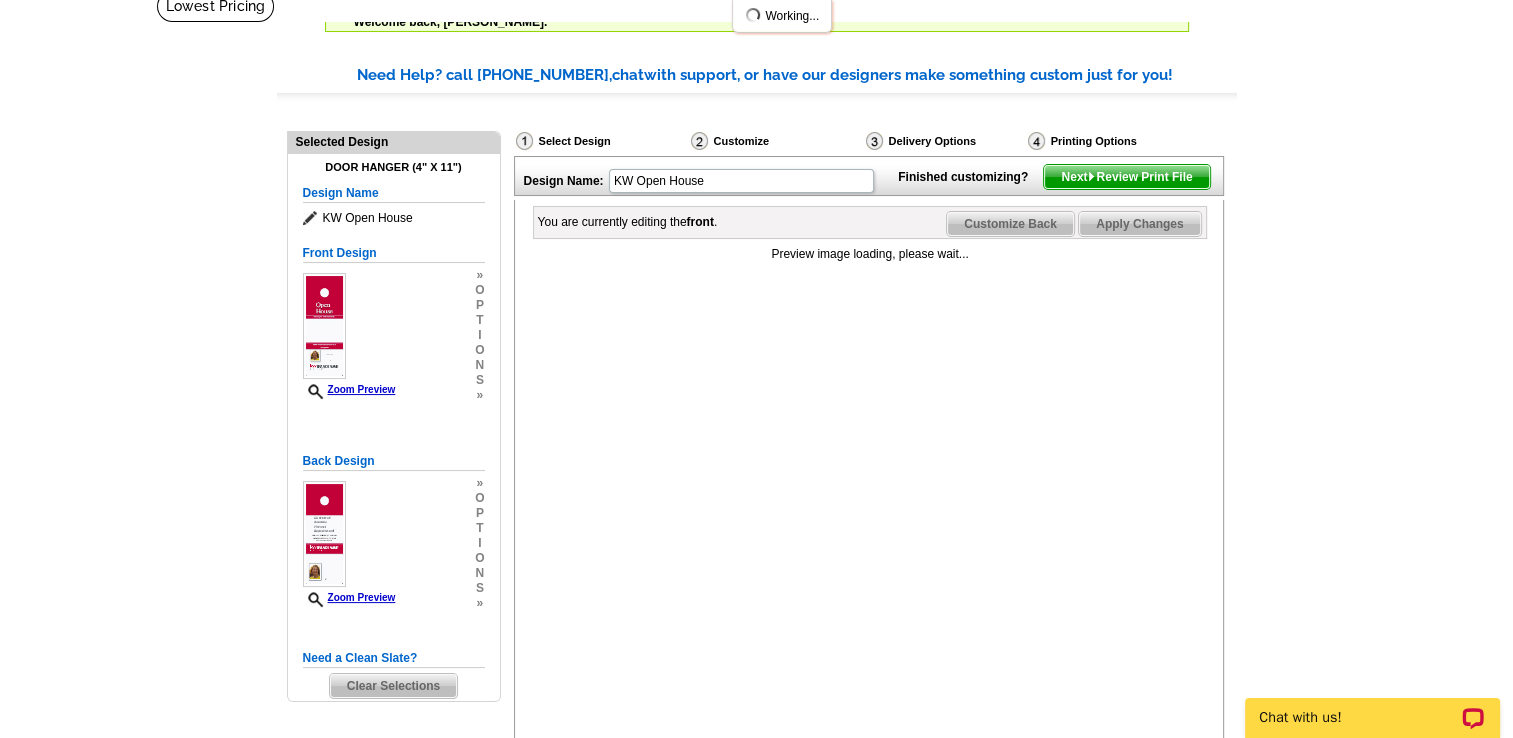 drag, startPoint x: 1507, startPoint y: 220, endPoint x: 1511, endPoint y: 286, distance: 66.1211 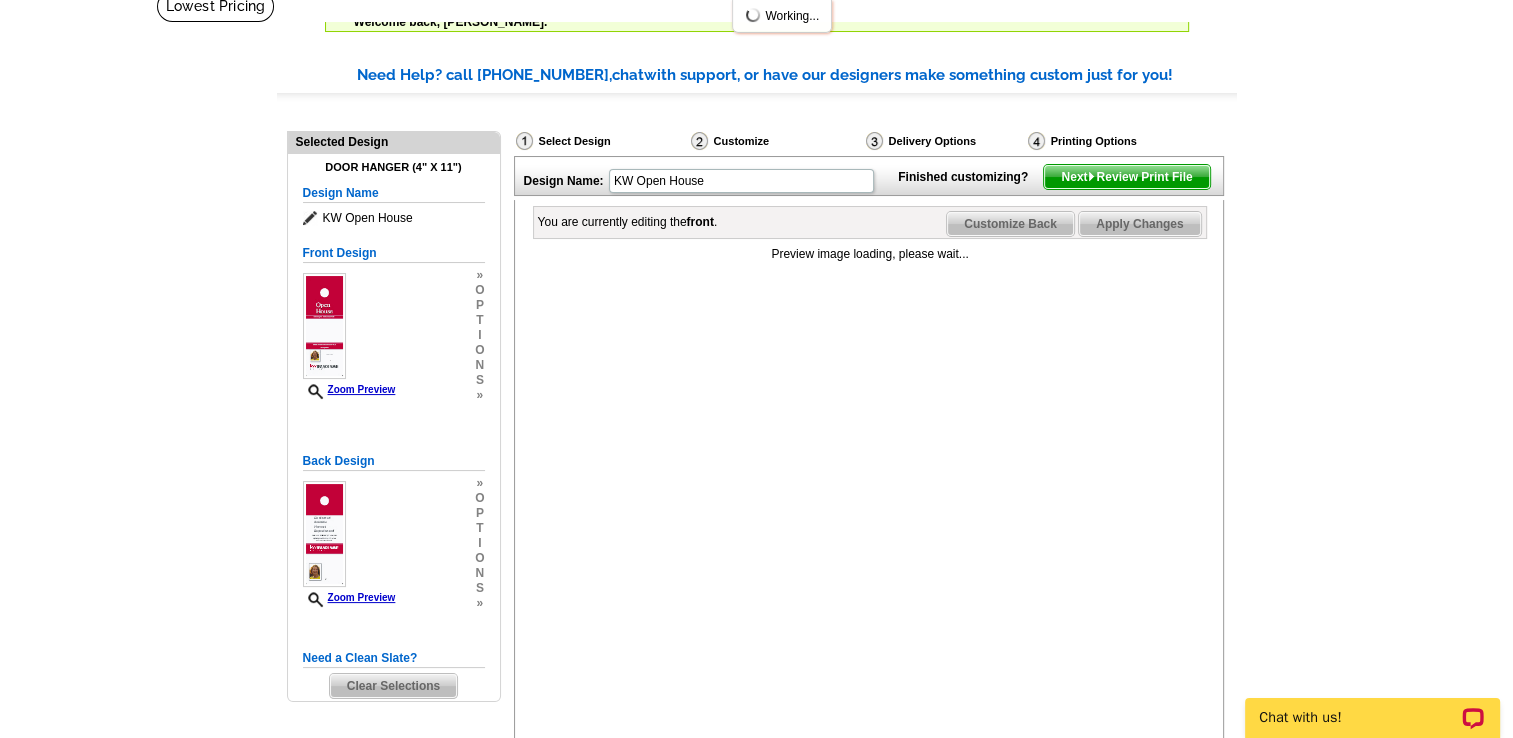 click on "Need Help? call 800-260-5887,  chat  with support, or have our designers make something custom just for you!
Got it, no need for the selection guide next time.
Show Results
Selected Design
Door Hanger (4" x 11")
Design Name
KW Open House
Front Design
Zoom Preview
»
o
p
t
i
o
n
s
»" at bounding box center (756, 890) 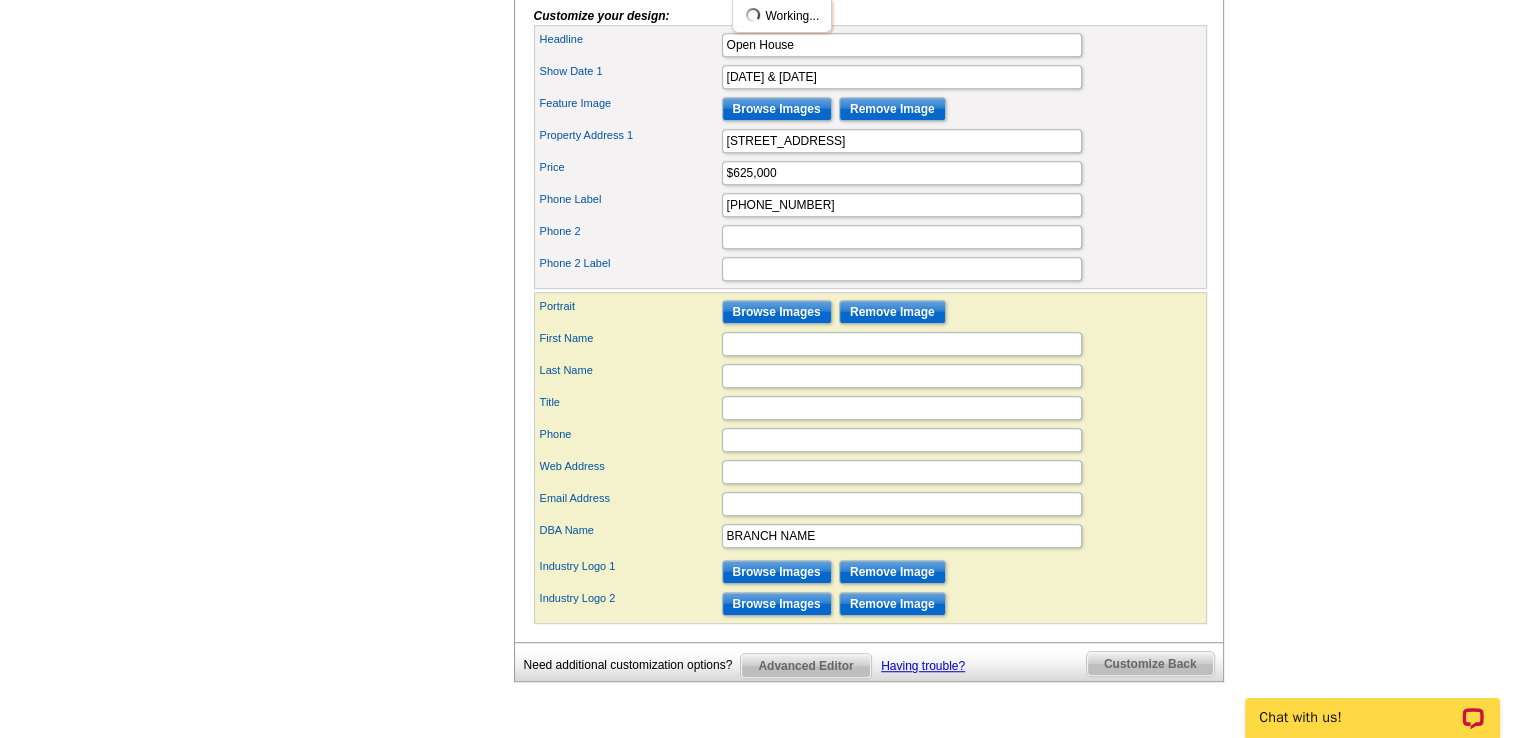 scroll, scrollTop: 1106, scrollLeft: 0, axis: vertical 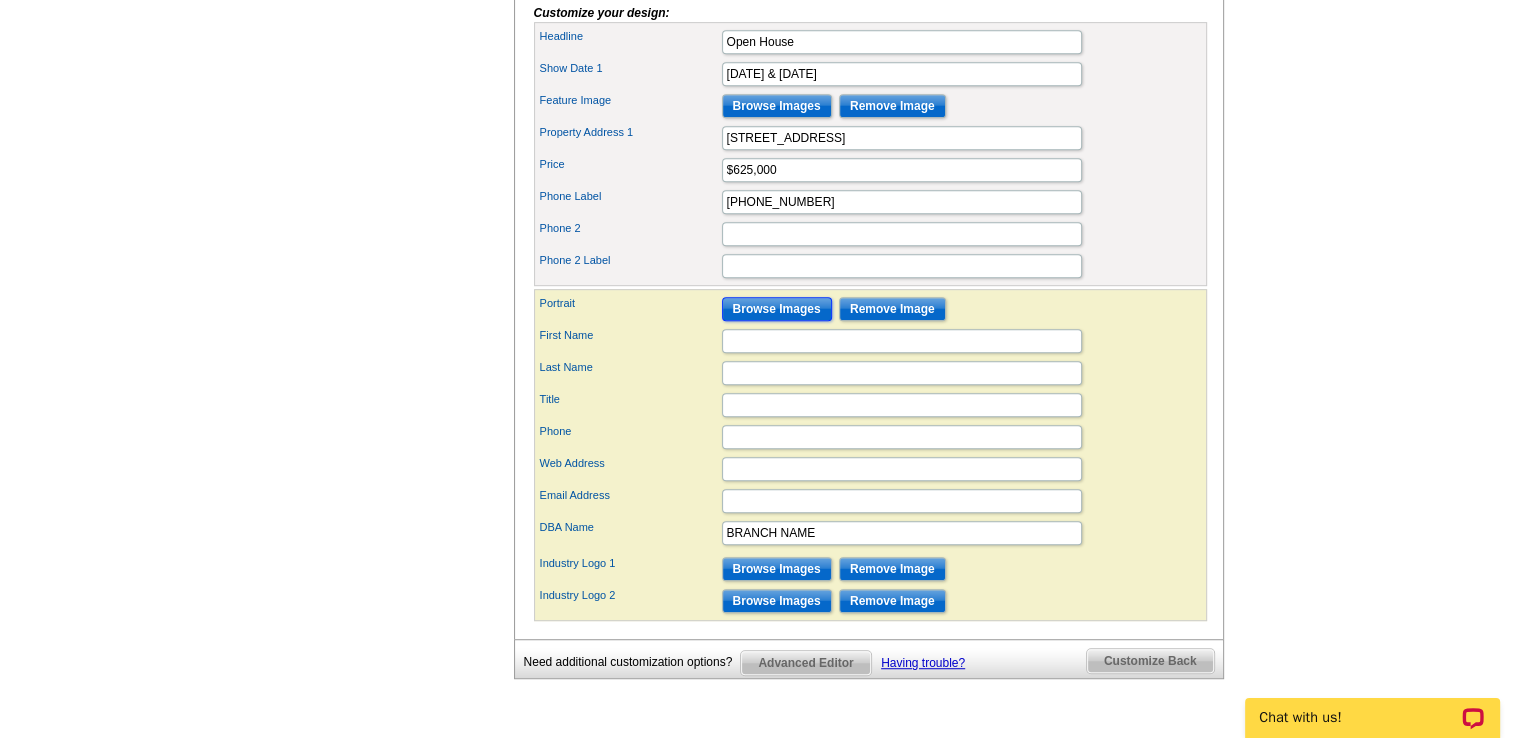 click on "Browse Images" at bounding box center (777, 309) 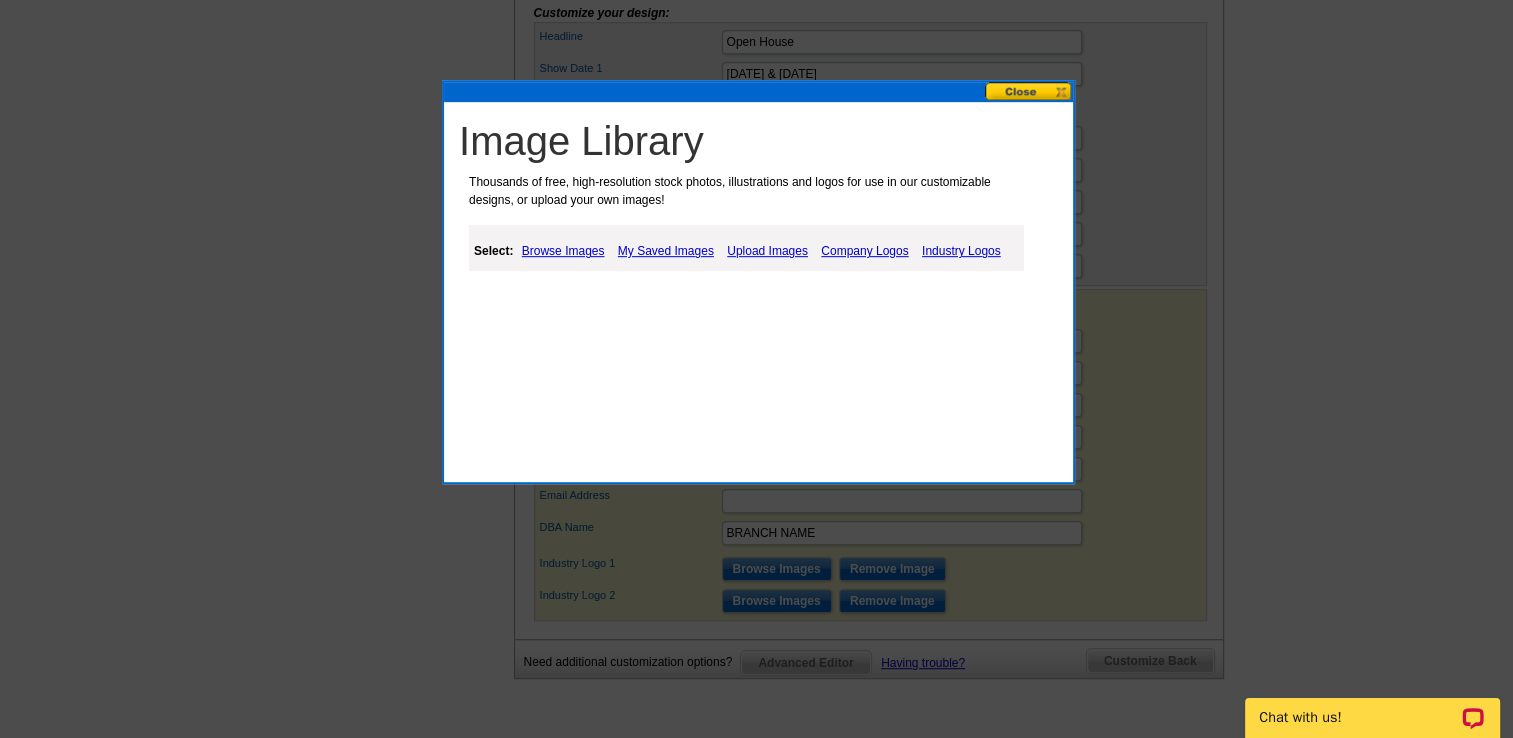 click on "Upload Images" at bounding box center (767, 251) 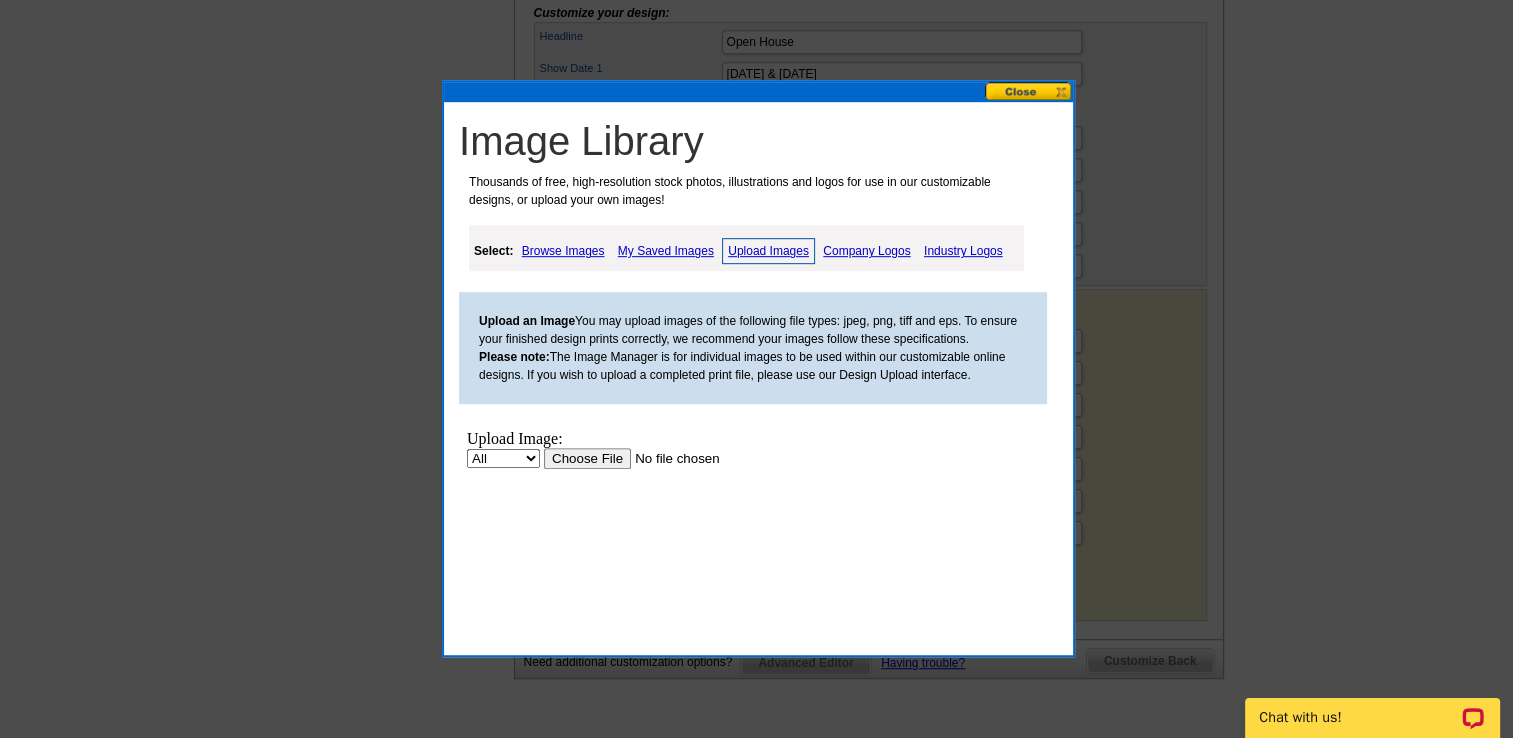scroll, scrollTop: 0, scrollLeft: 0, axis: both 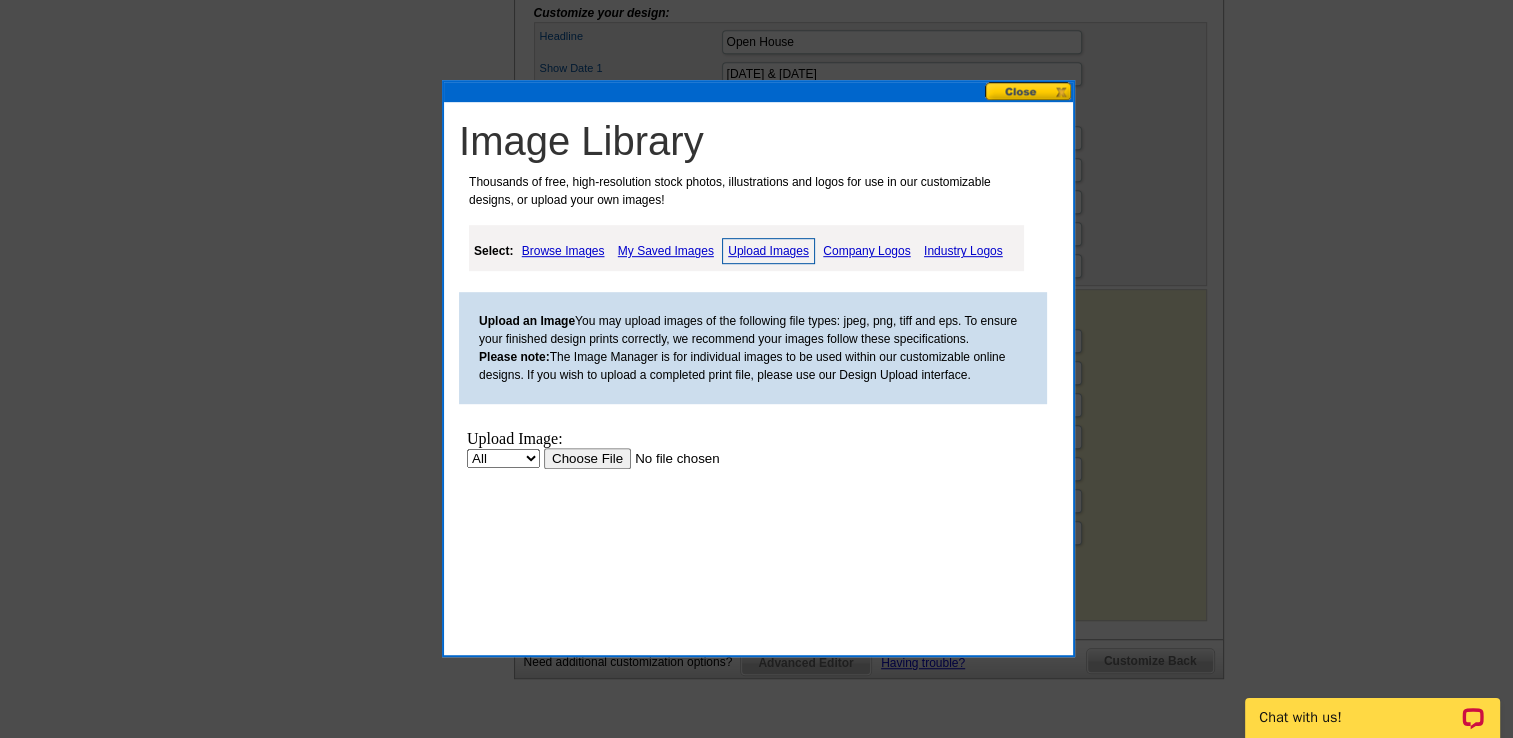 click at bounding box center [670, 458] 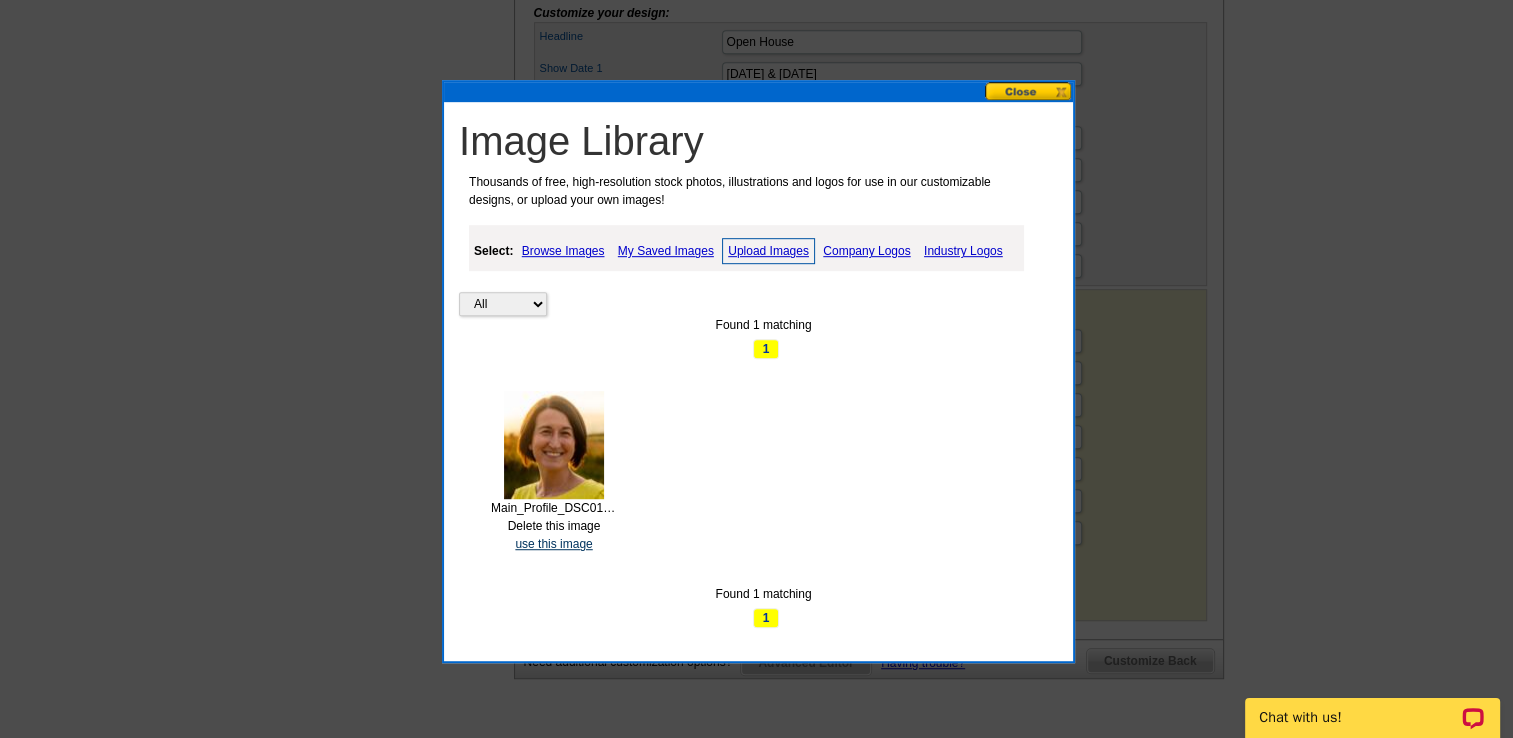 click on "use this image" at bounding box center (553, 544) 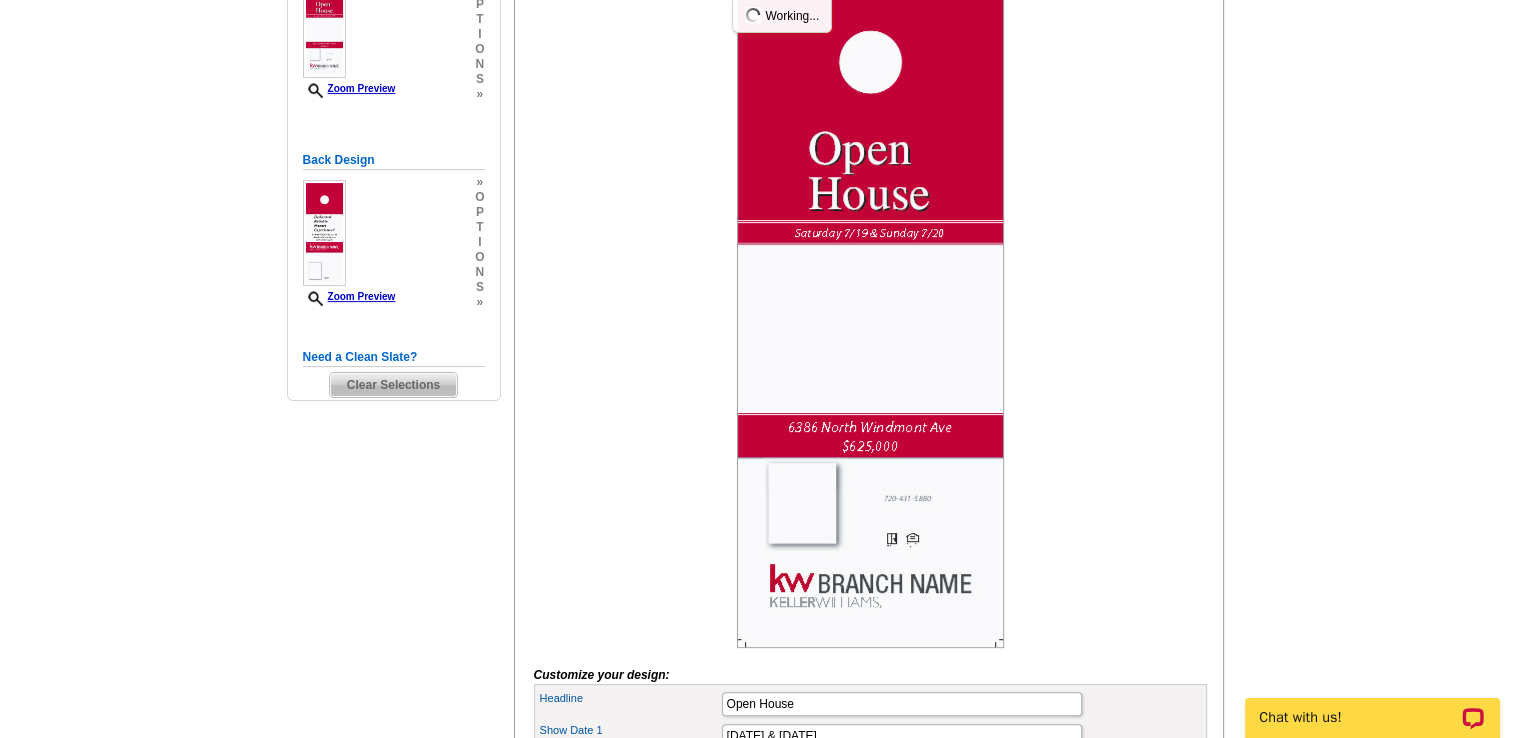 scroll, scrollTop: 500, scrollLeft: 0, axis: vertical 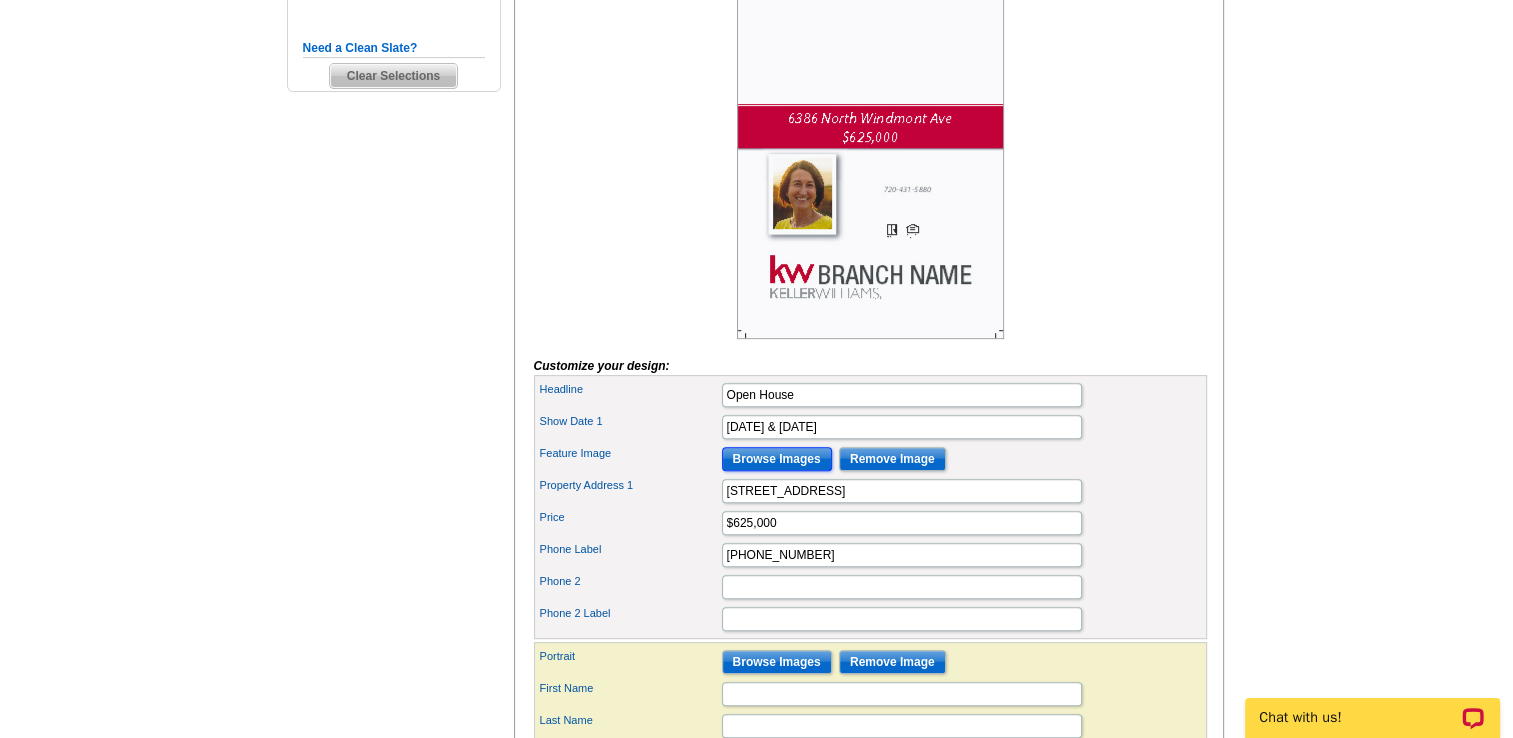 click on "Browse Images" at bounding box center (777, 459) 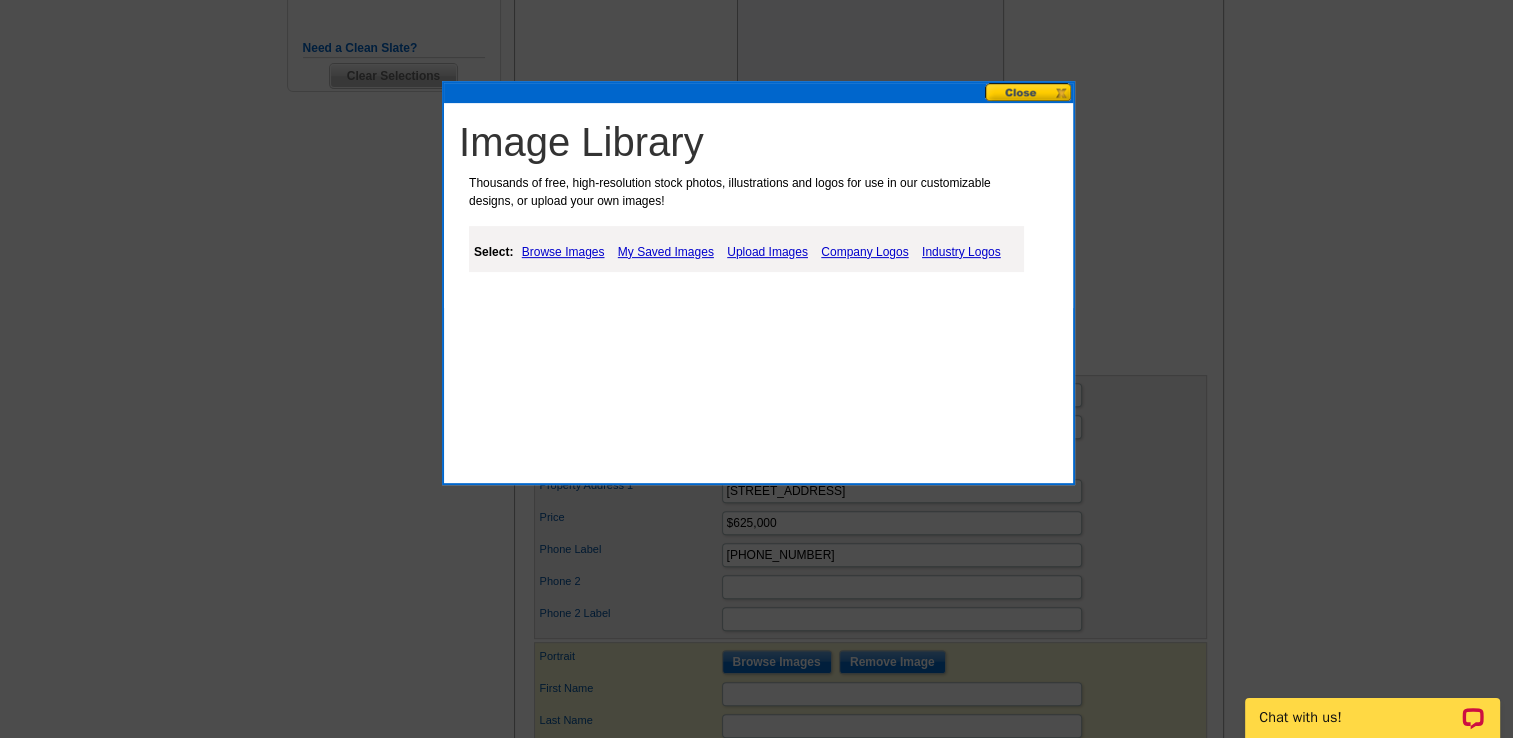 click on "Upload Images" at bounding box center [767, 252] 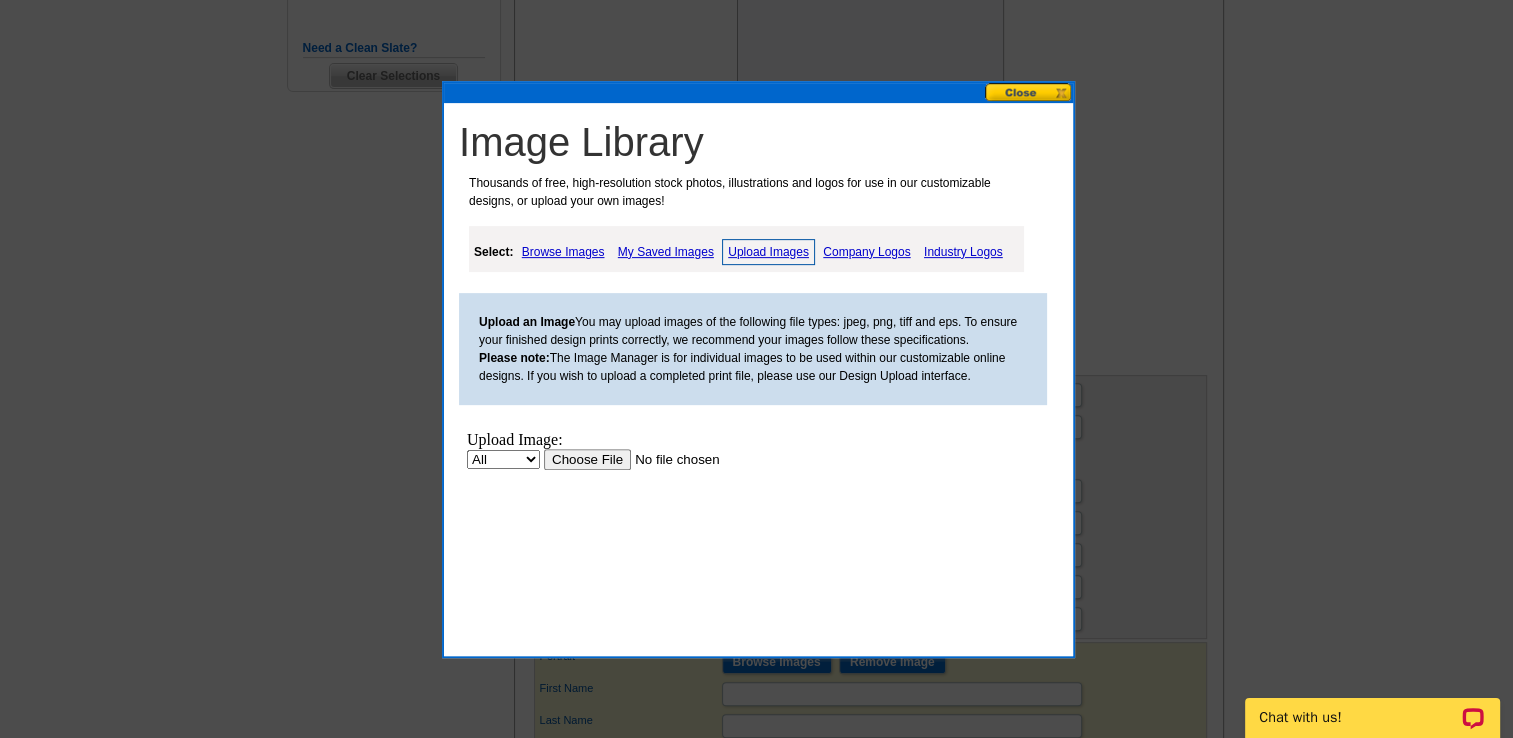 scroll, scrollTop: 0, scrollLeft: 0, axis: both 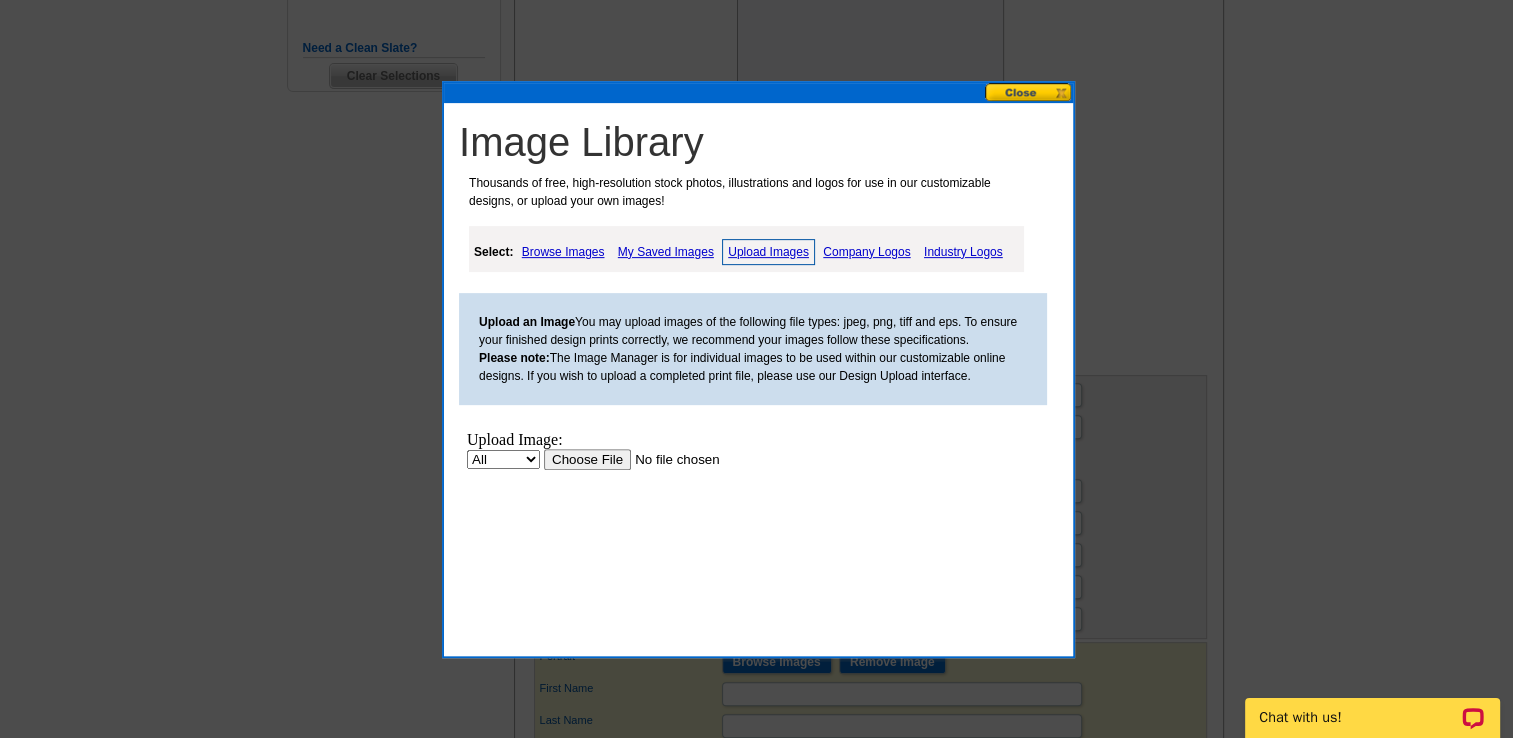 click at bounding box center [670, 458] 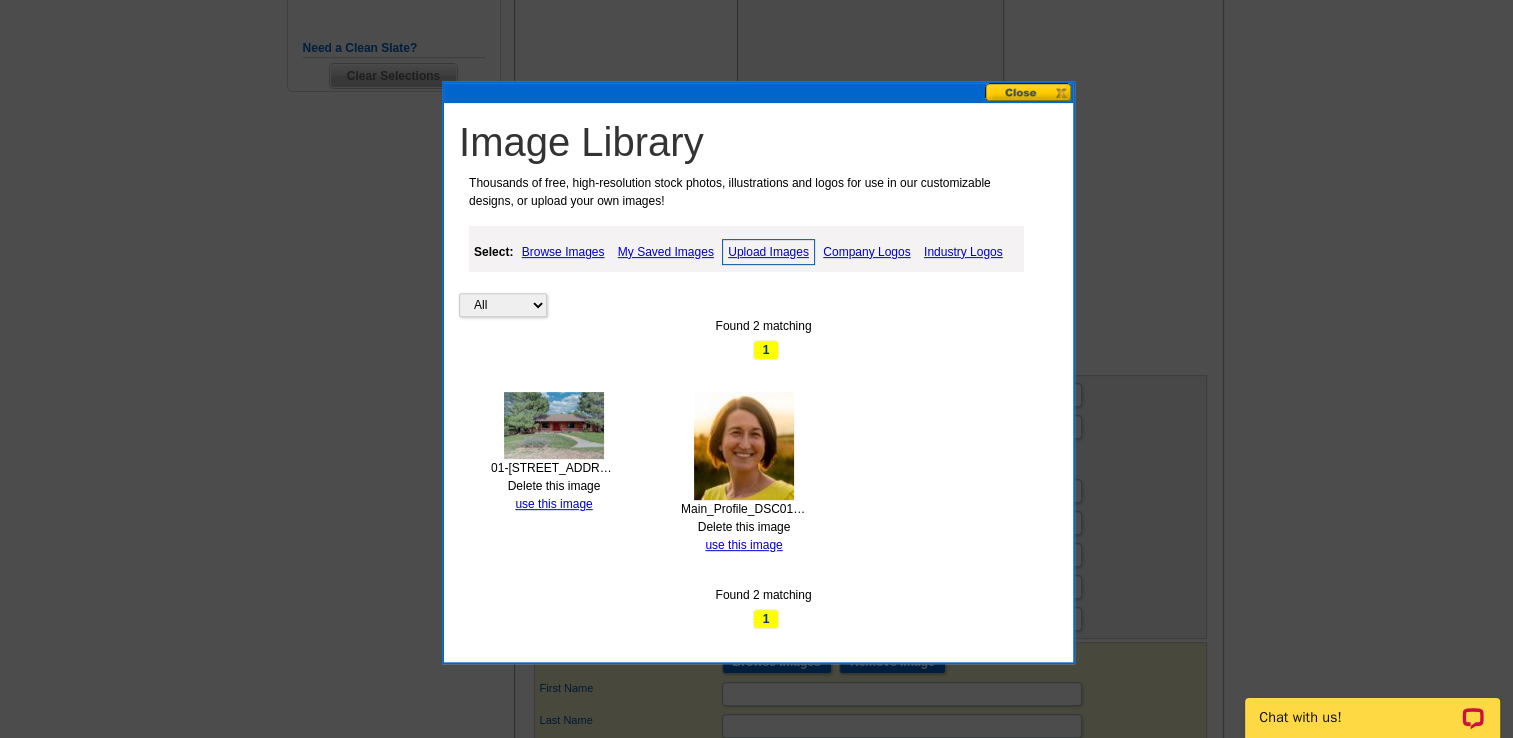 click at bounding box center (554, 425) 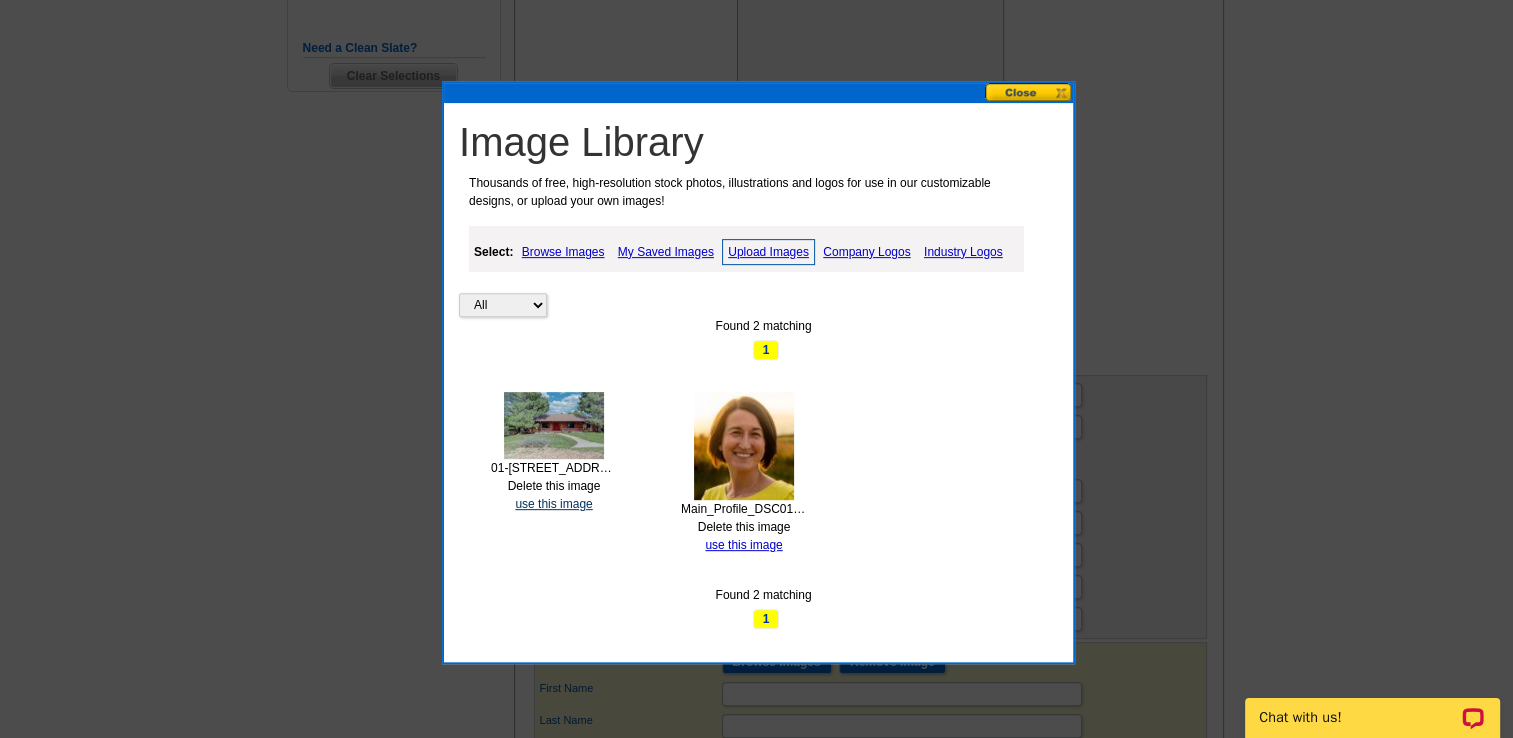 click on "use this image" at bounding box center [553, 504] 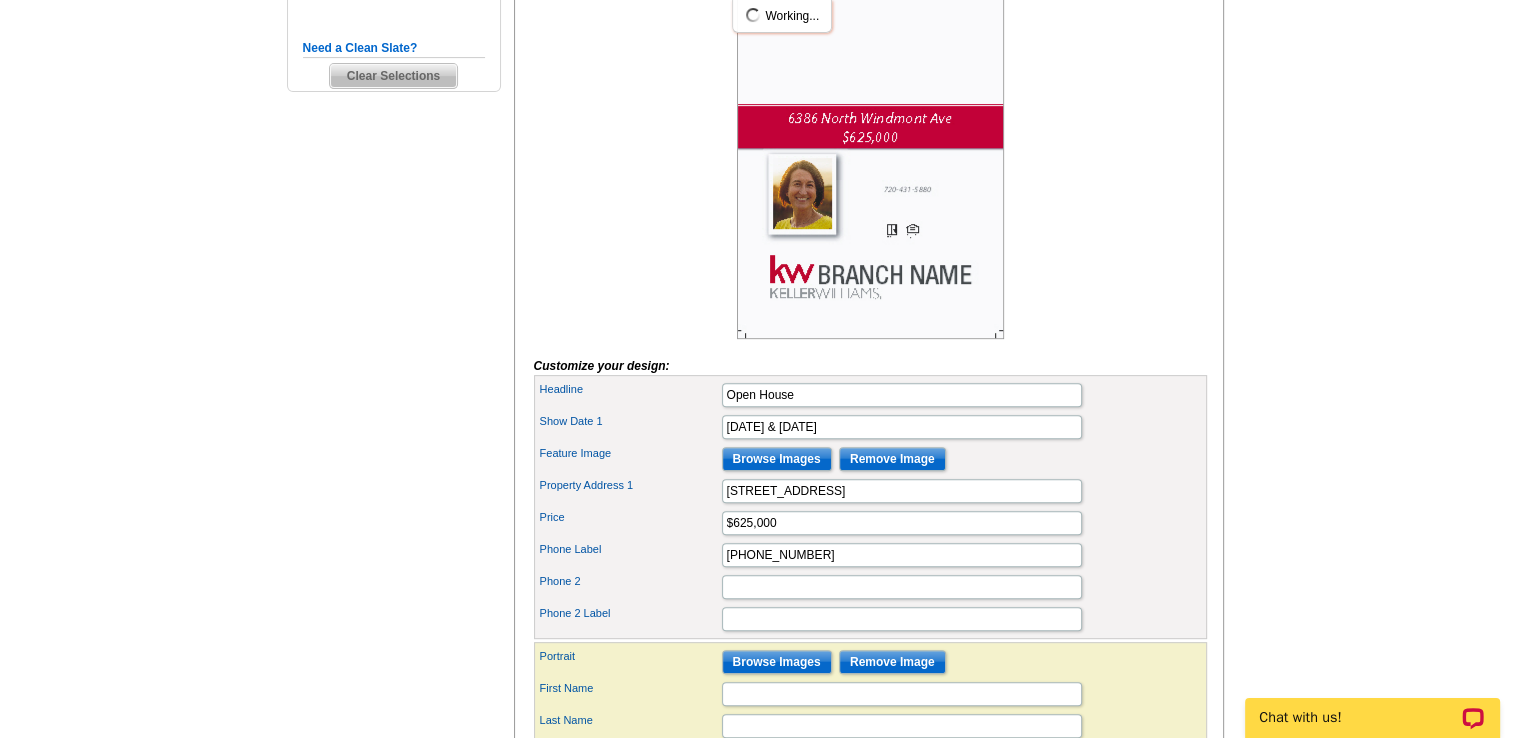 scroll, scrollTop: 0, scrollLeft: 0, axis: both 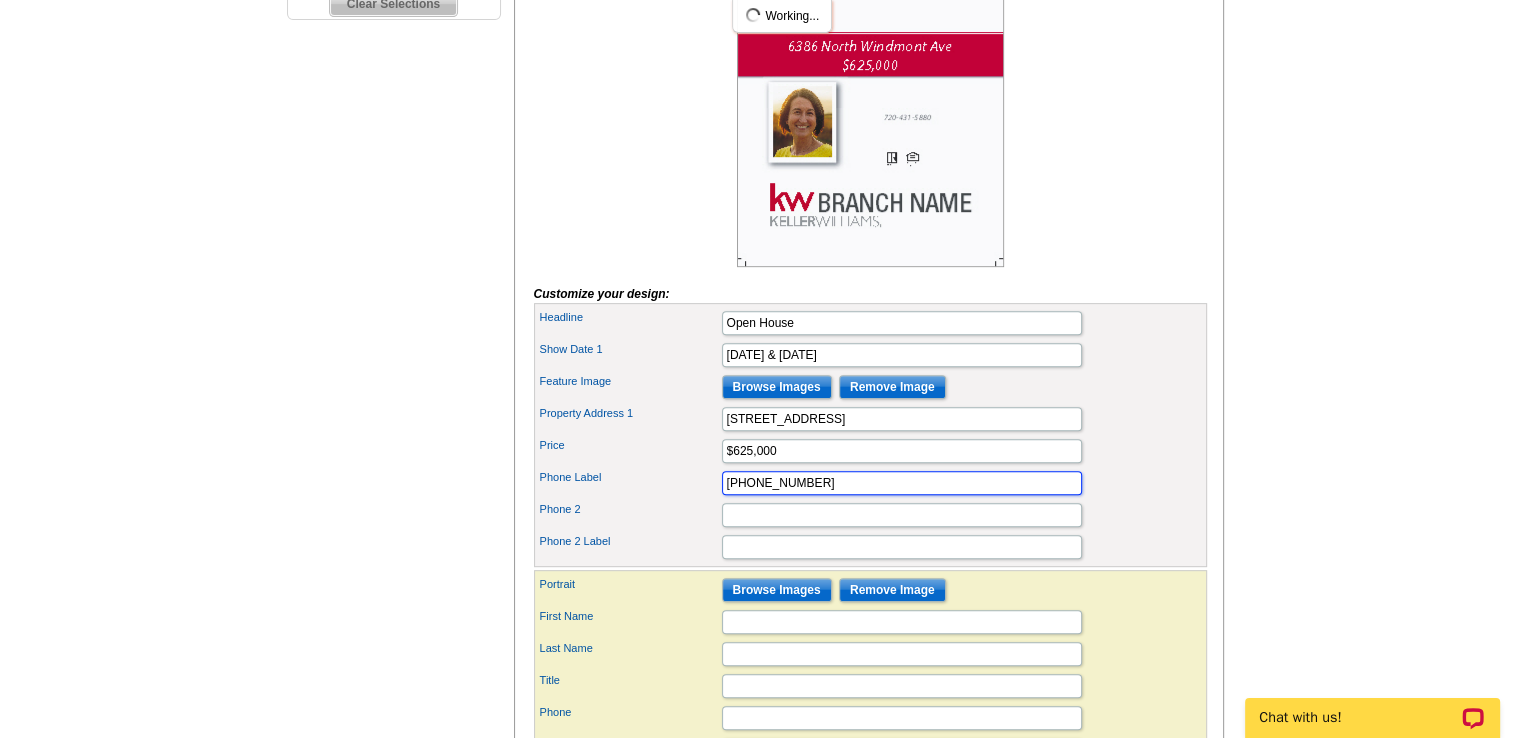 drag, startPoint x: 824, startPoint y: 507, endPoint x: 694, endPoint y: 505, distance: 130.01538 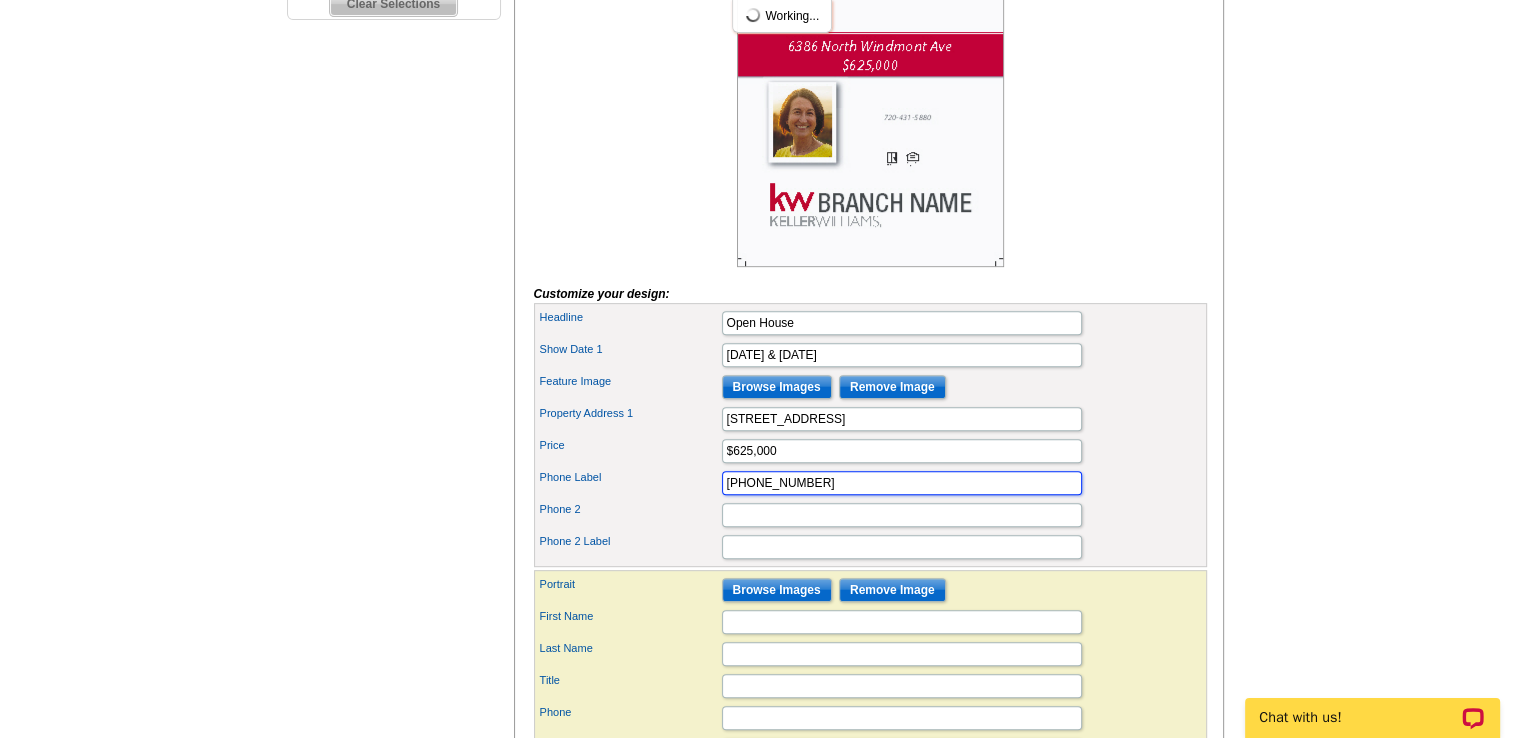 click on "Phone Label
720-431-5880" at bounding box center (870, 483) 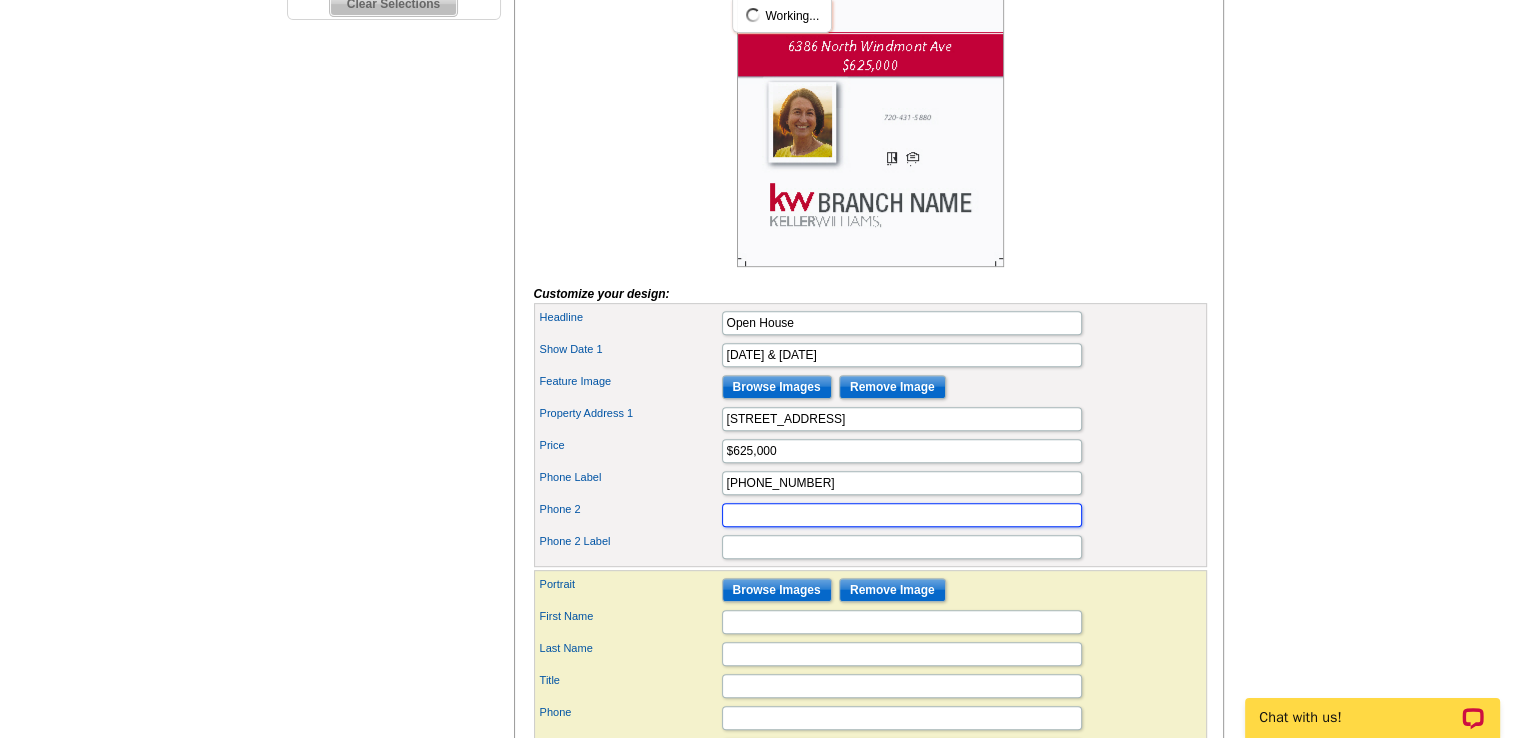 click on "Phone 2" at bounding box center [902, 515] 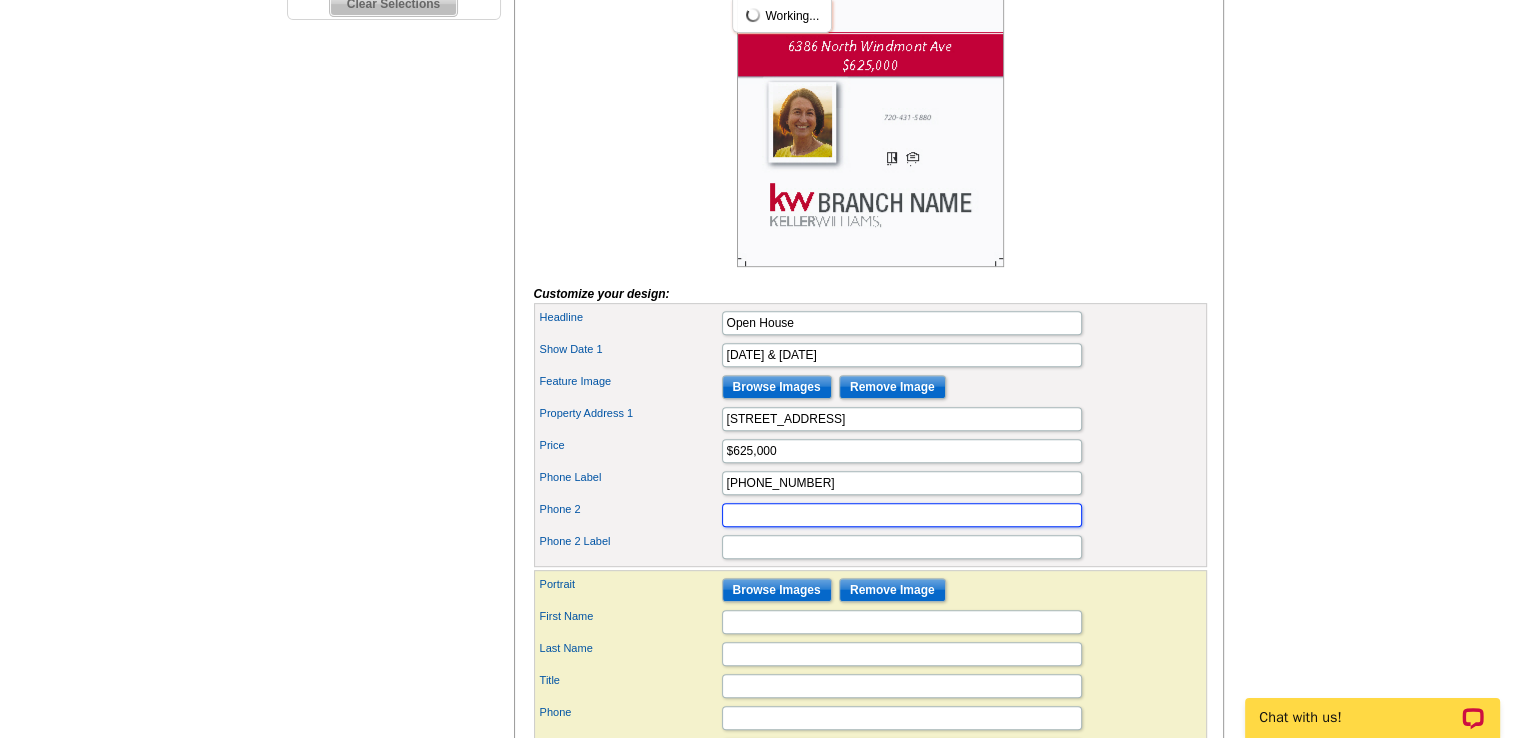 paste on "720-431-5880" 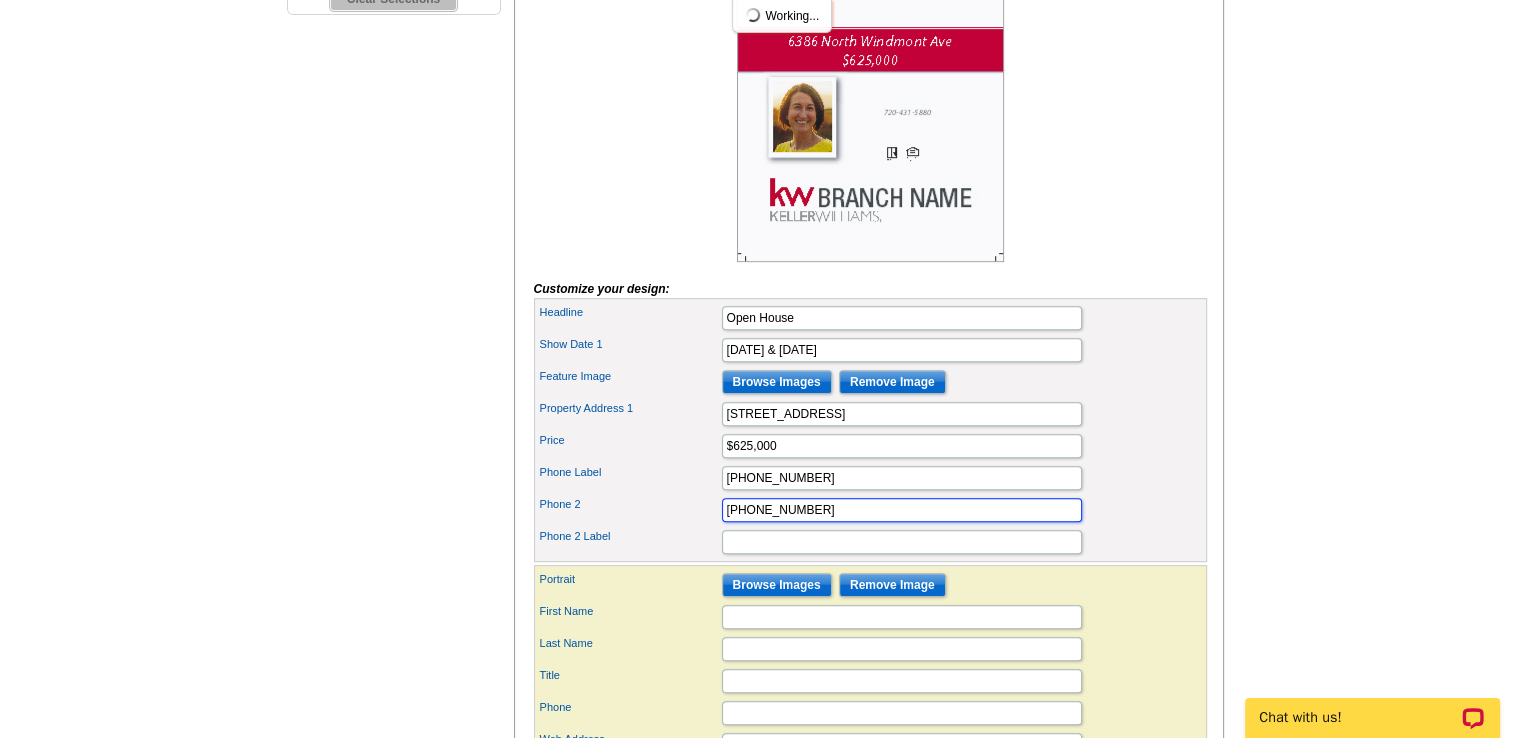 scroll, scrollTop: 827, scrollLeft: 0, axis: vertical 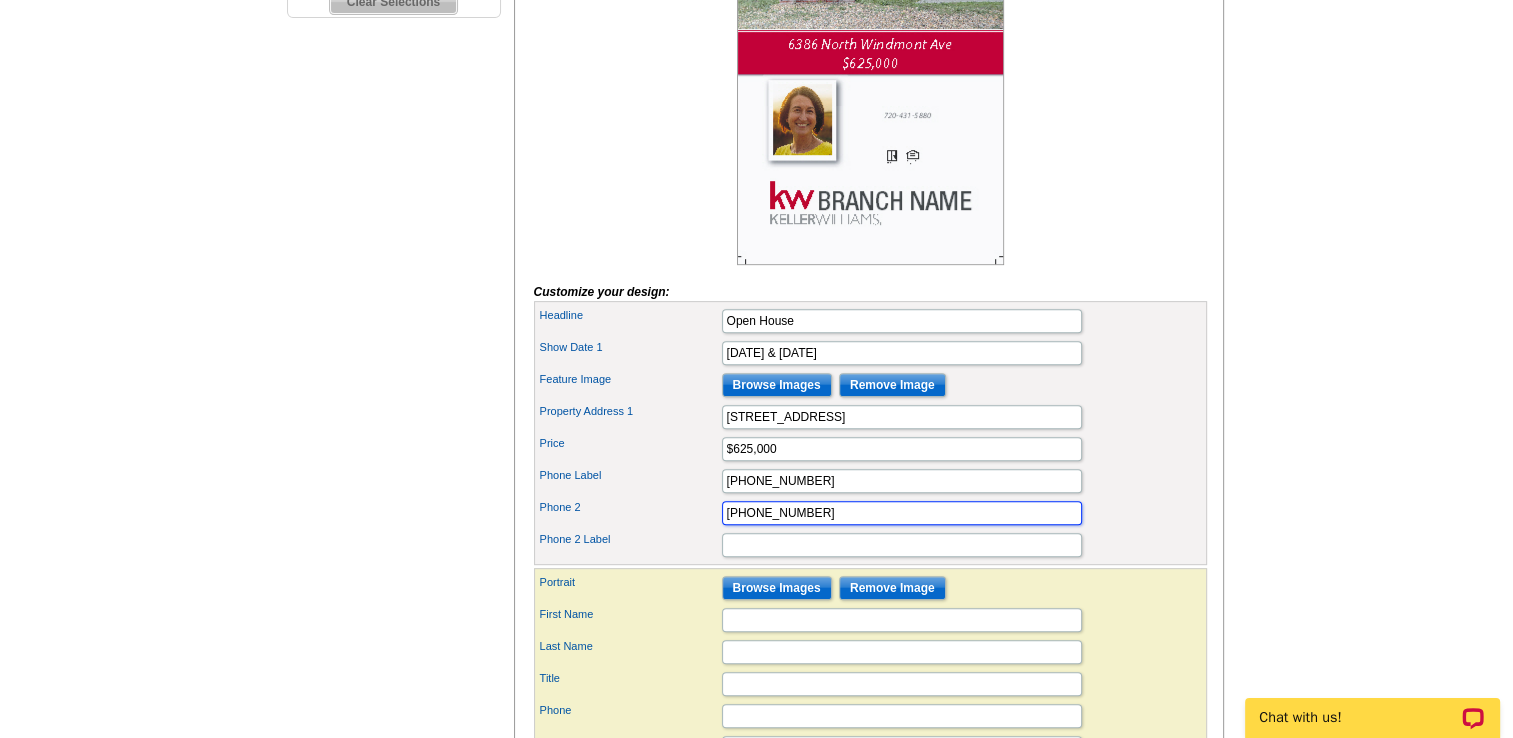type on "720-431-5880" 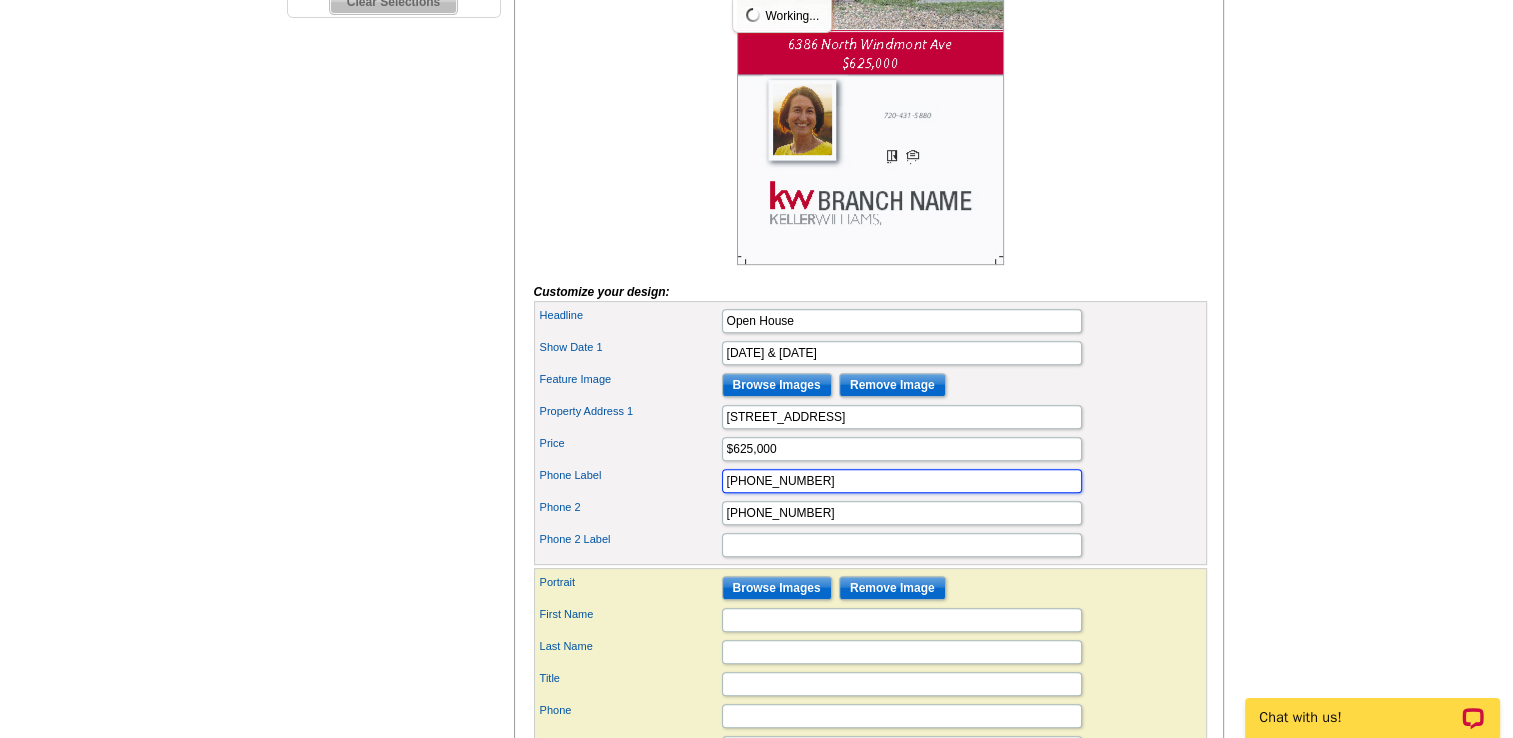 scroll, scrollTop: 0, scrollLeft: 0, axis: both 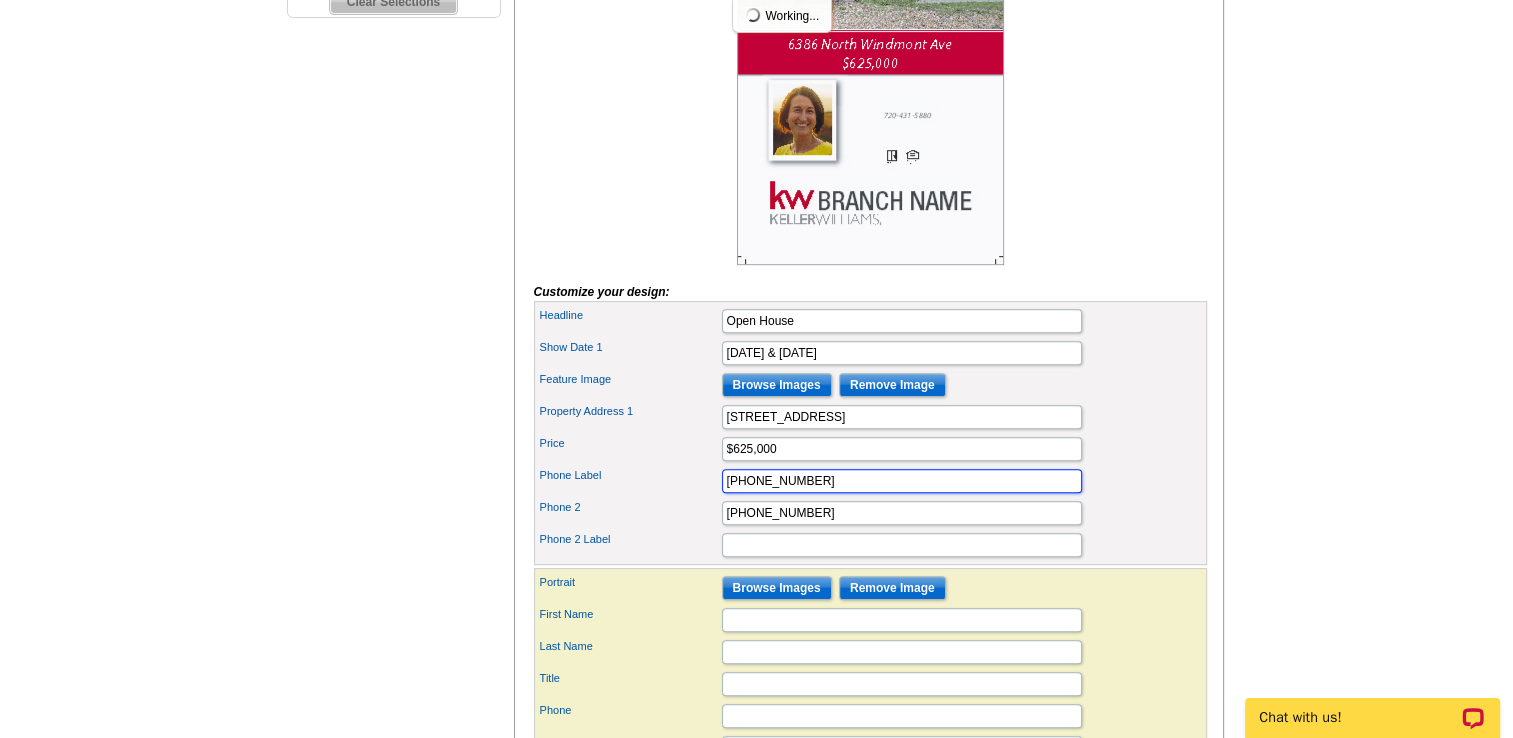 drag, startPoint x: 822, startPoint y: 504, endPoint x: 673, endPoint y: 498, distance: 149.12076 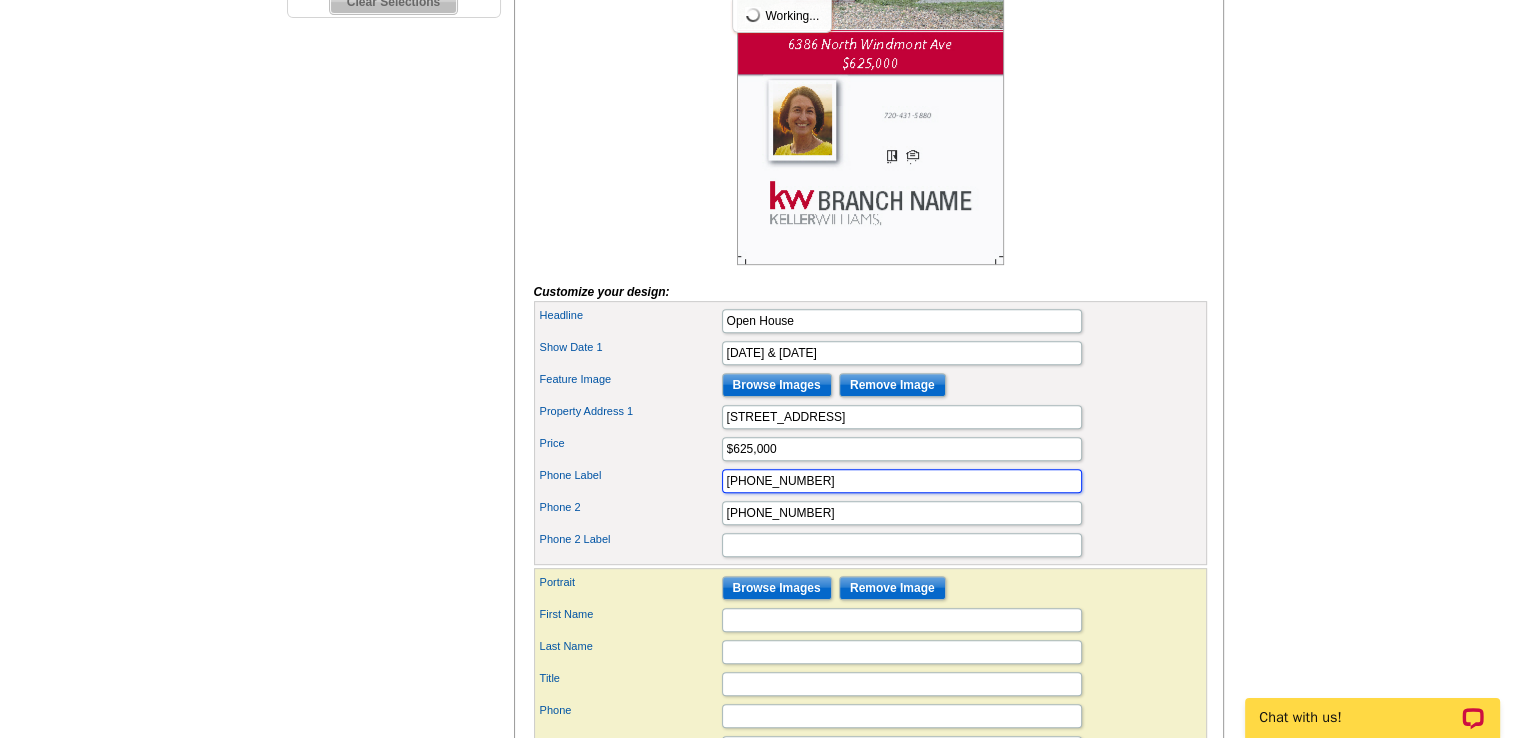 click on "Phone Label
720-431-5880" at bounding box center (870, 481) 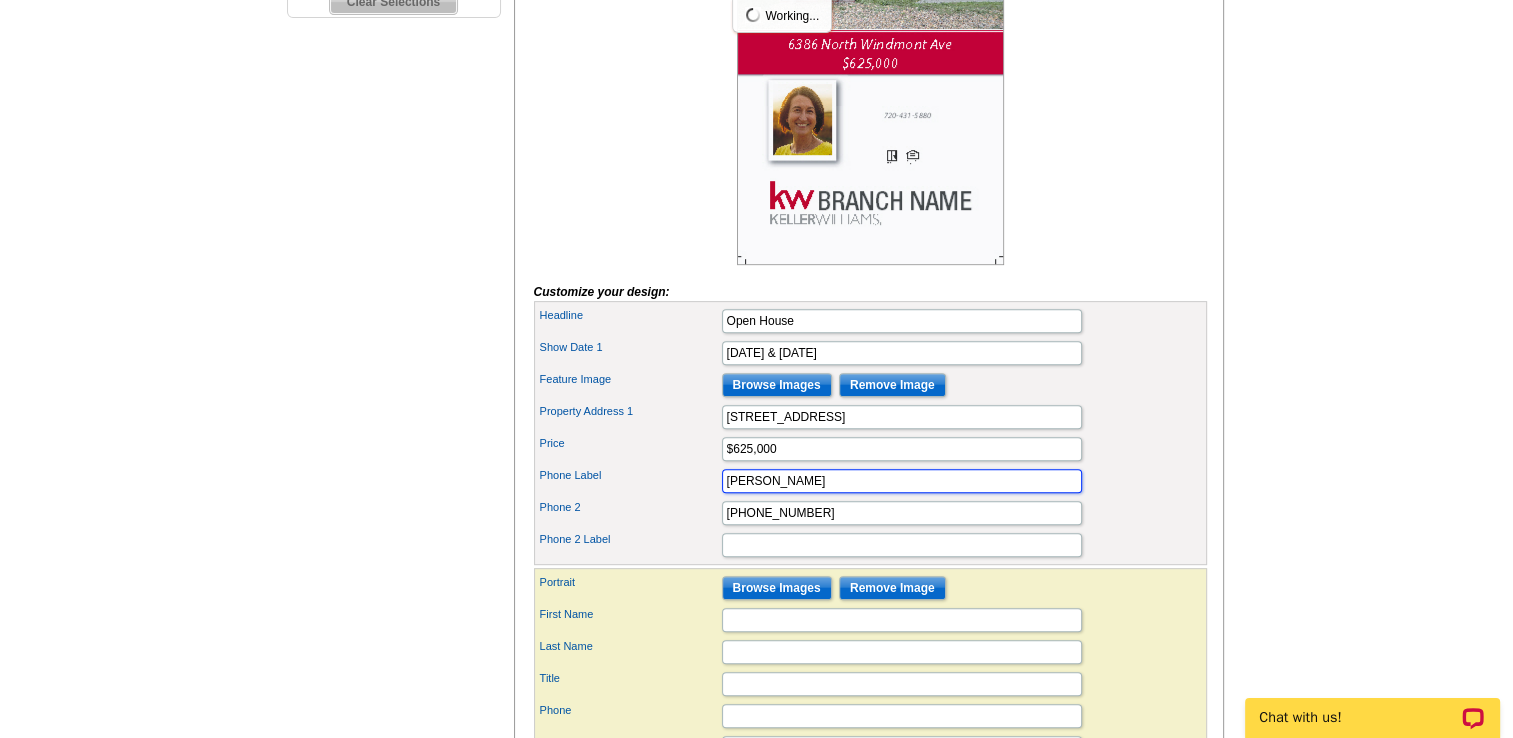type on "Jane Rodriguez" 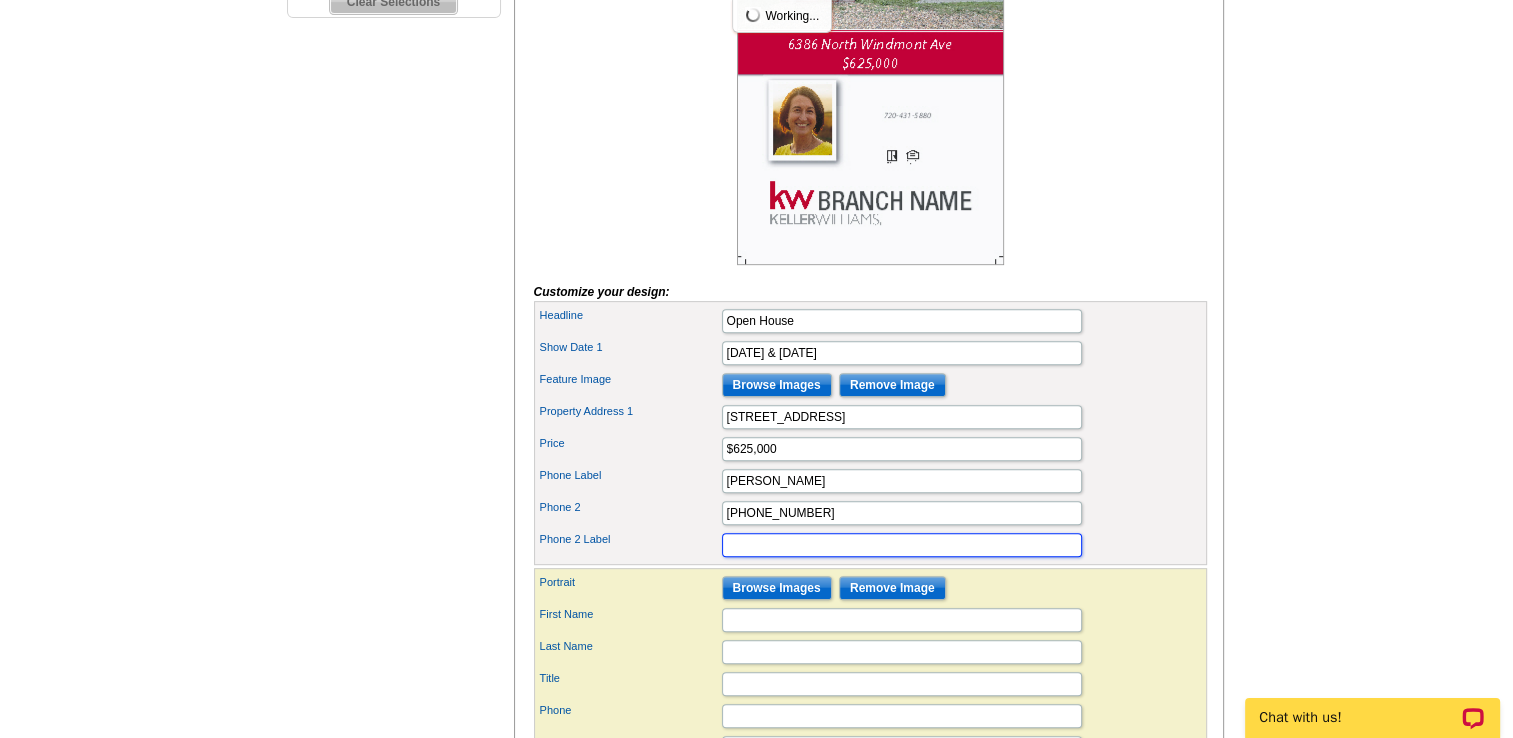 click on "Phone 2 Label" at bounding box center (902, 545) 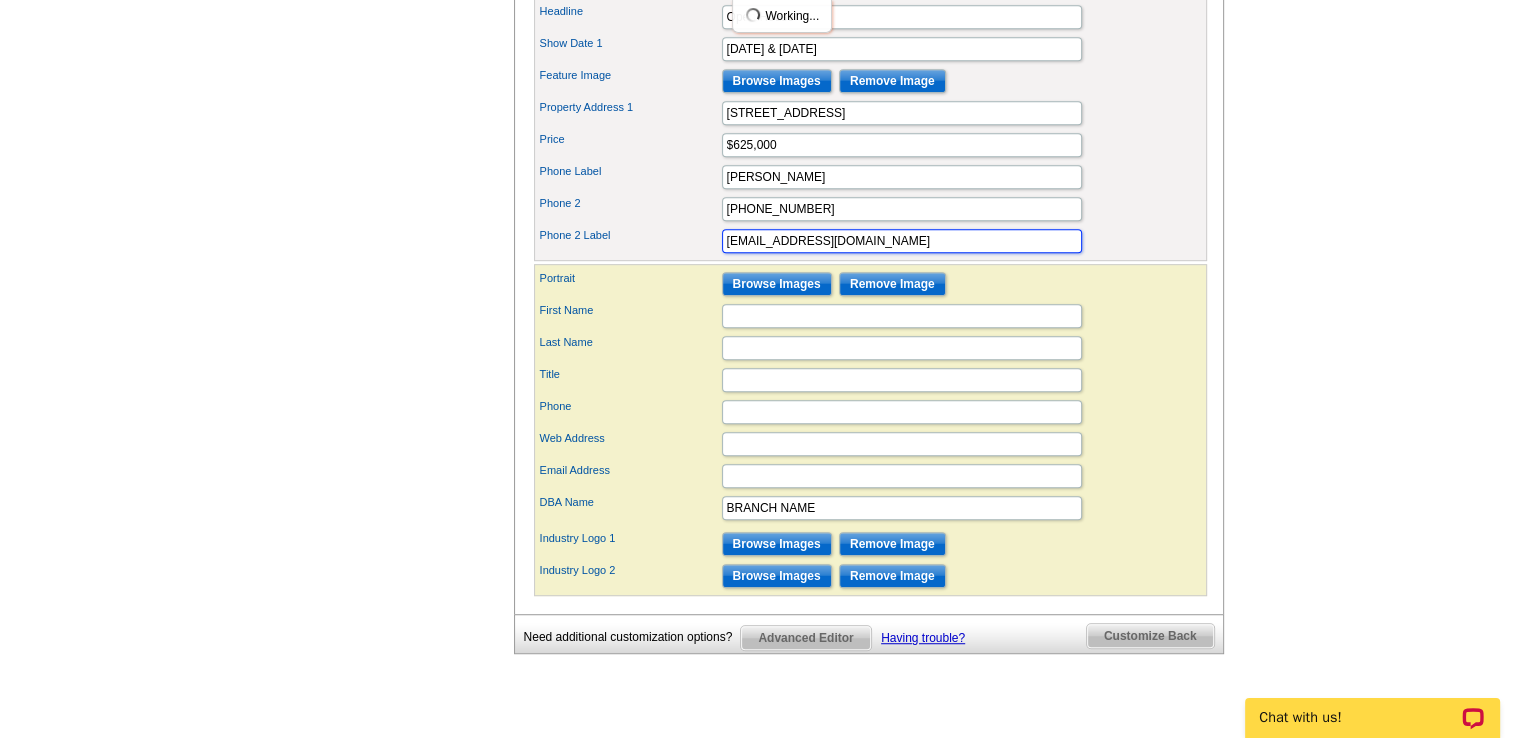 scroll, scrollTop: 1133, scrollLeft: 0, axis: vertical 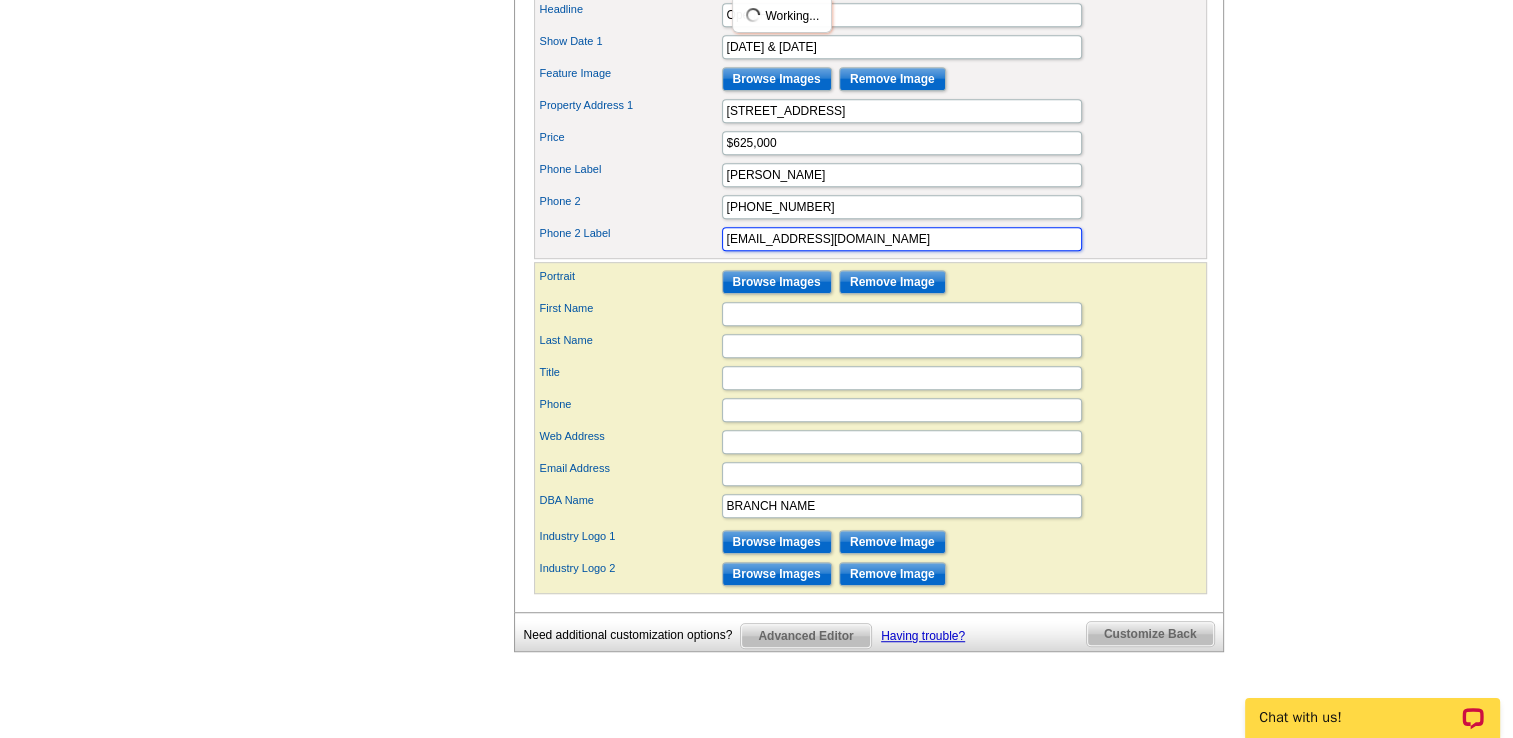 type on "JaneRodriguez@kw.com" 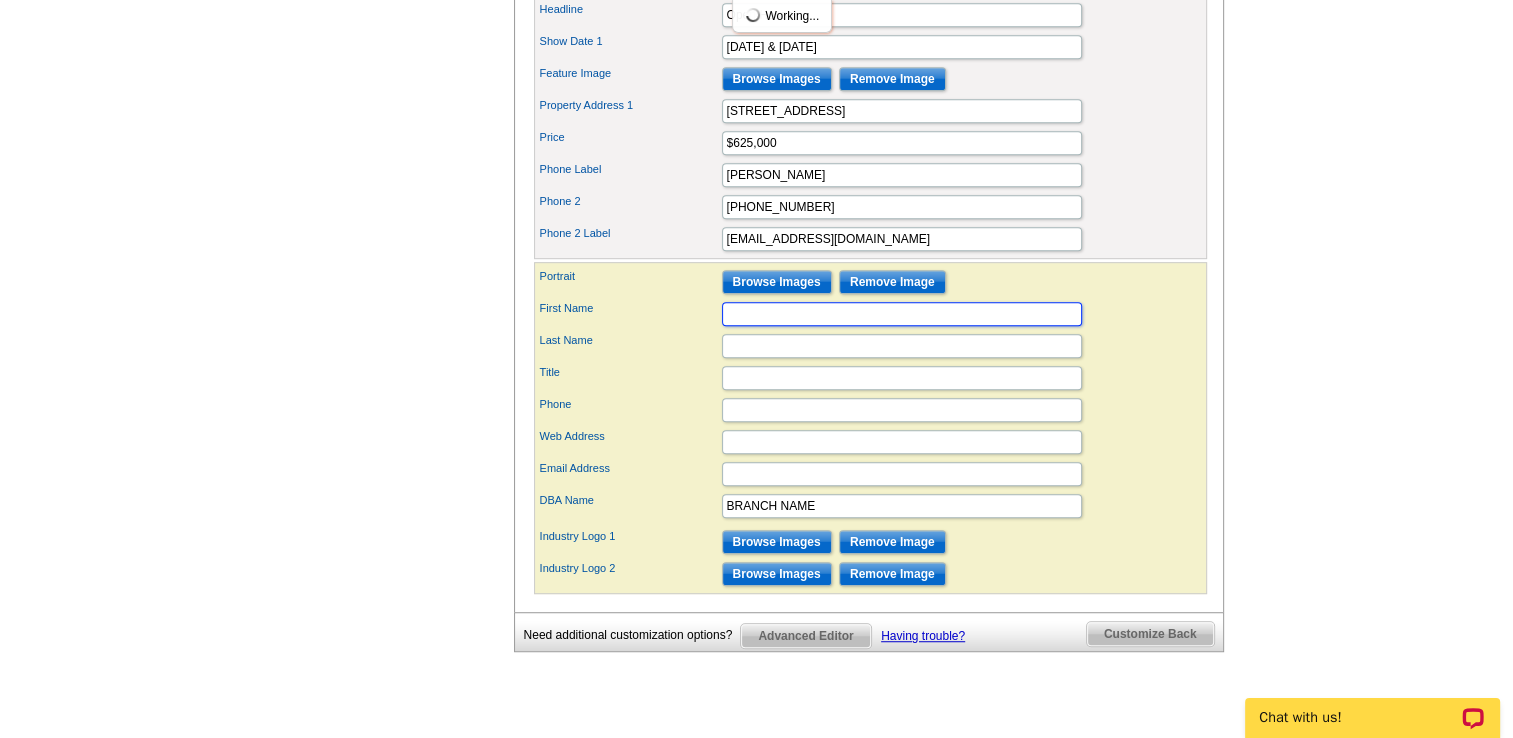 click on "First Name" at bounding box center [902, 314] 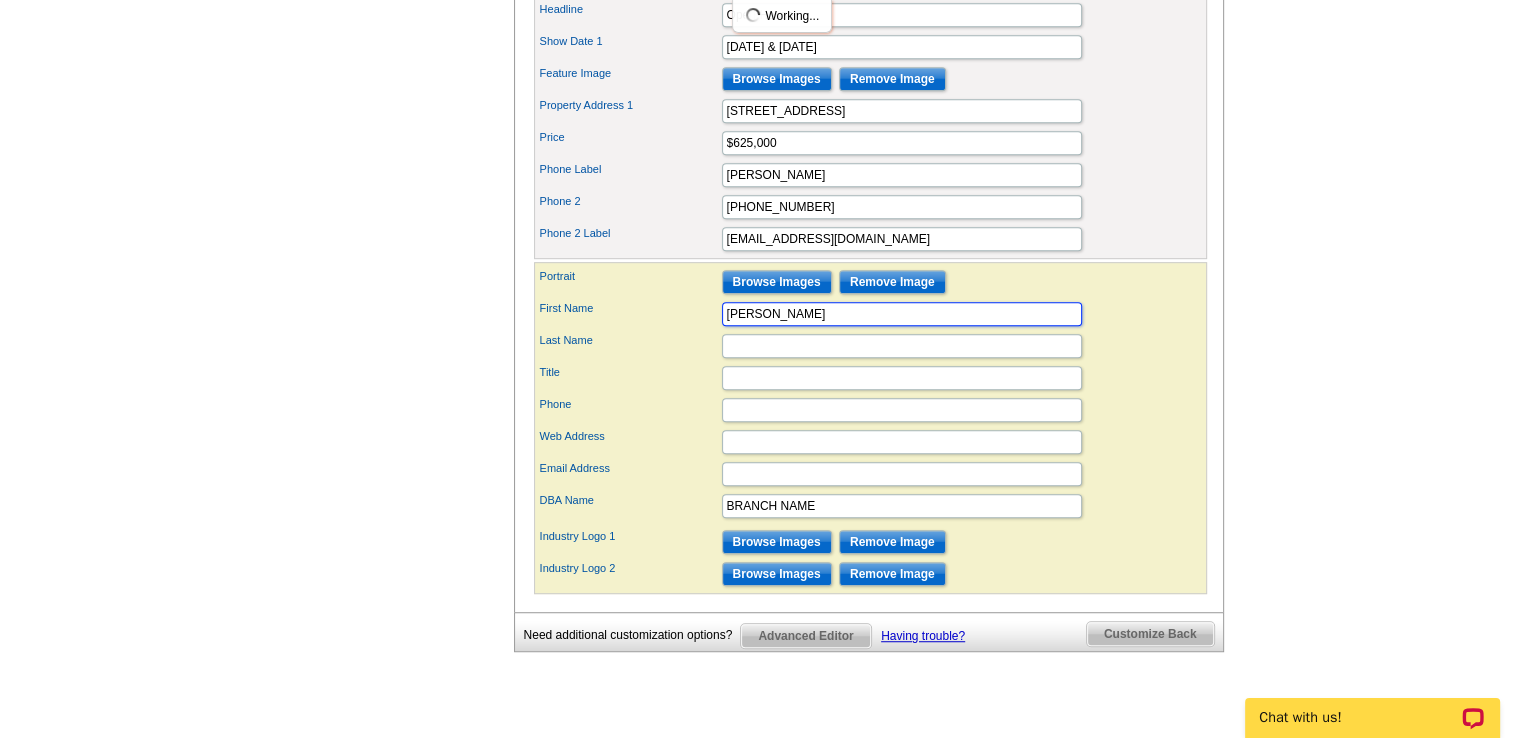 type on "[PERSON_NAME]" 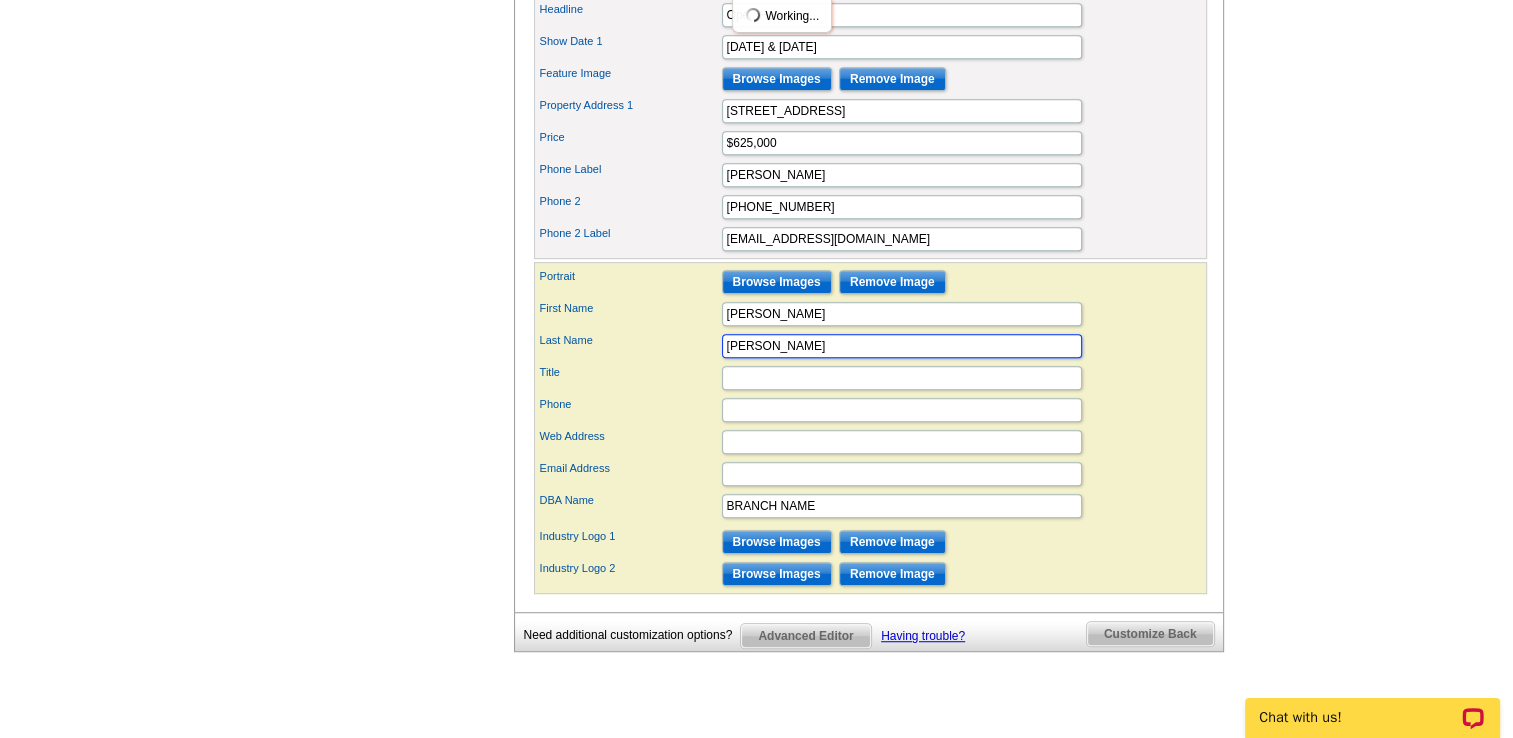 type on "Rodriguez" 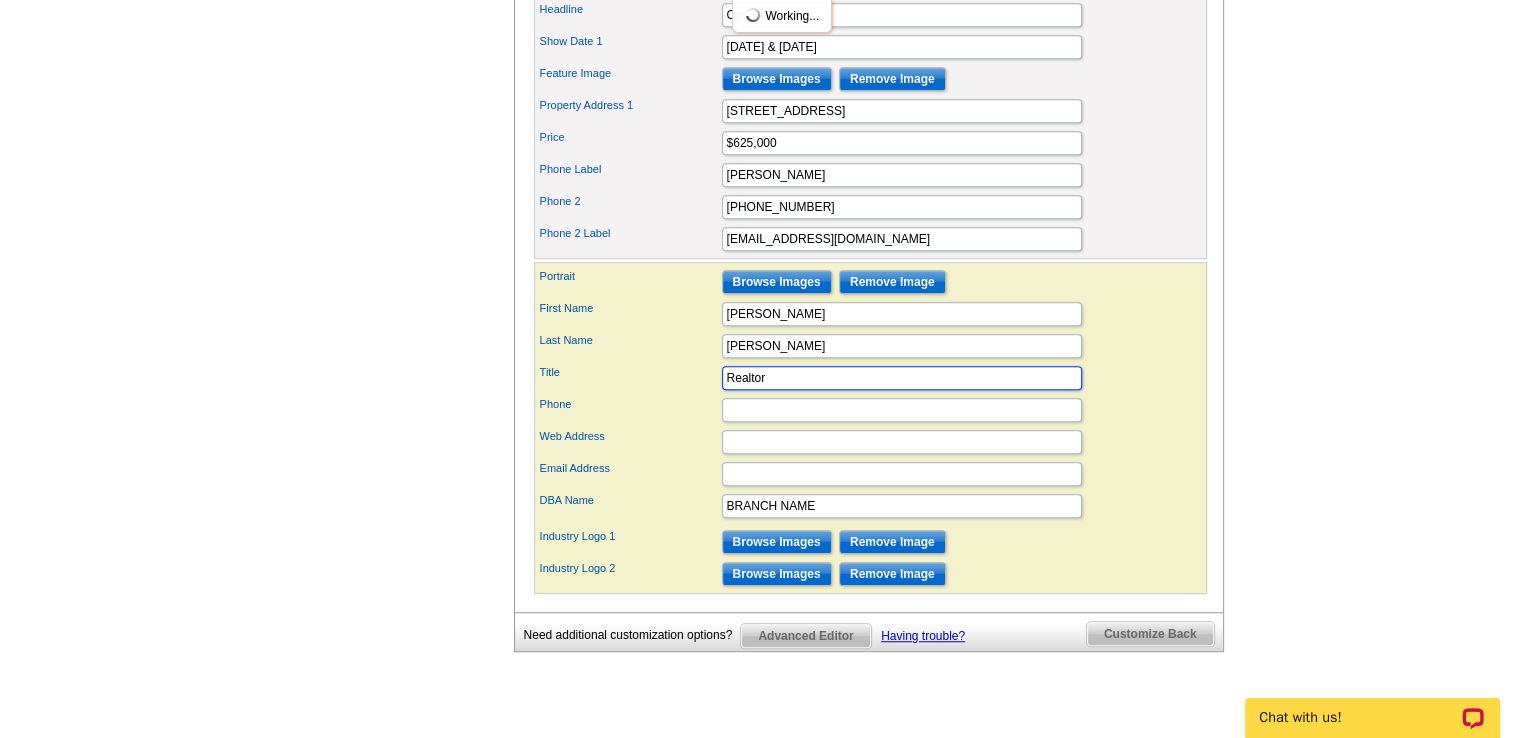 type on "Realtor" 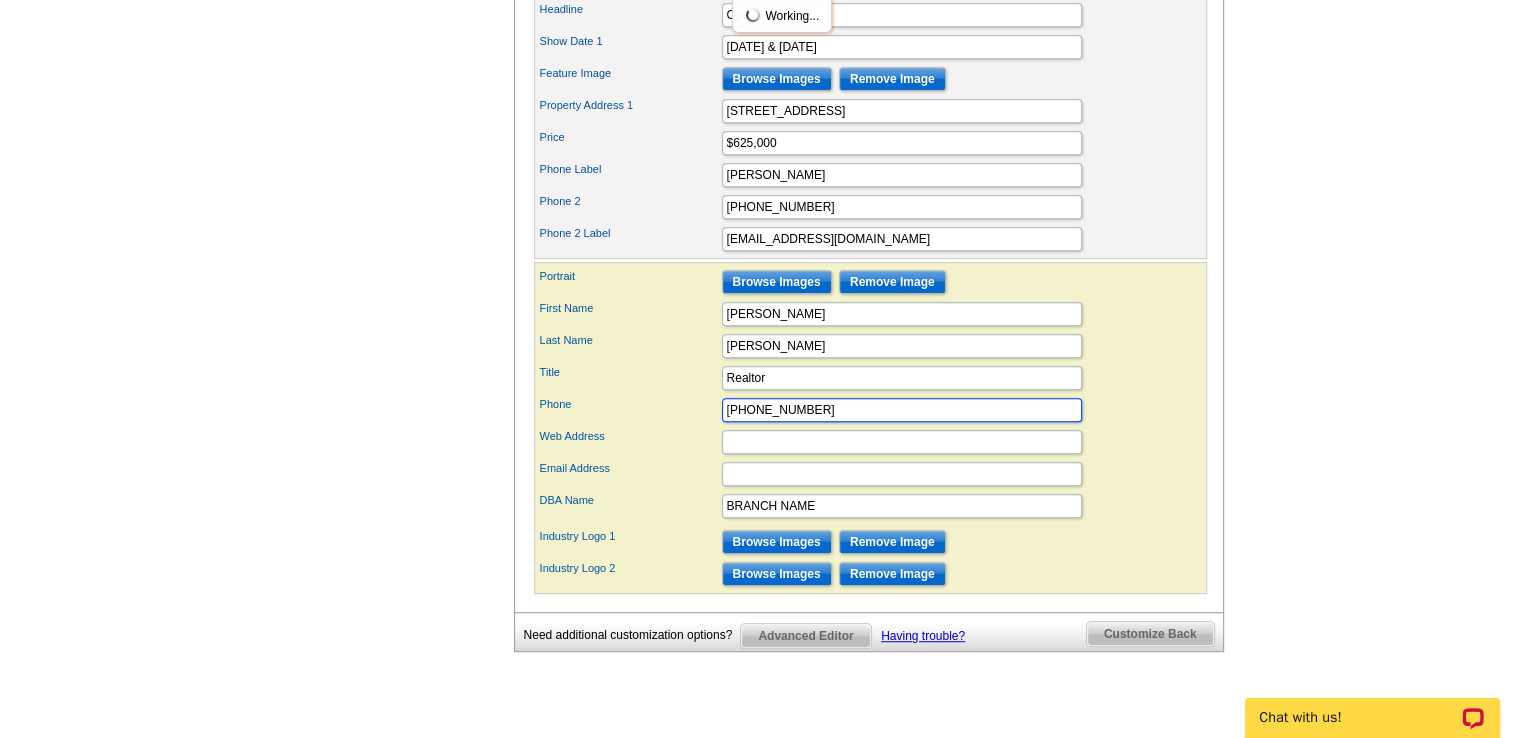 type on "720-431-5880" 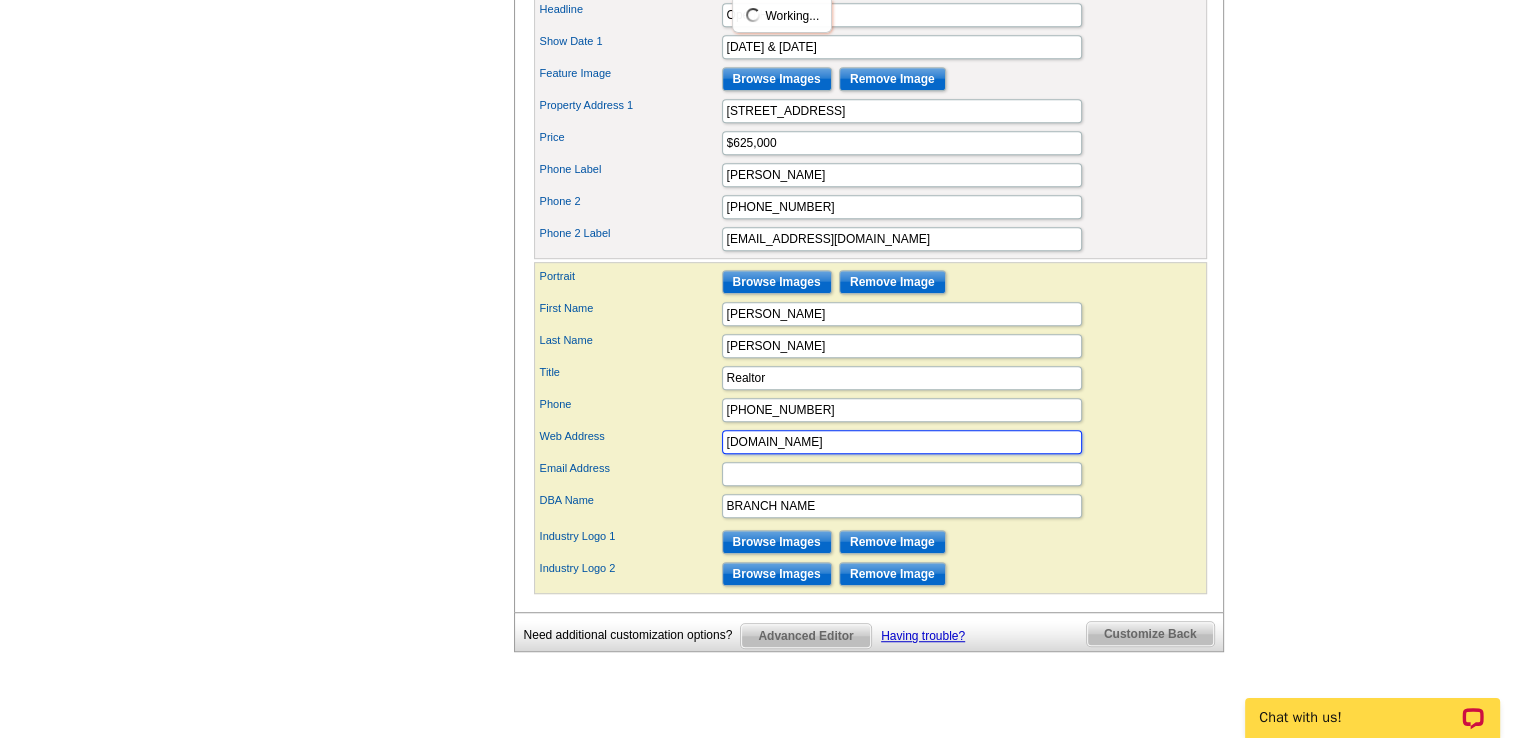 type on "JaneRodriguez.kw.com" 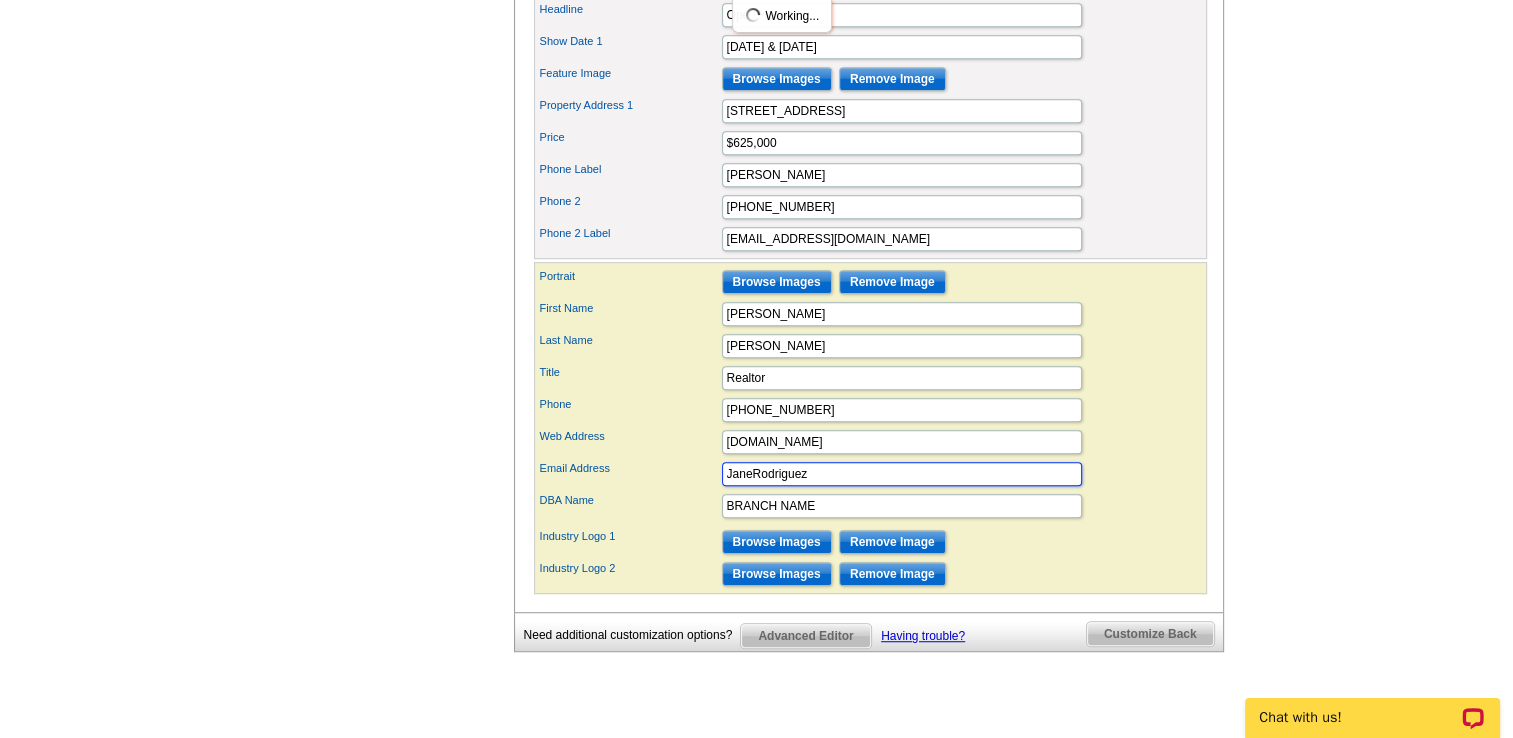 type on "JaneRodriguez@kw.com" 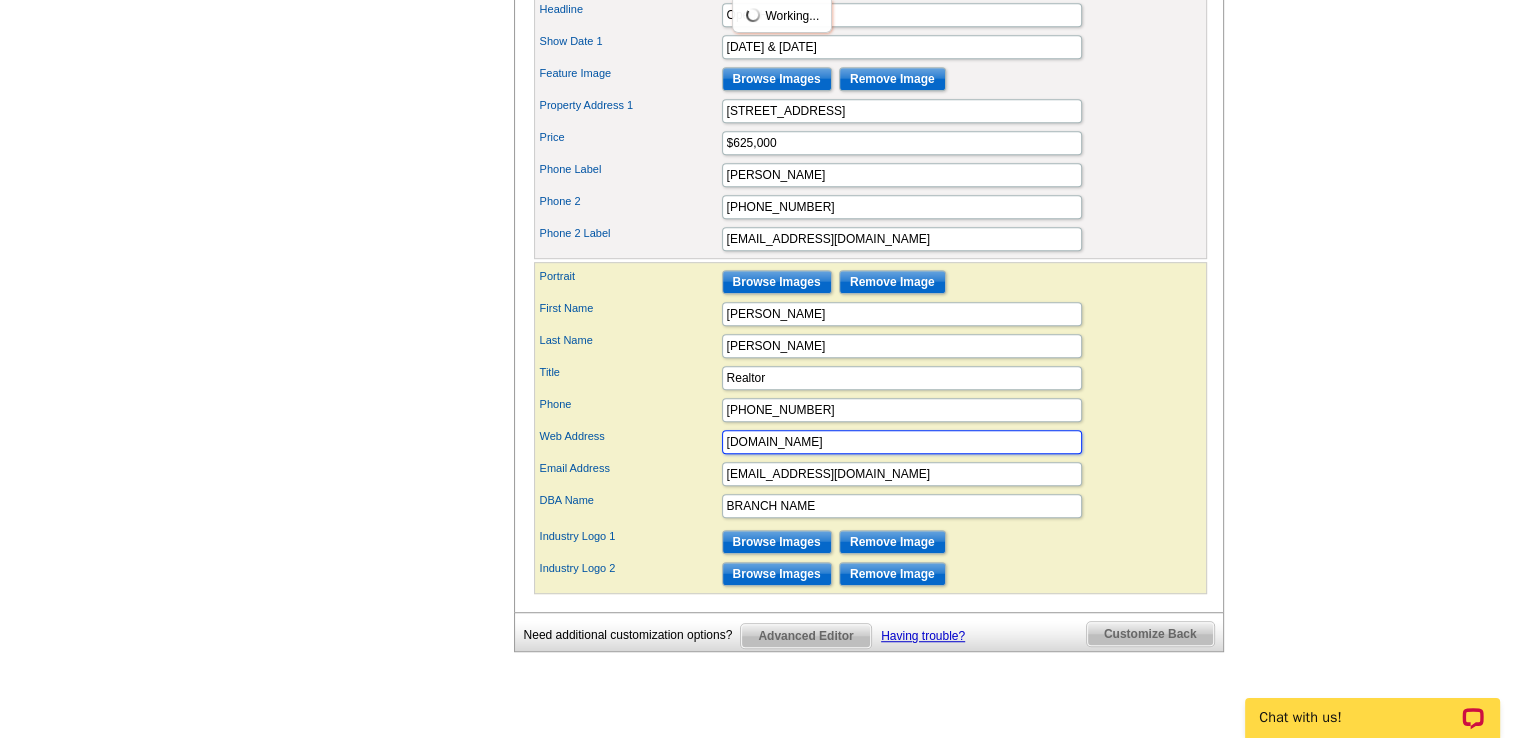 drag, startPoint x: 872, startPoint y: 461, endPoint x: 679, endPoint y: 461, distance: 193 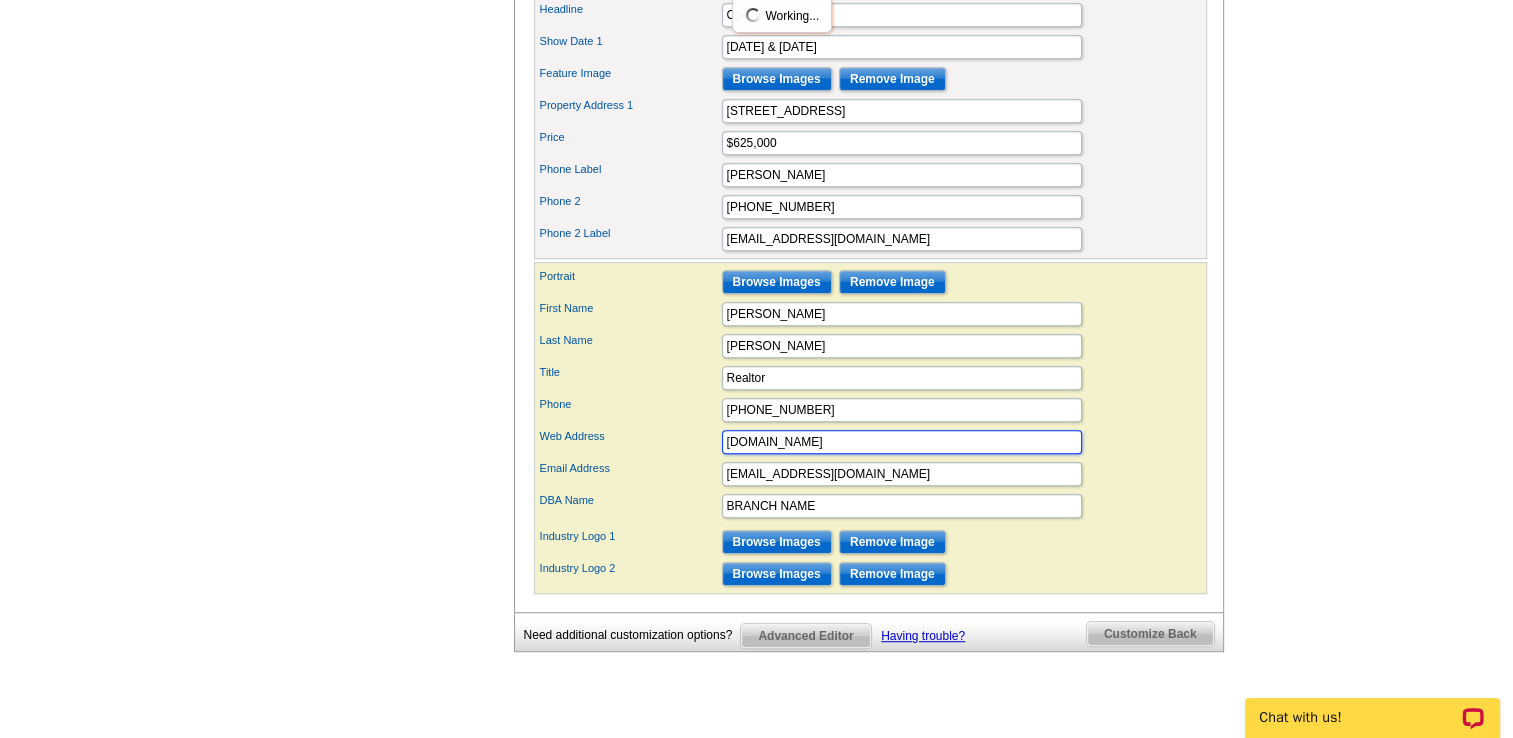 click on "Web Address
JaneRodriguez.kw.com" at bounding box center [870, 442] 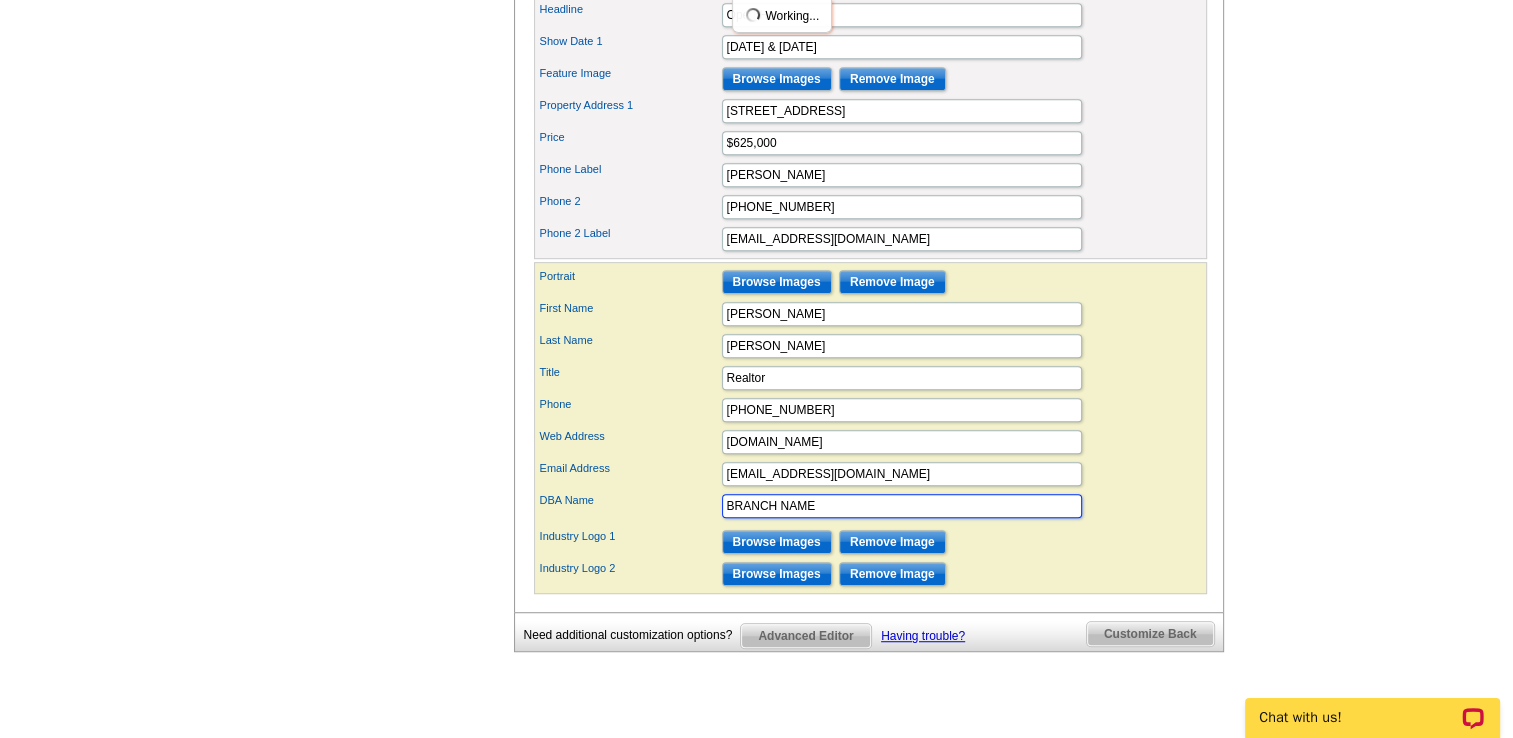 click on "BRANCH NAME" at bounding box center (902, 506) 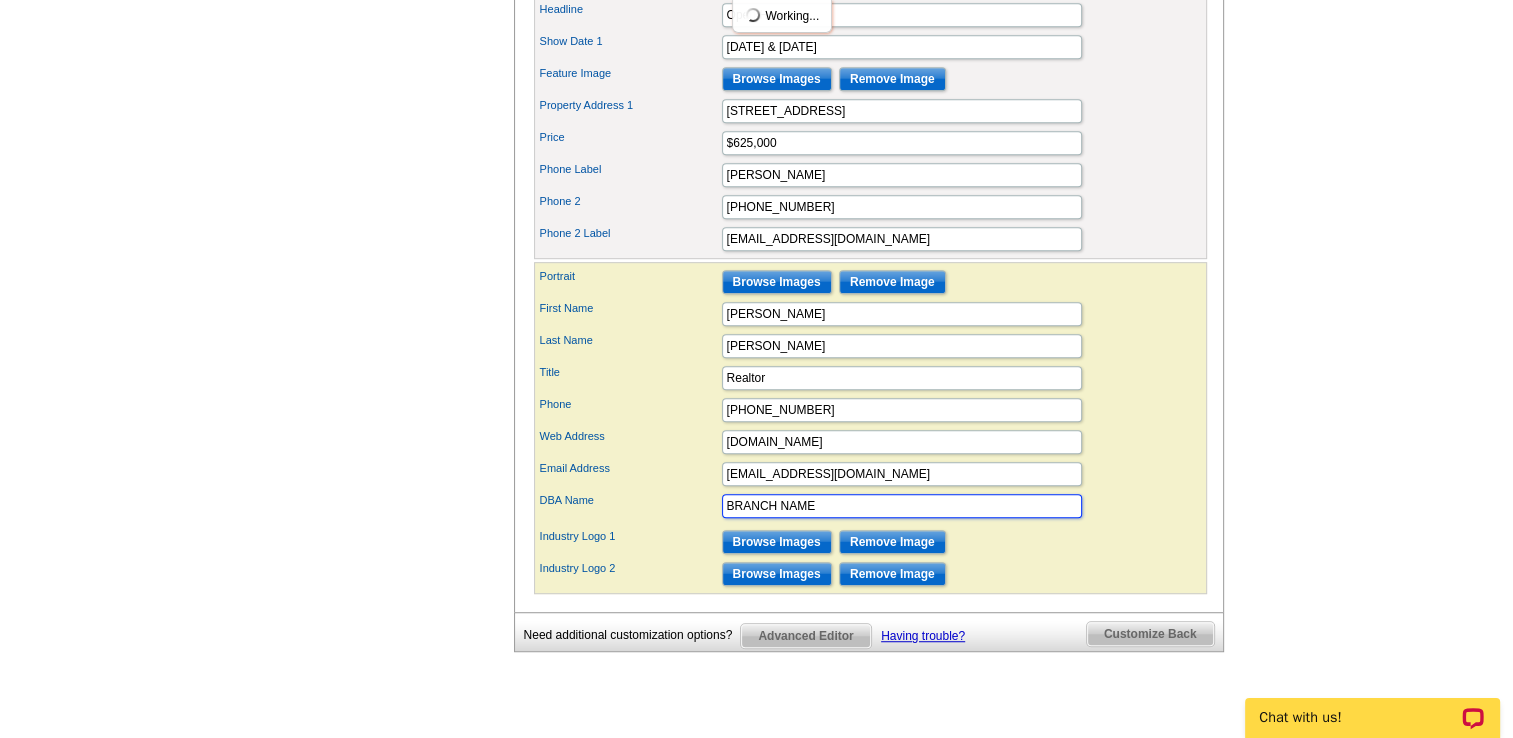 drag, startPoint x: 832, startPoint y: 530, endPoint x: 676, endPoint y: 527, distance: 156.02884 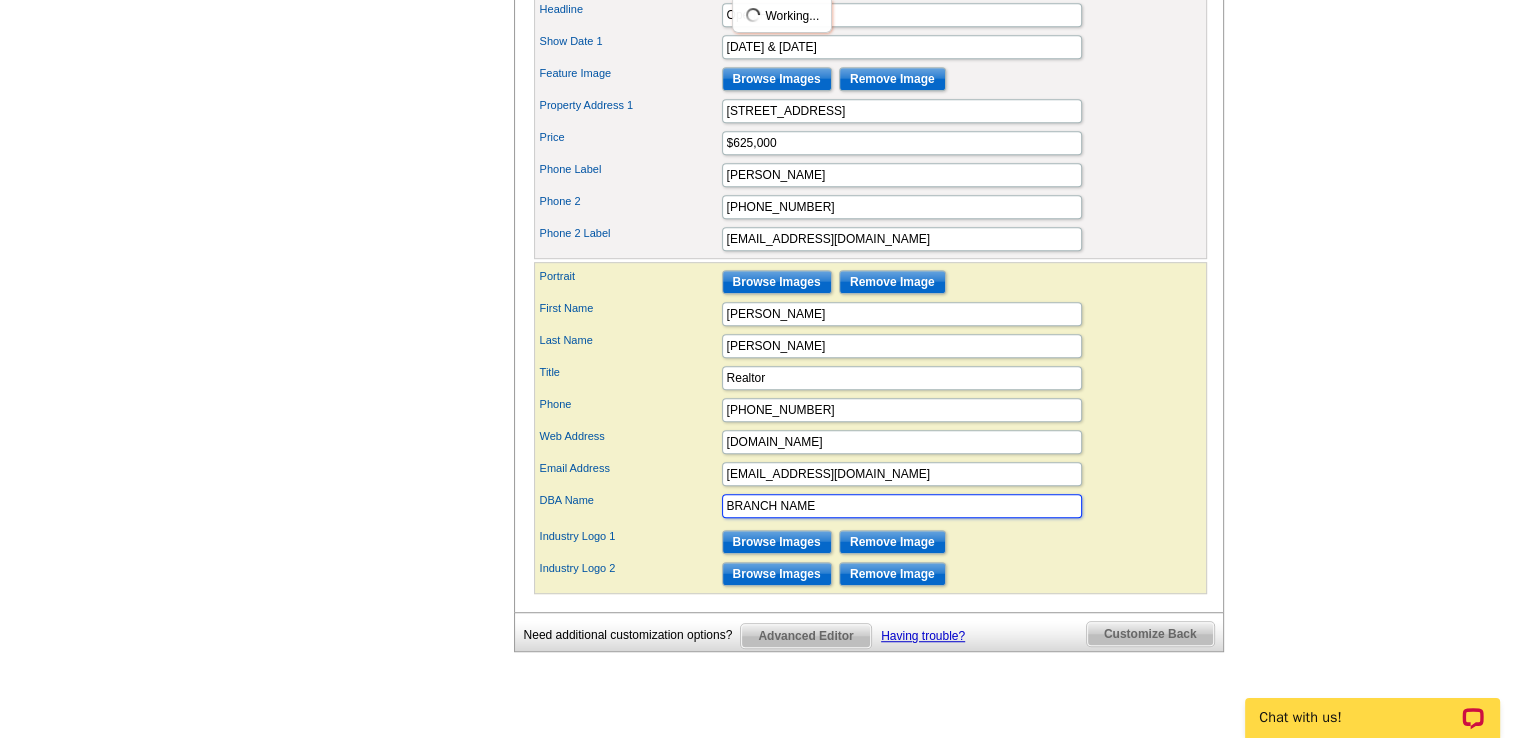 click on "DBA Name
BRANCH NAME" at bounding box center (870, 506) 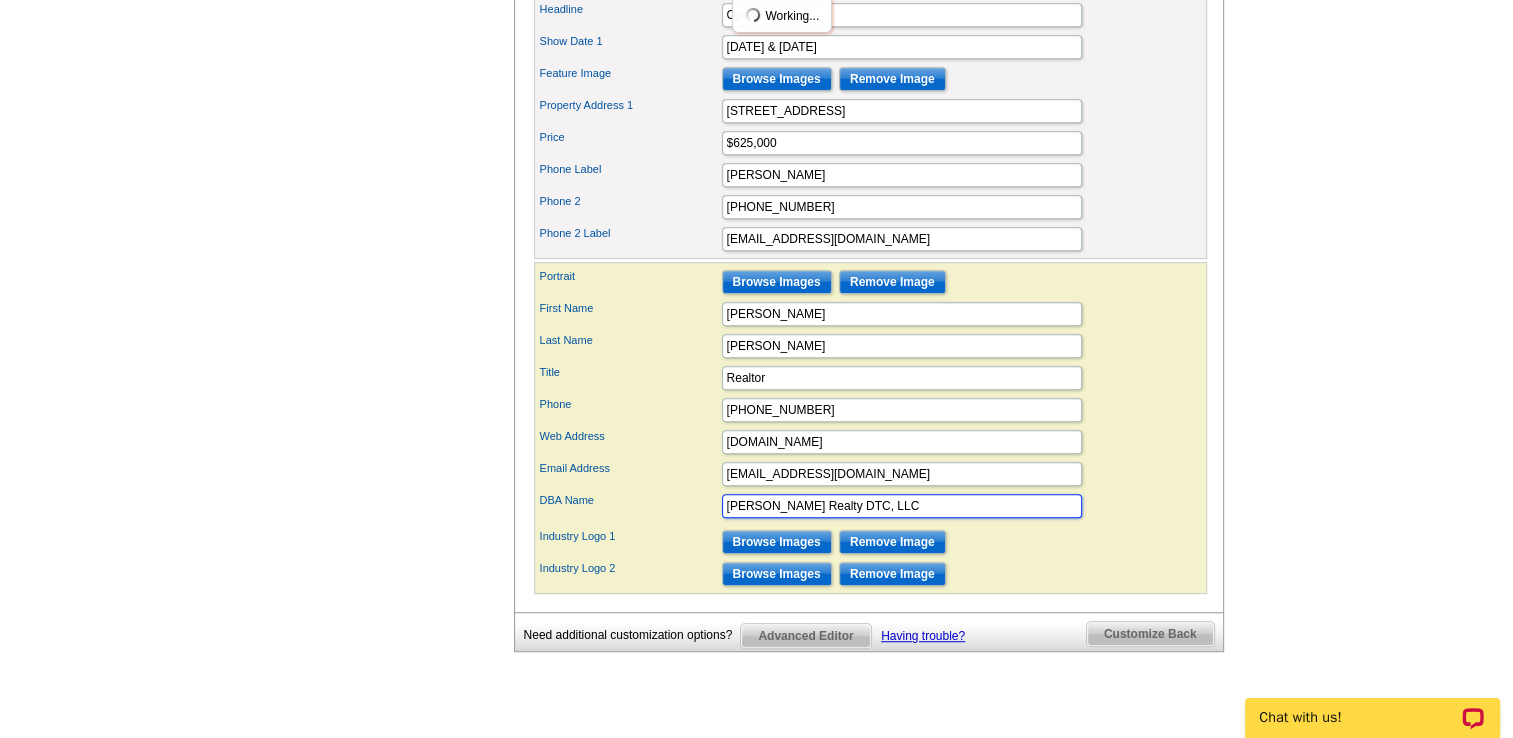 type on "Keller Williams Realty DTC, LLC" 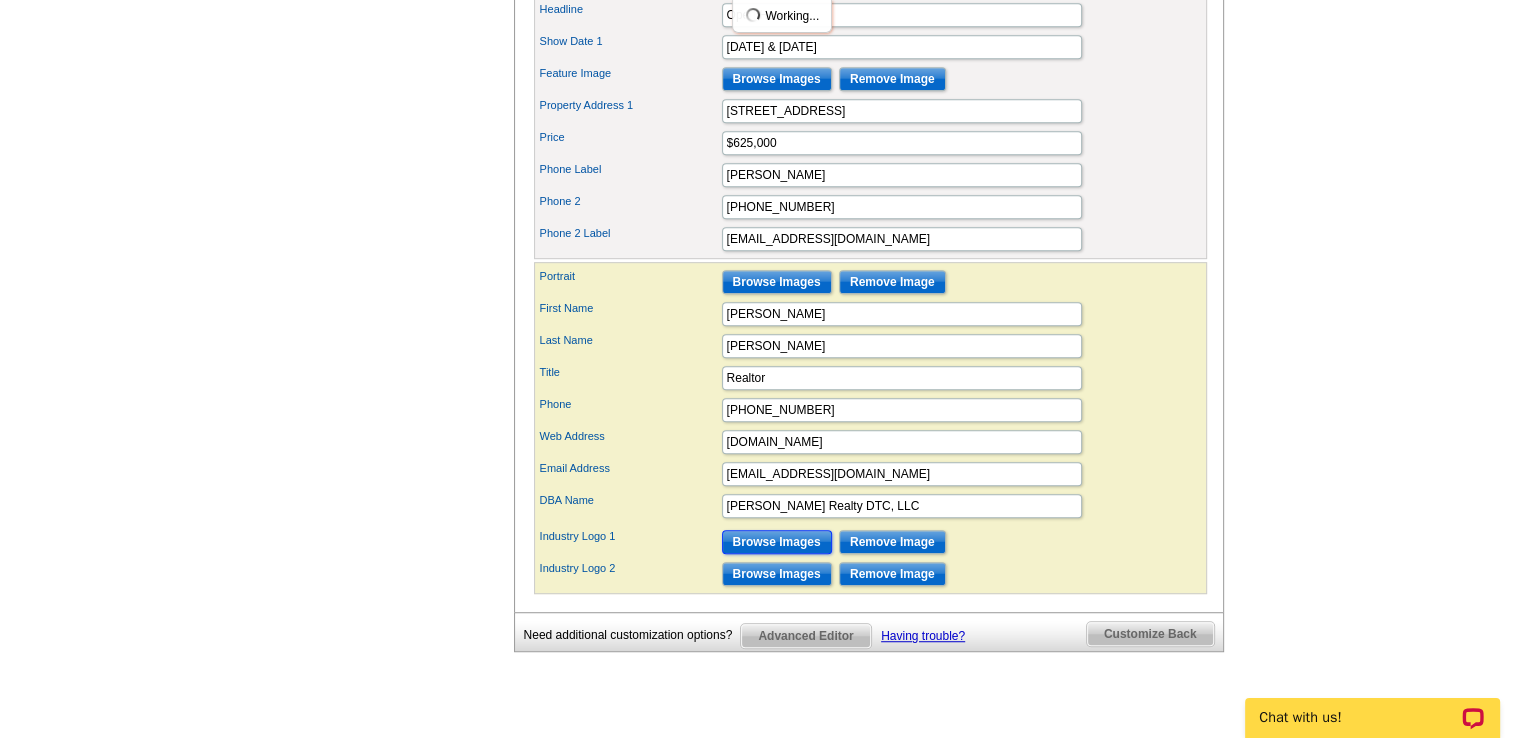 click on "Browse Images" at bounding box center (777, 542) 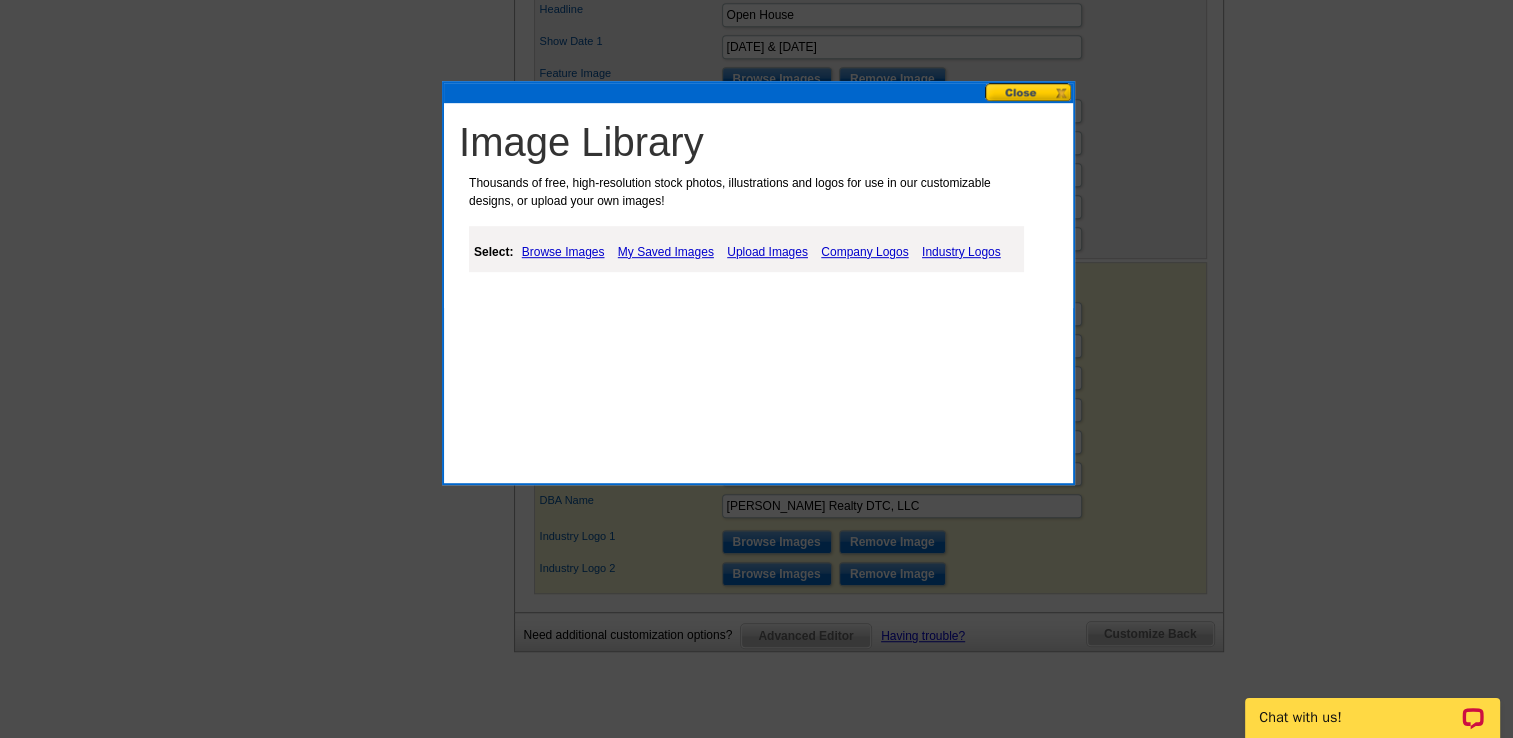 click on "Upload Images" at bounding box center [767, 252] 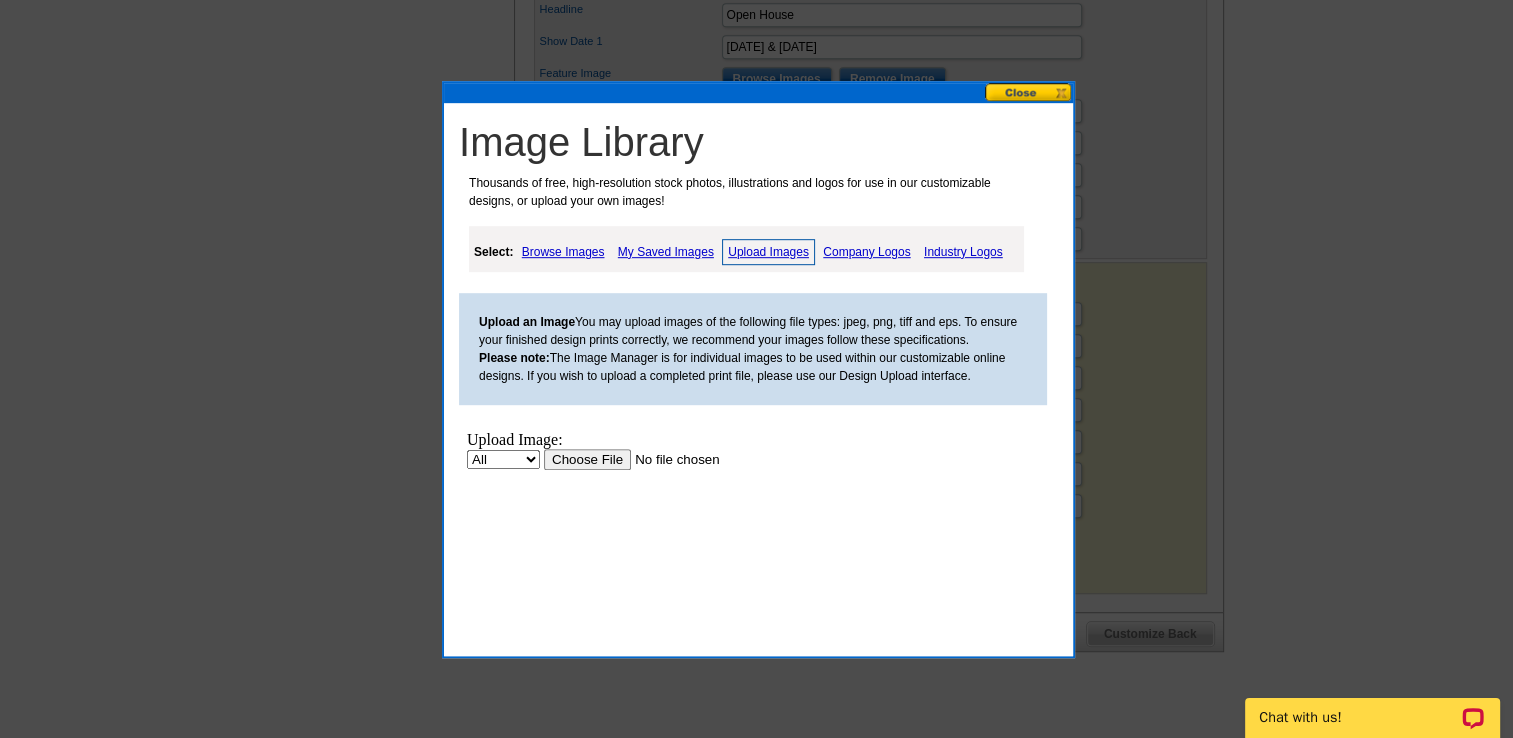 scroll, scrollTop: 0, scrollLeft: 0, axis: both 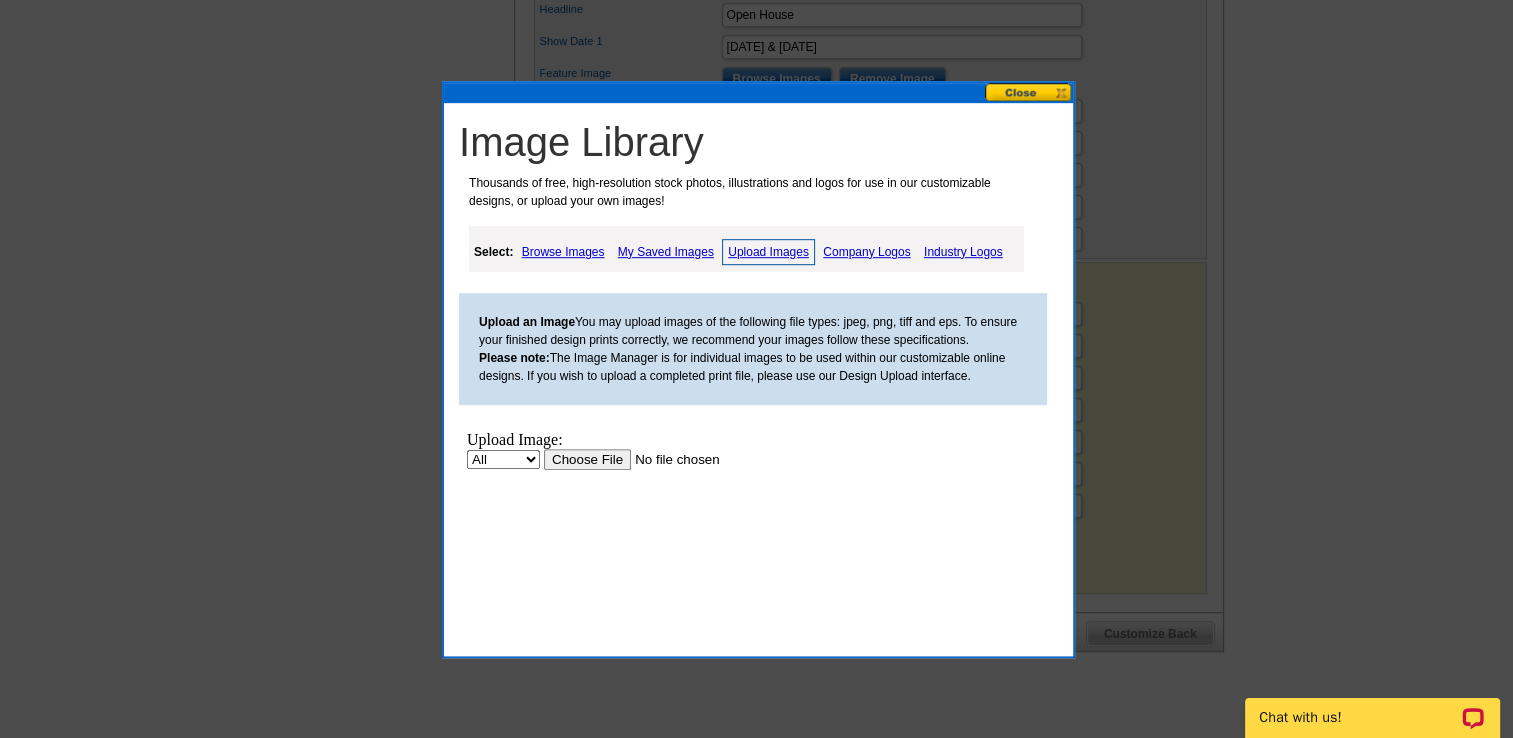 click at bounding box center [670, 458] 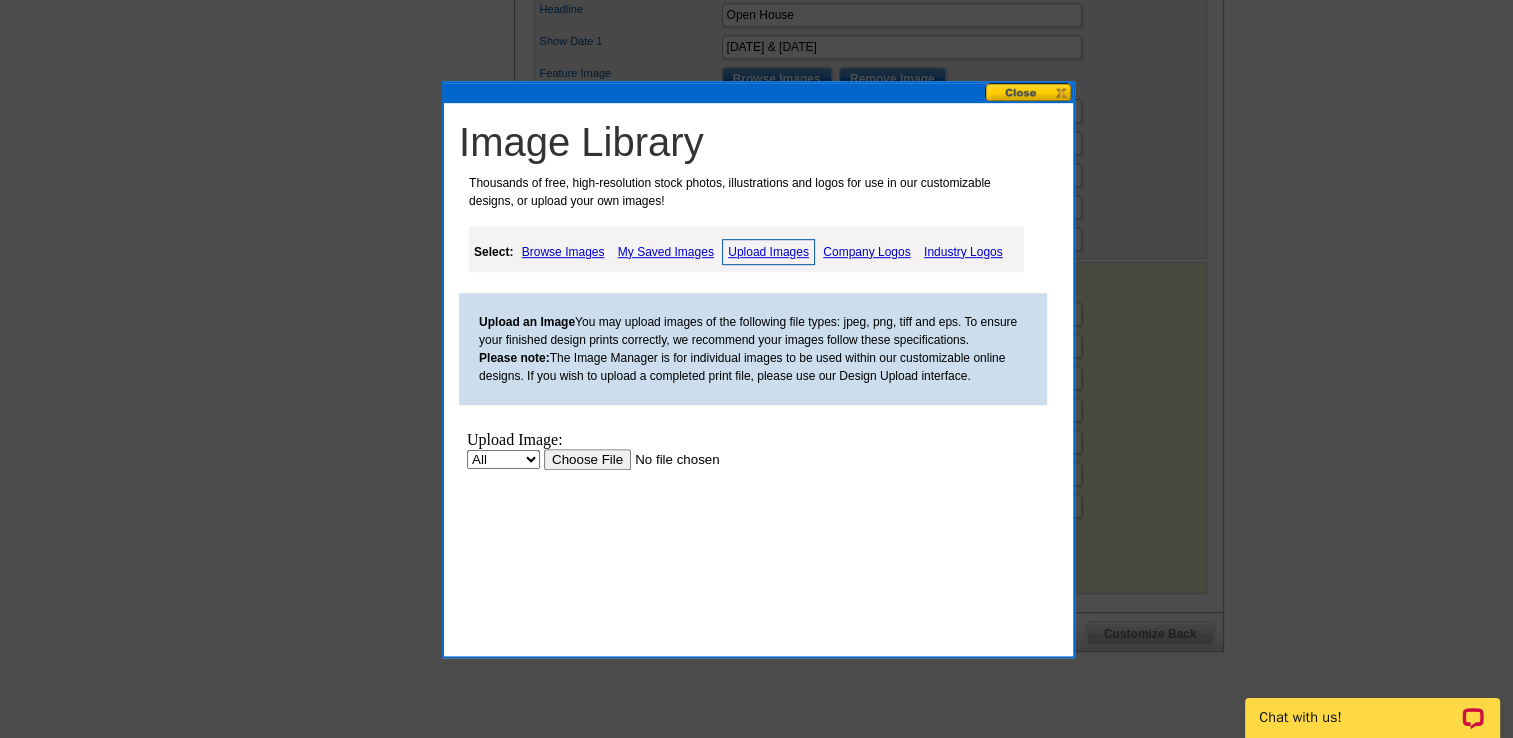 scroll, scrollTop: 0, scrollLeft: 0, axis: both 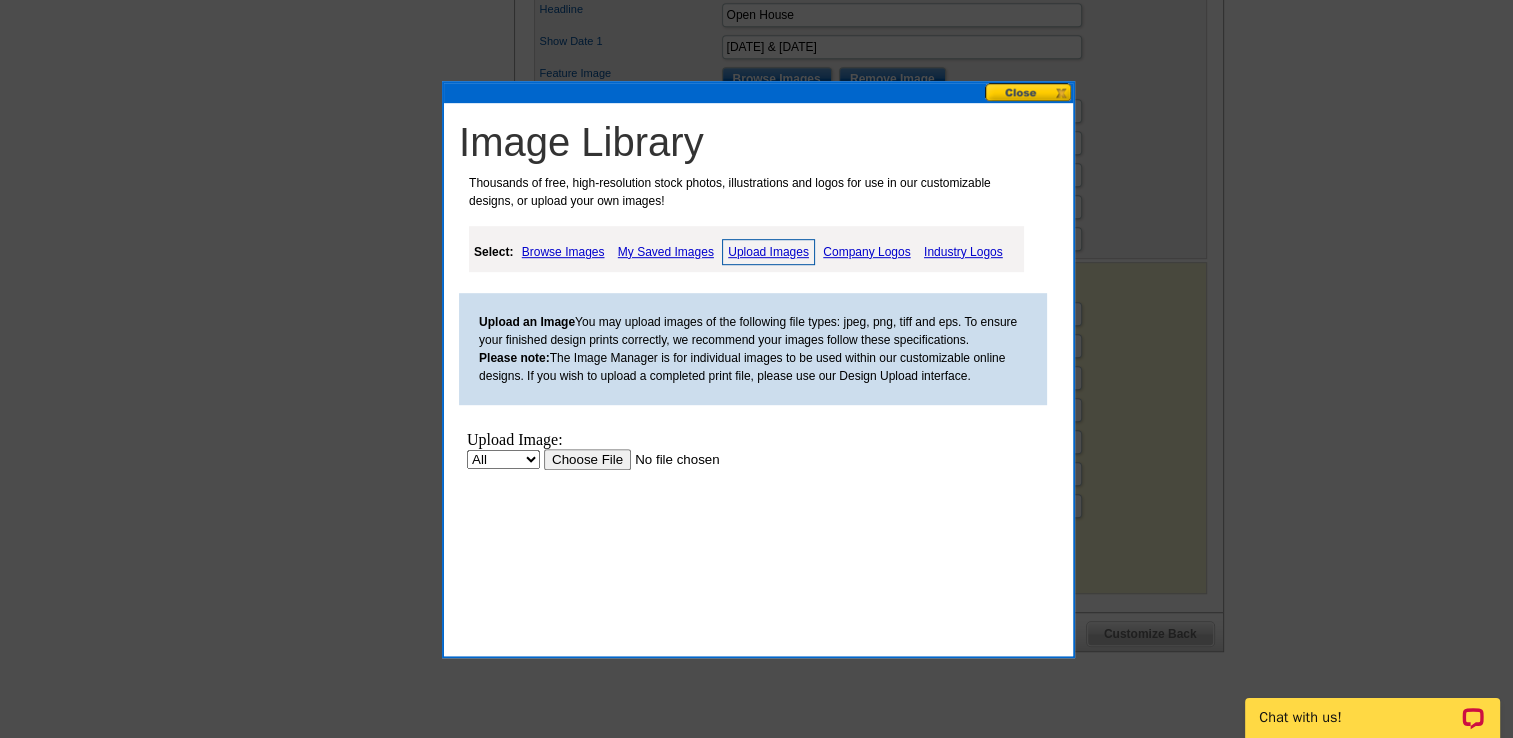 click at bounding box center [670, 458] 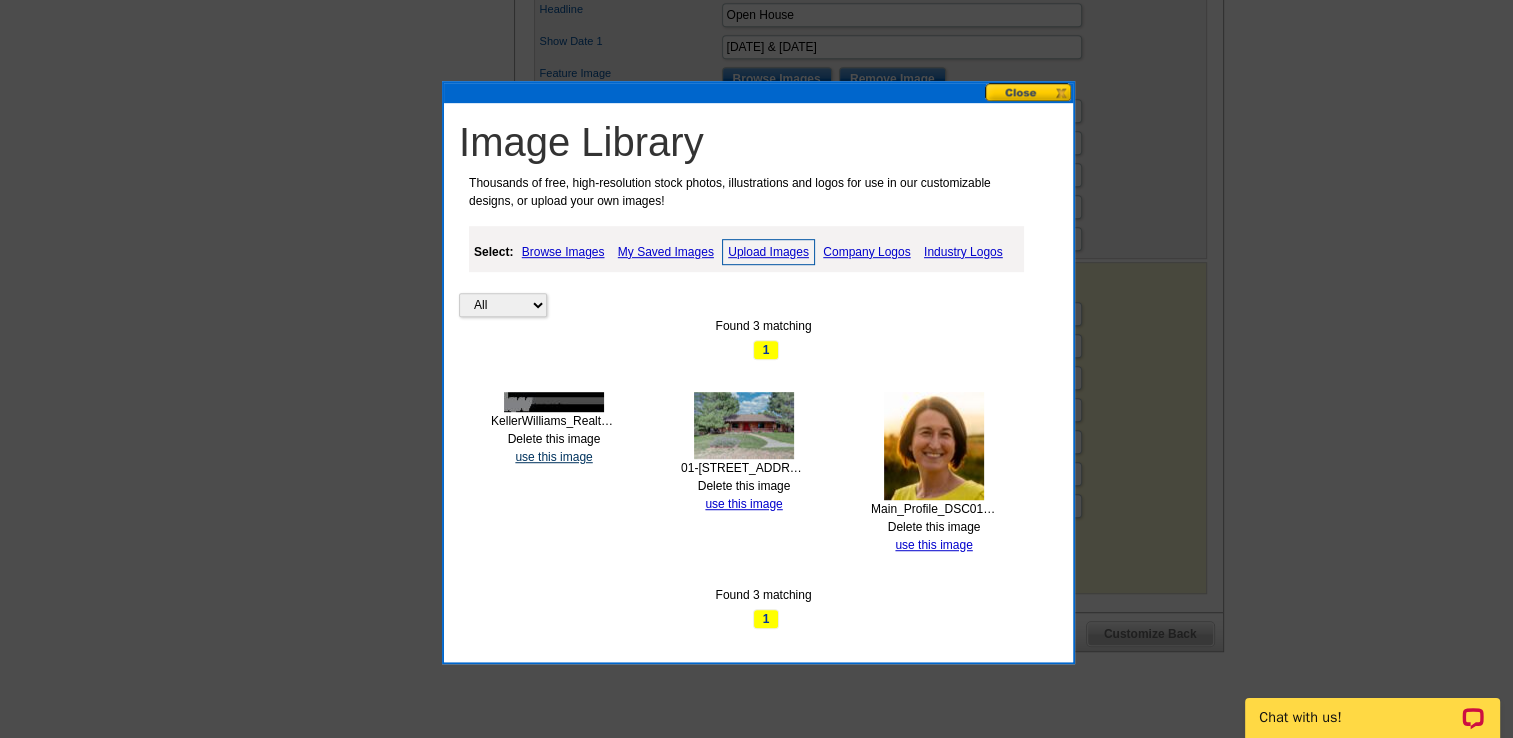 click on "use this image" at bounding box center [553, 457] 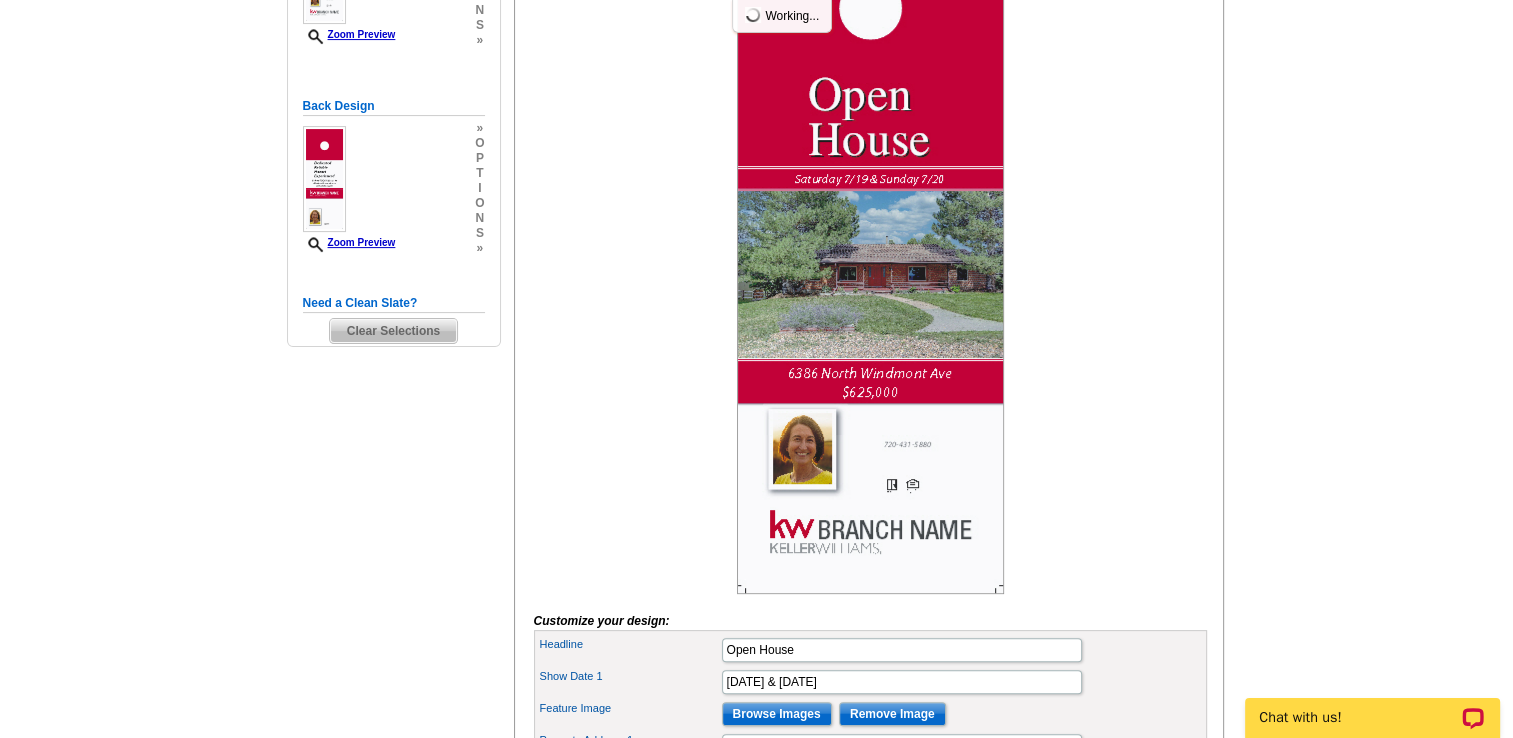 scroll, scrollTop: 560, scrollLeft: 0, axis: vertical 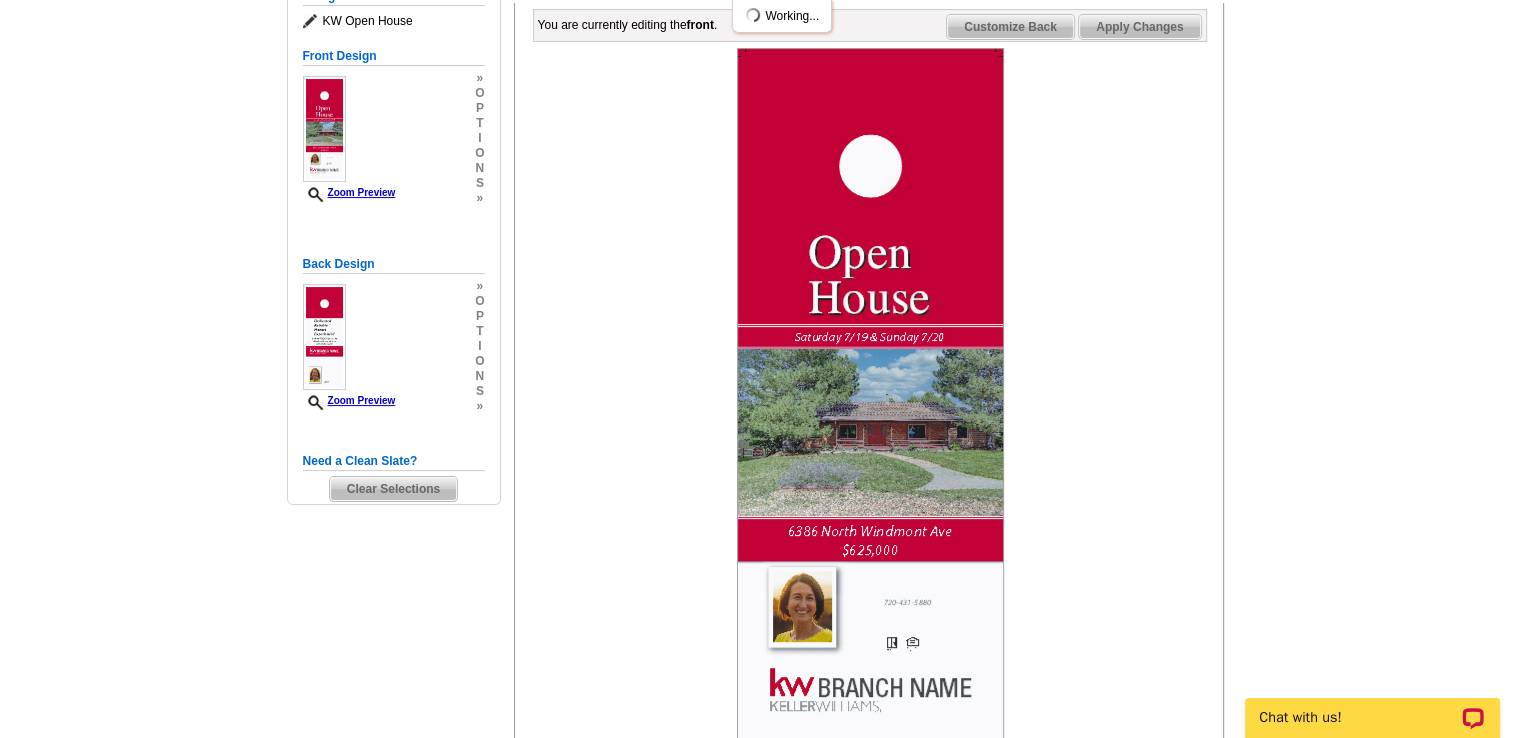 click on "Apply Changes" at bounding box center (1139, 27) 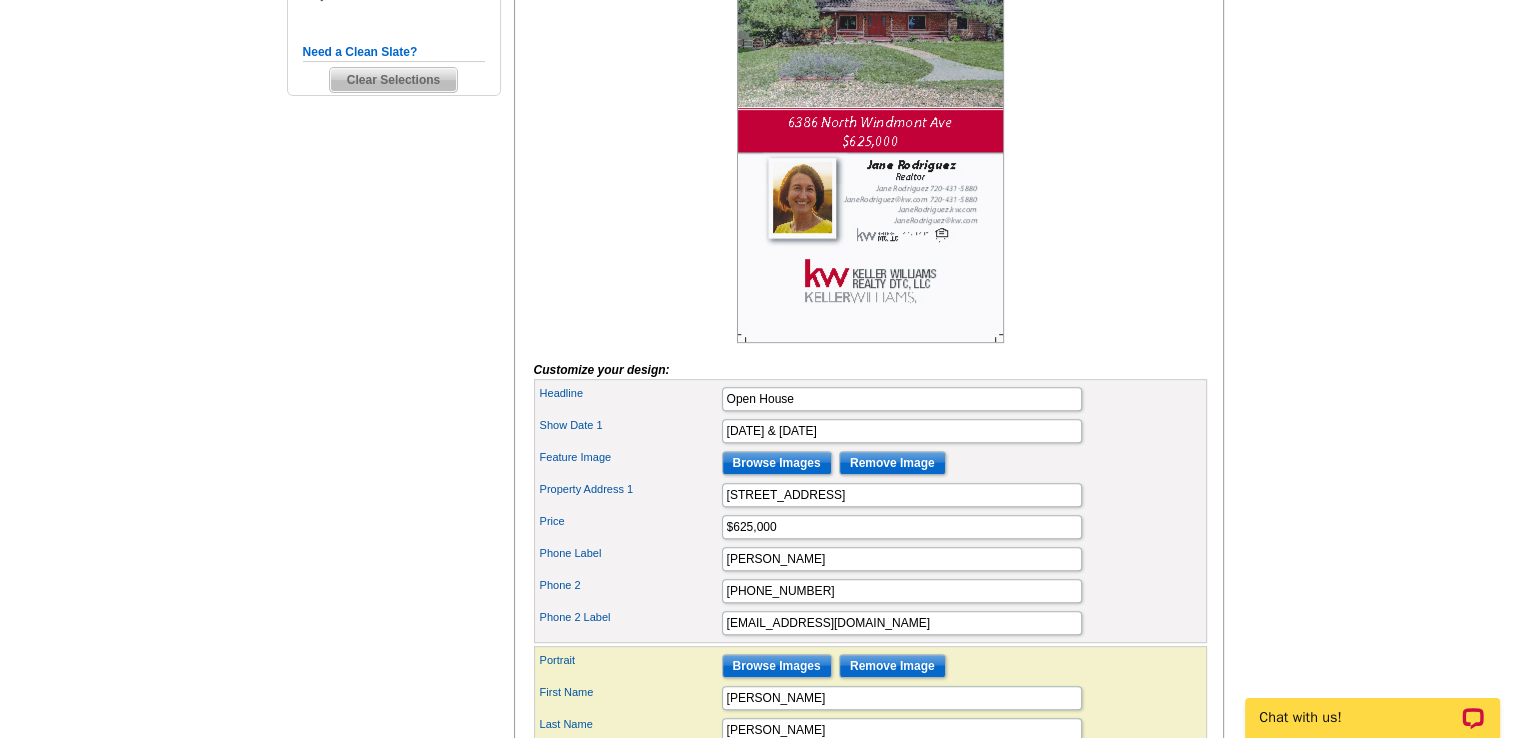 scroll, scrollTop: 752, scrollLeft: 0, axis: vertical 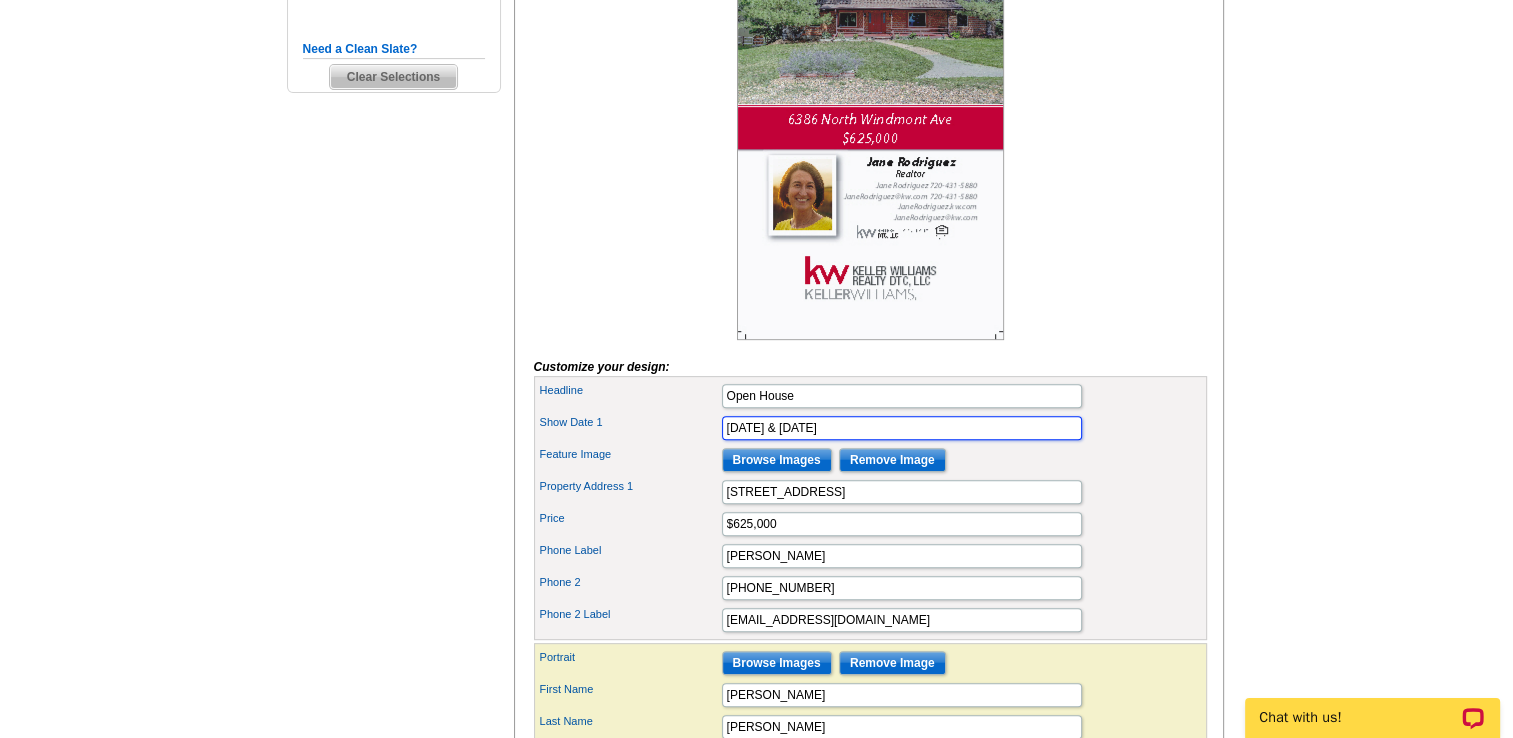 click on "Saturday 7/19 & Sunday 7/20" at bounding box center [902, 428] 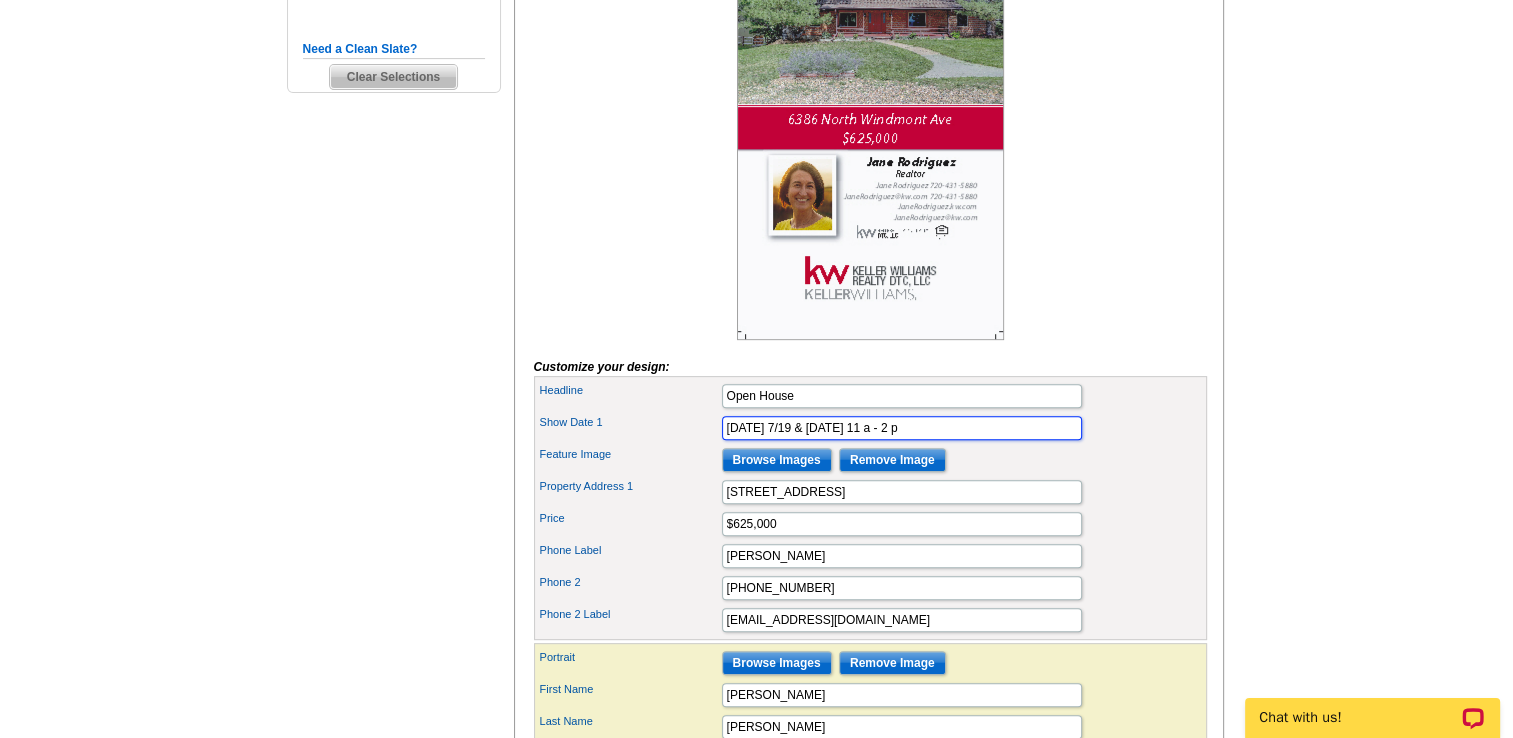 type on "Saturday 7/19 & Sunday 7/20 - 11 a - 2 p" 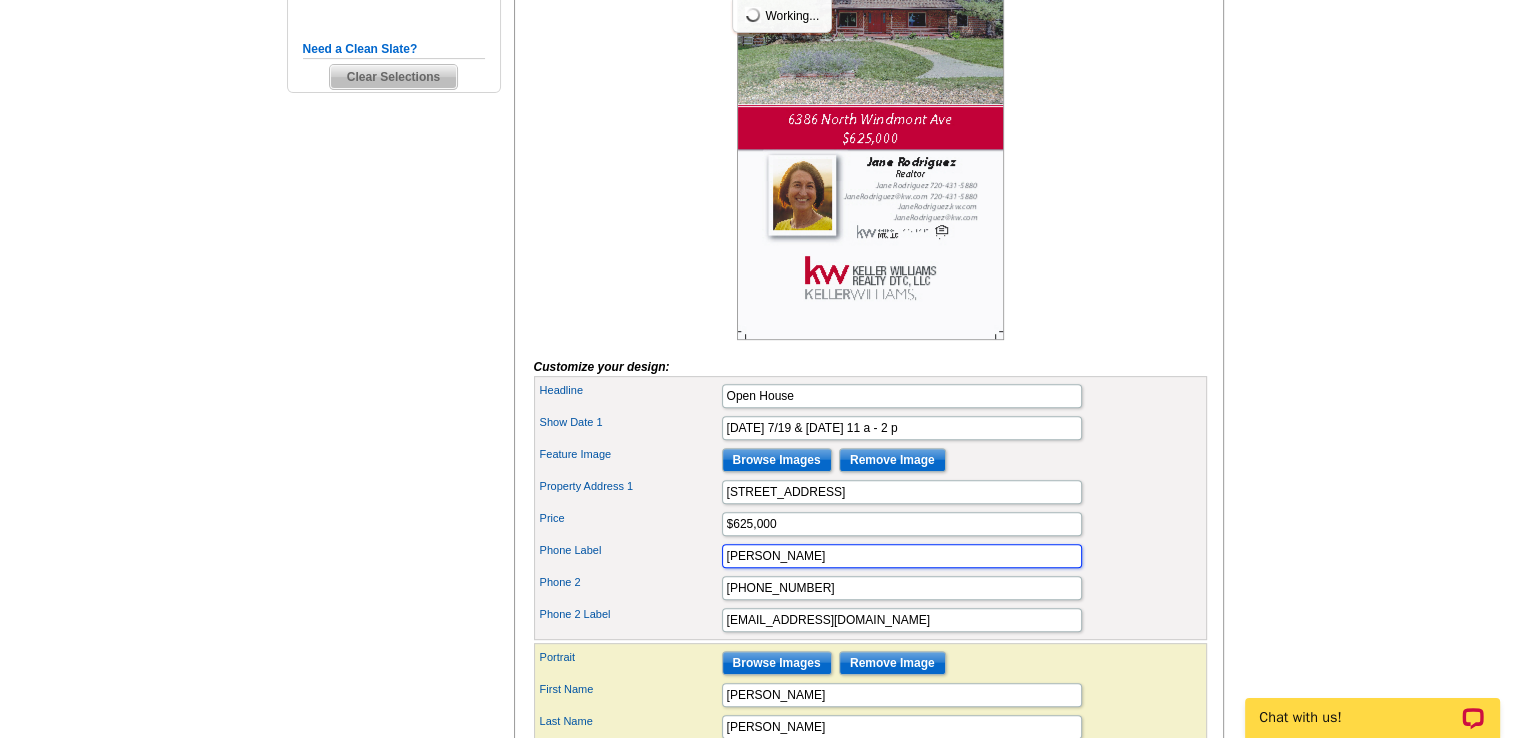drag, startPoint x: 816, startPoint y: 582, endPoint x: 685, endPoint y: 586, distance: 131.06105 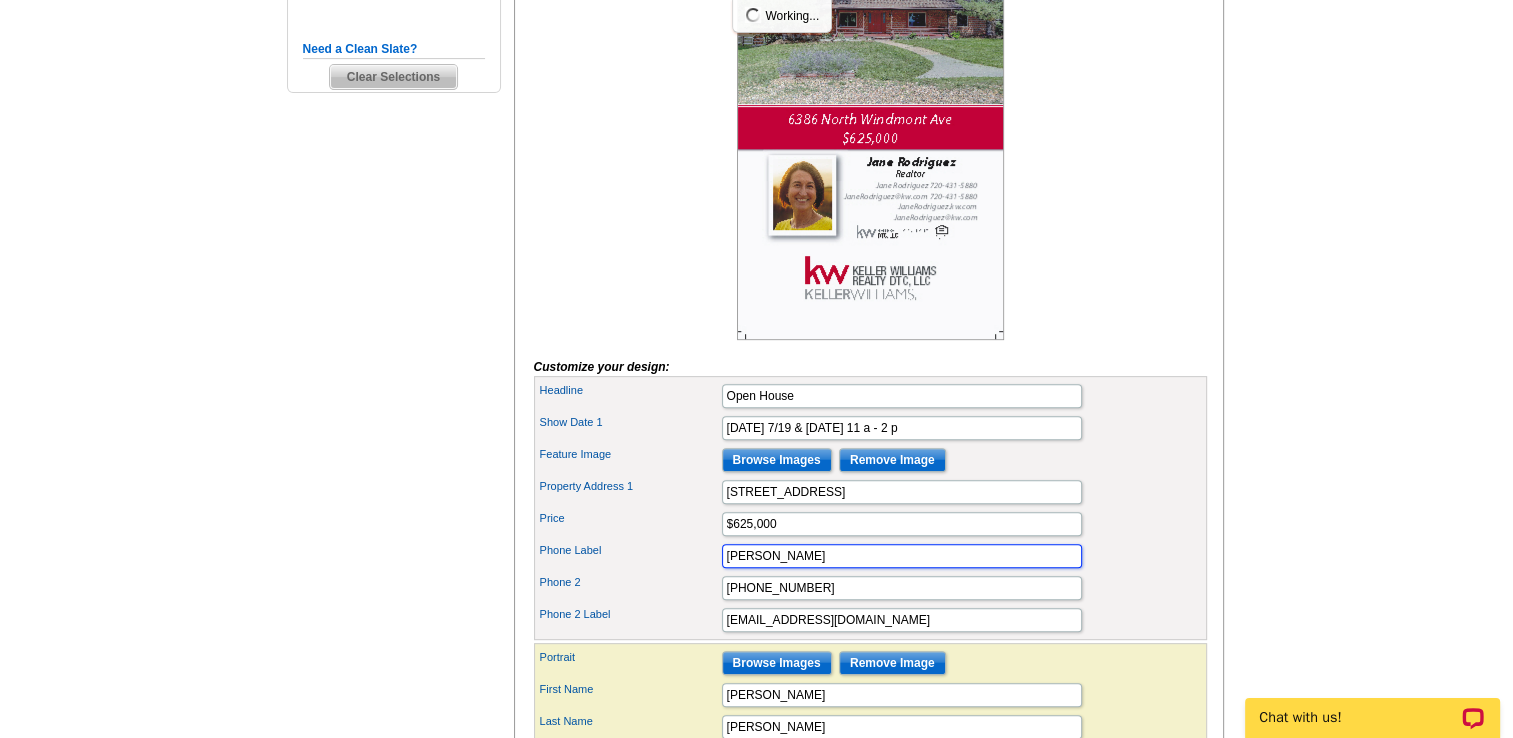 click on "Phone Label
Jane Rodriguez" at bounding box center (870, 556) 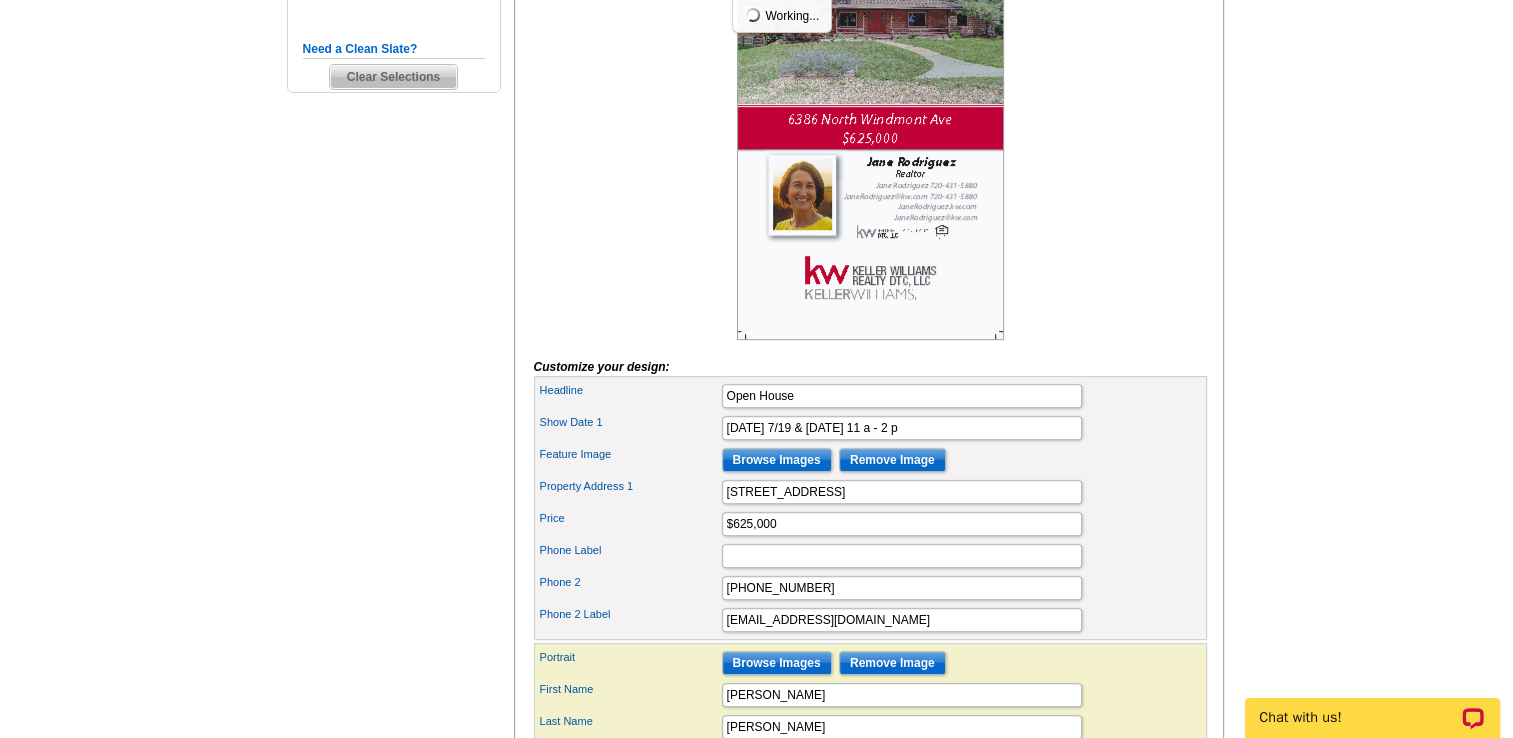 click on "Phone 2
720-431-5880" at bounding box center (870, 588) 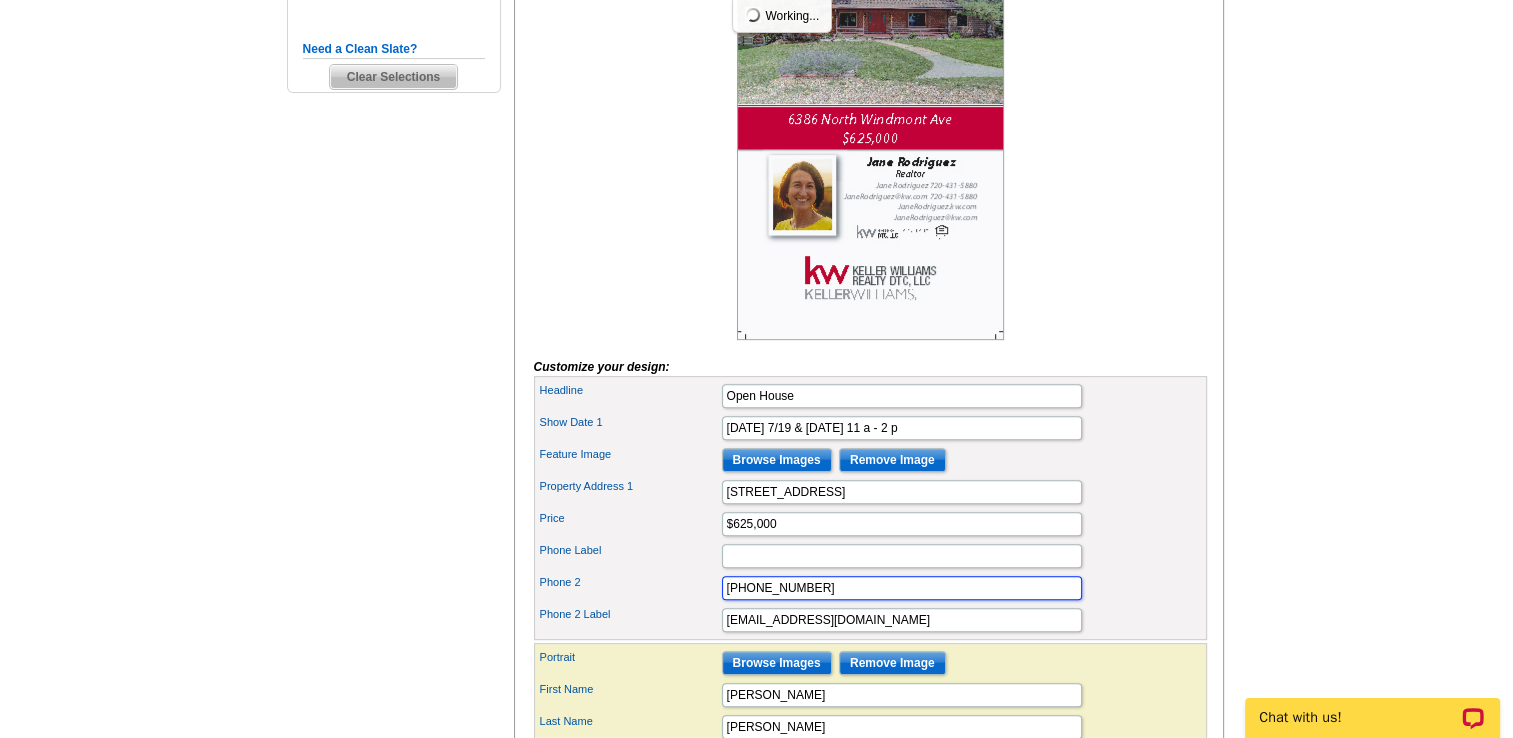 drag, startPoint x: 809, startPoint y: 616, endPoint x: 684, endPoint y: 609, distance: 125.19585 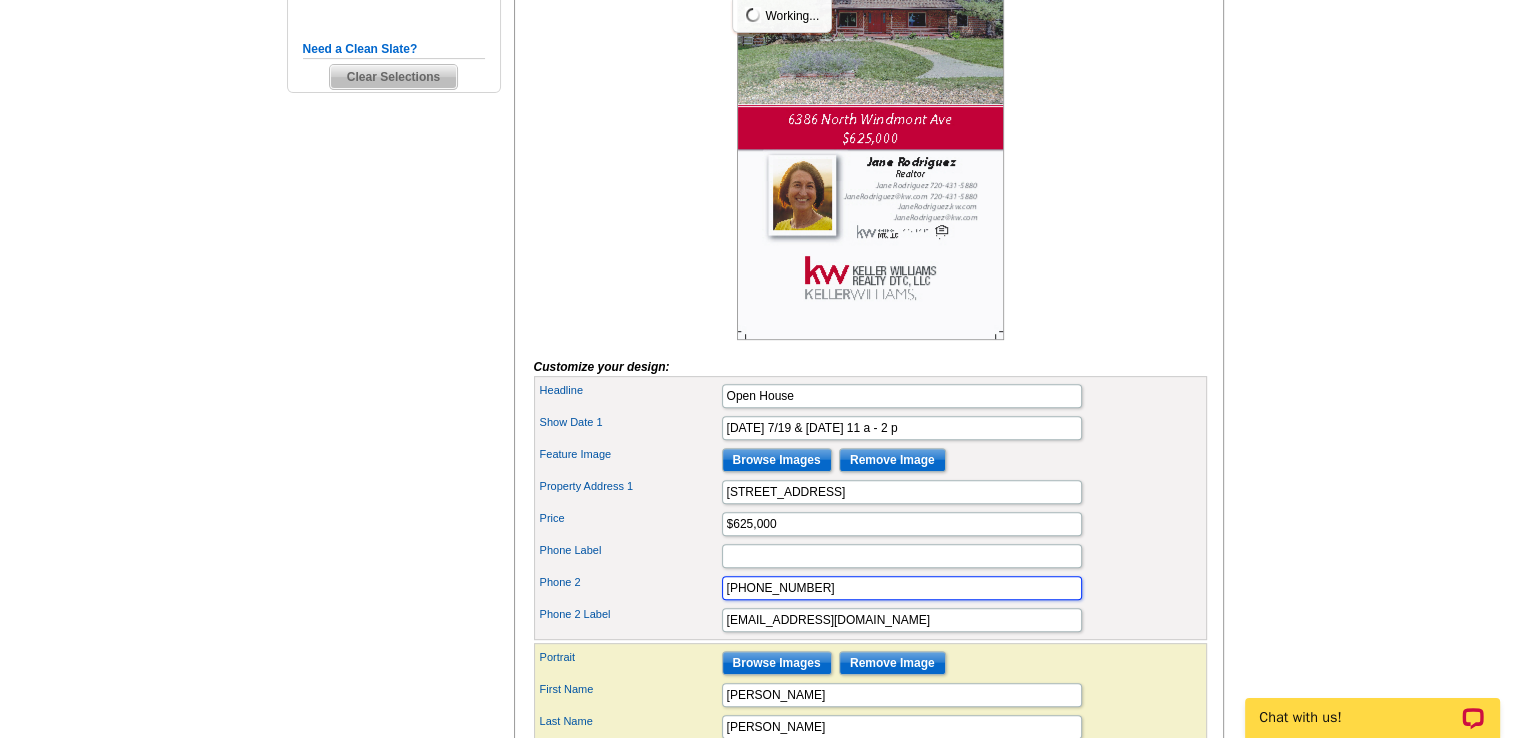 click on "Phone 2
720-431-5880" at bounding box center [870, 588] 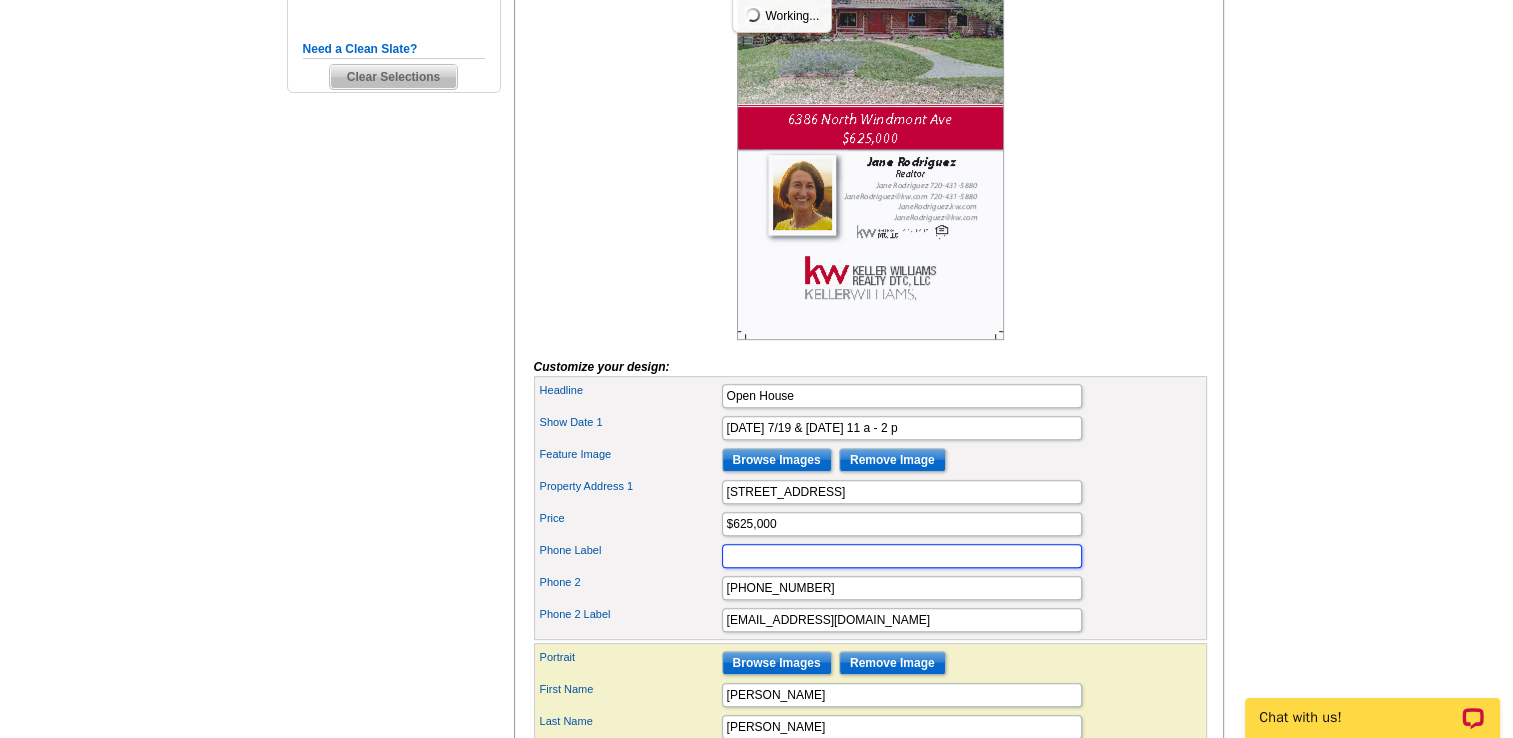 click on "Phone Label" at bounding box center (902, 556) 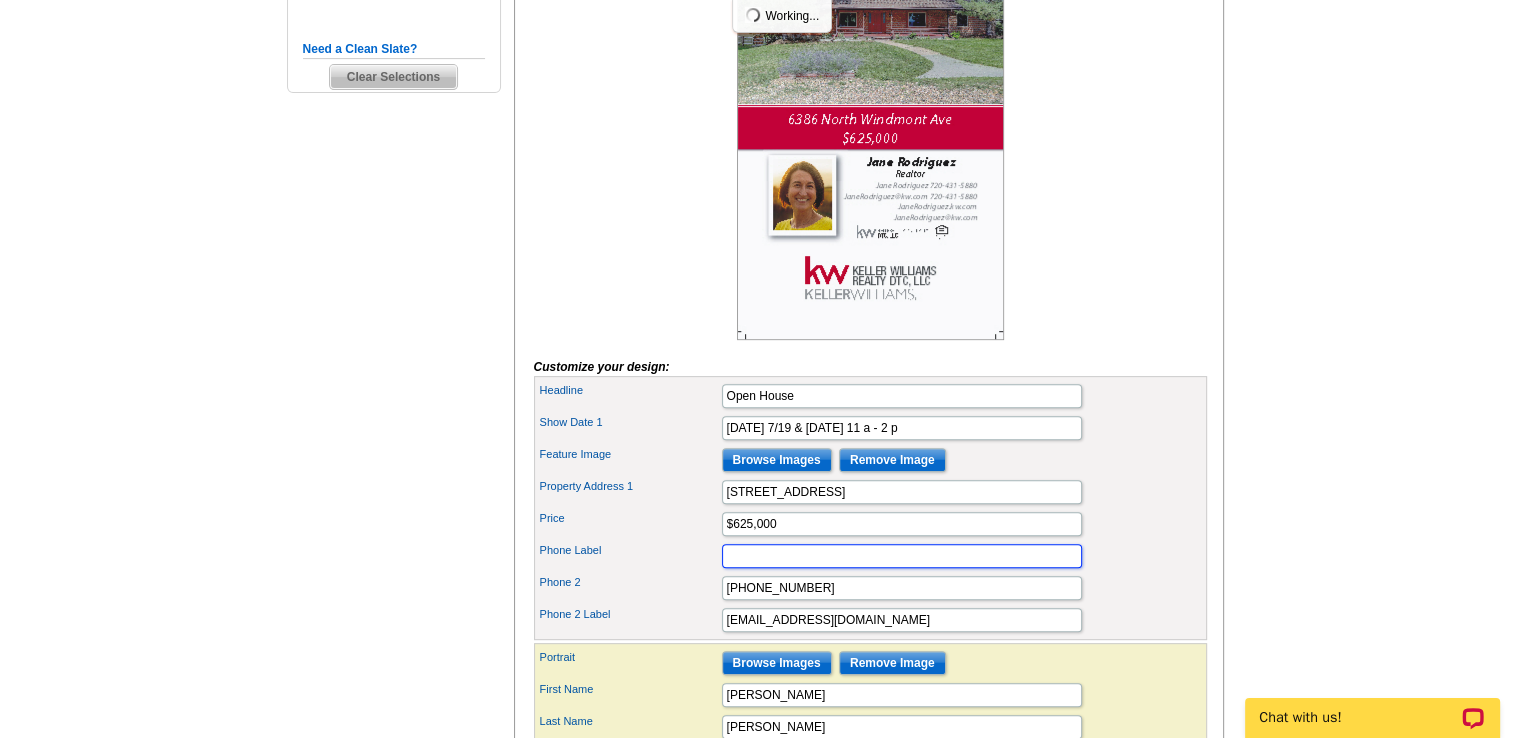 paste on "720-431-5880" 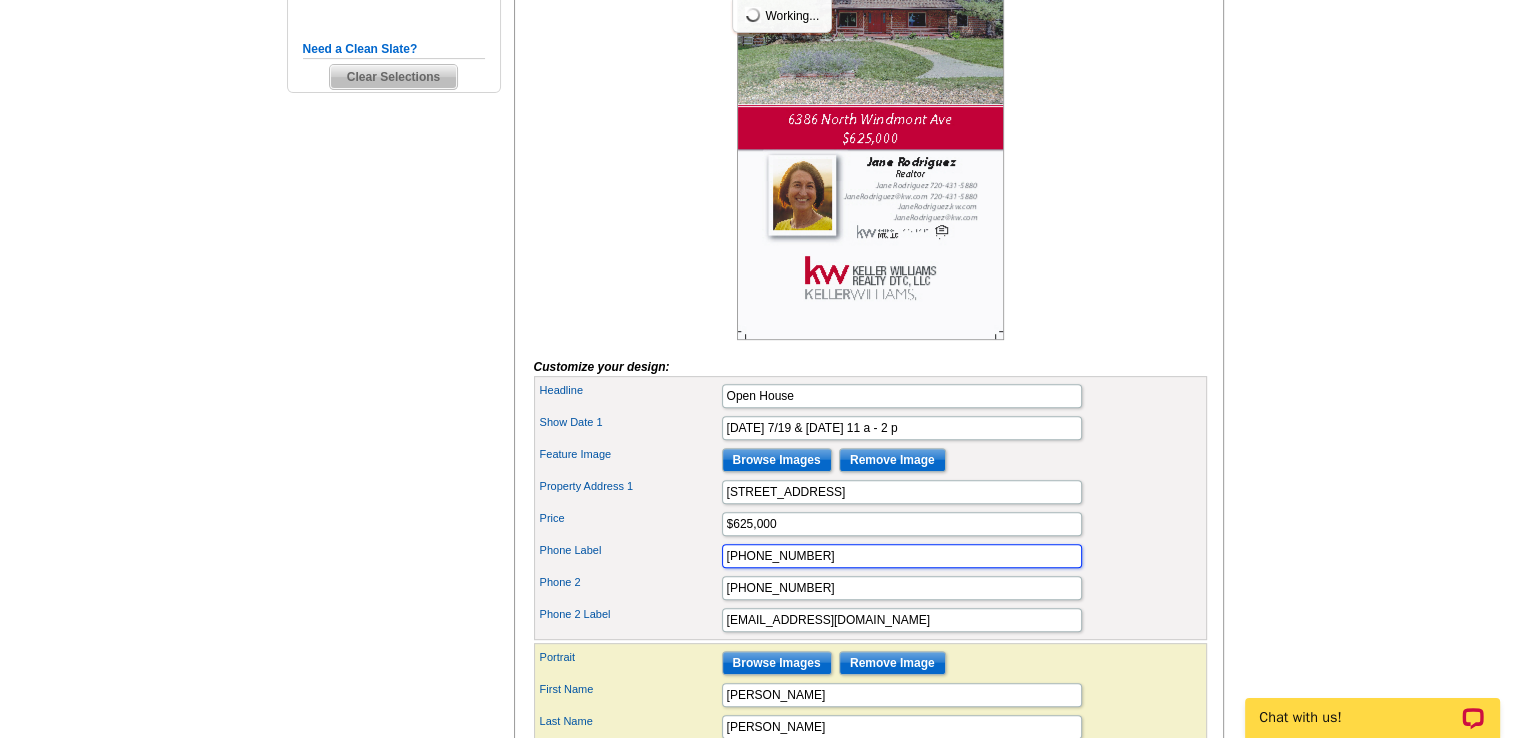 type on "720-431-5880" 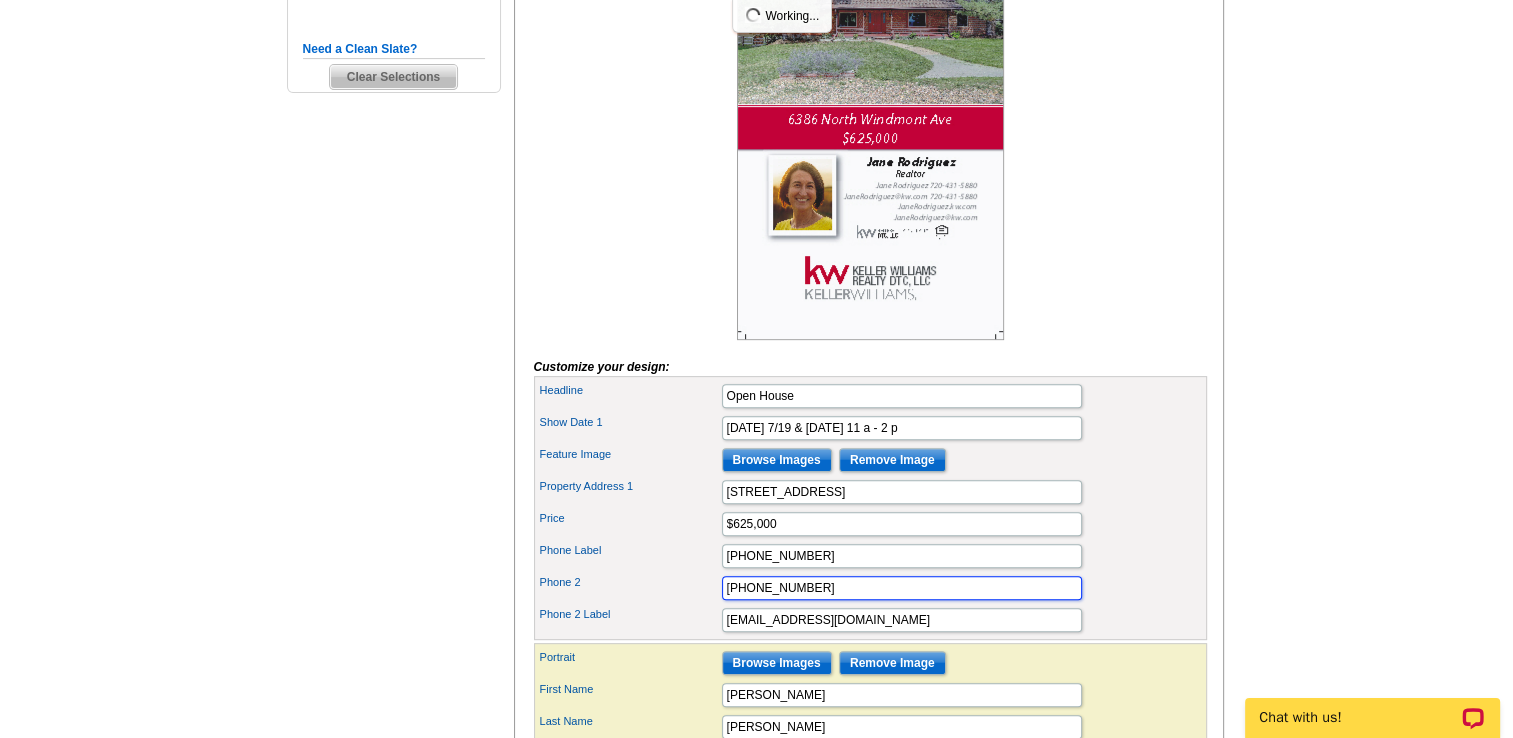 drag, startPoint x: 829, startPoint y: 622, endPoint x: 639, endPoint y: 618, distance: 190.0421 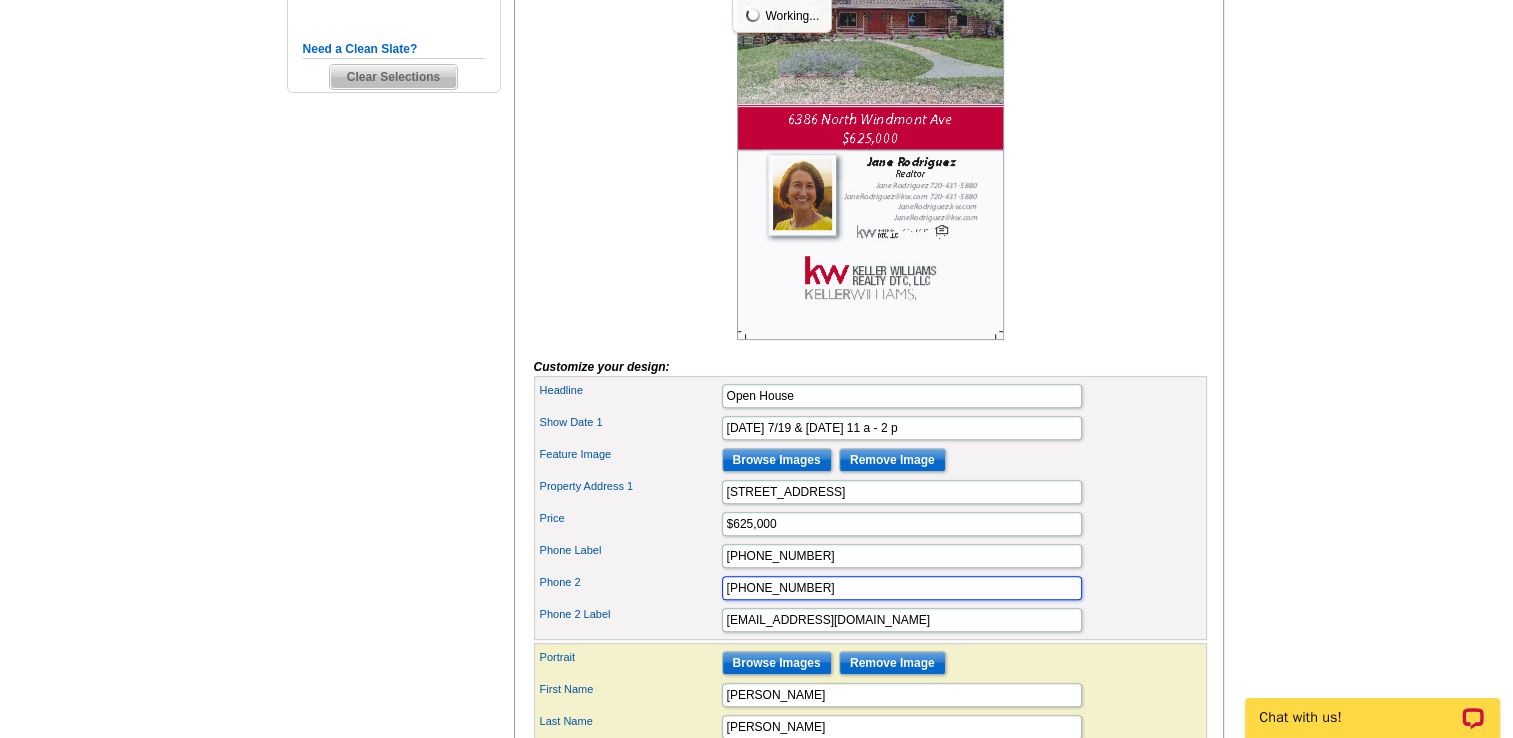 click on "Phone 2
720-431-5880" at bounding box center (870, 588) 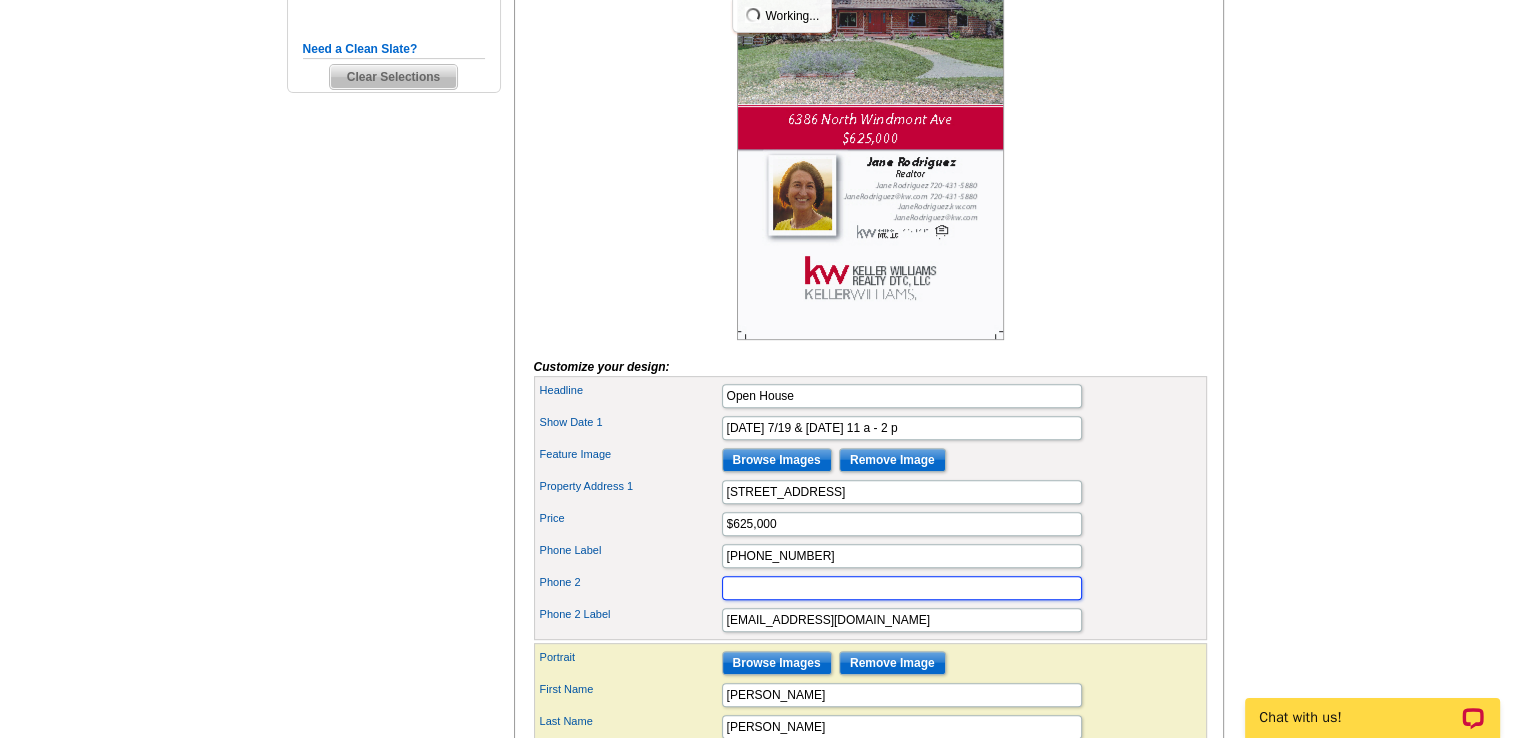 type 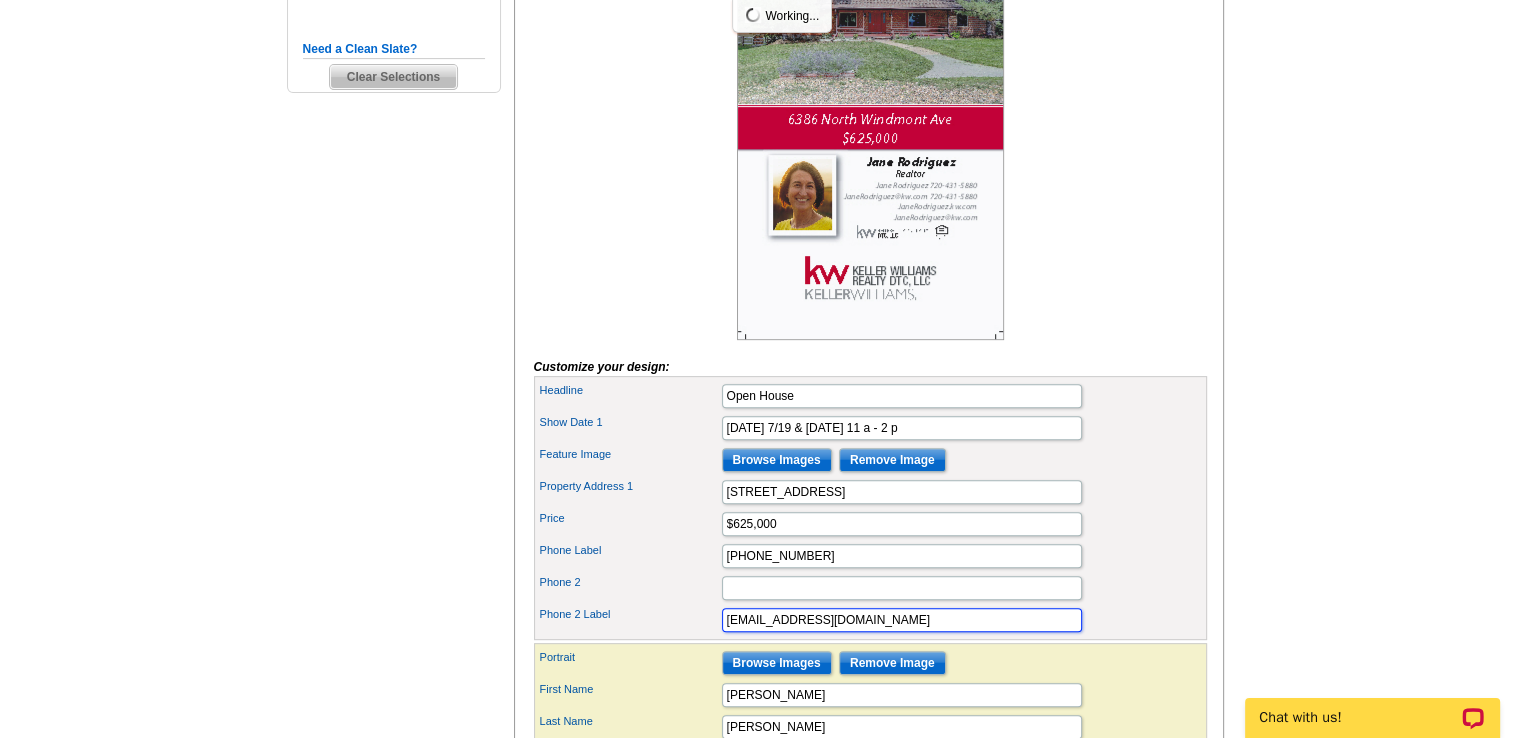 drag, startPoint x: 878, startPoint y: 651, endPoint x: 683, endPoint y: 647, distance: 195.04102 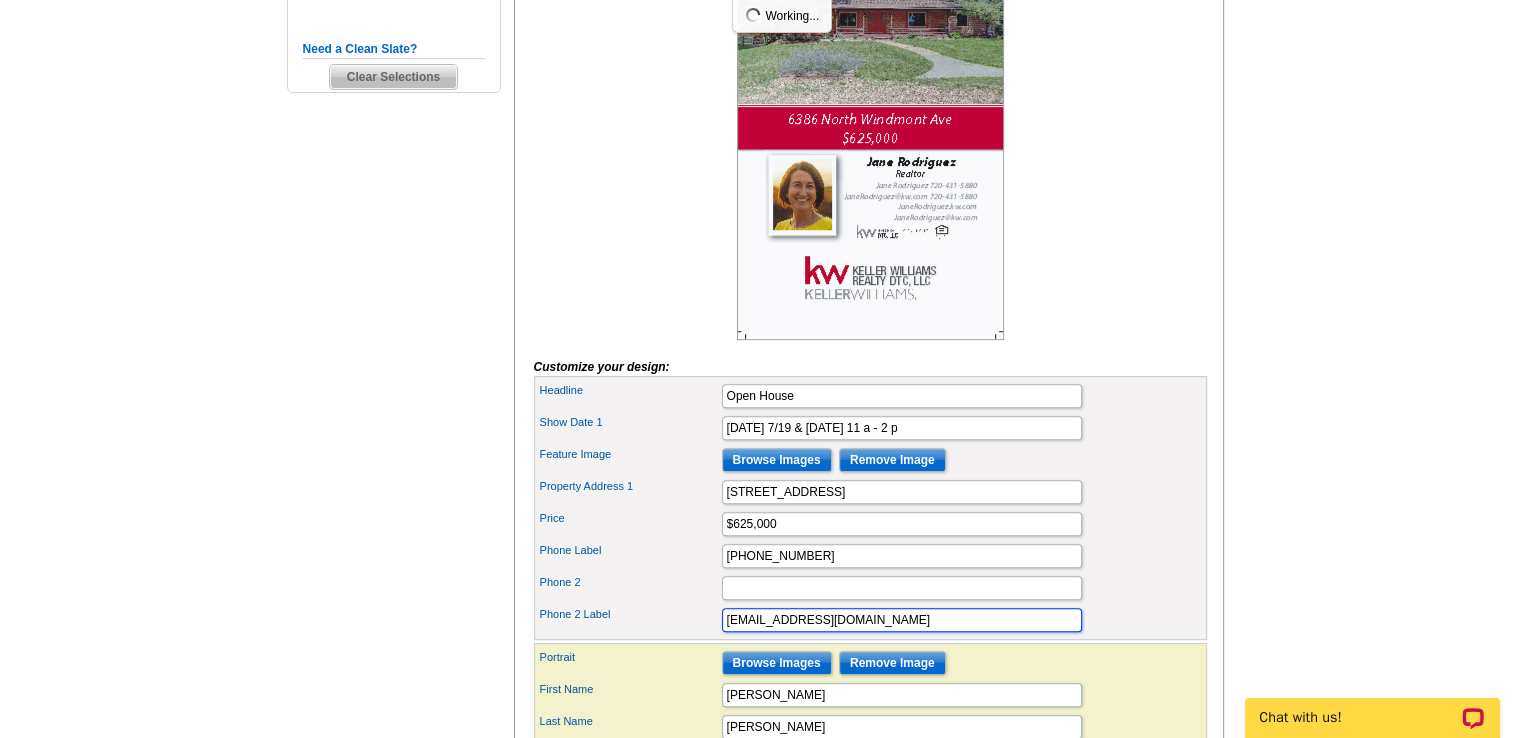 click on "Phone 2 Label
JaneRodriguez@kw.com" at bounding box center [870, 620] 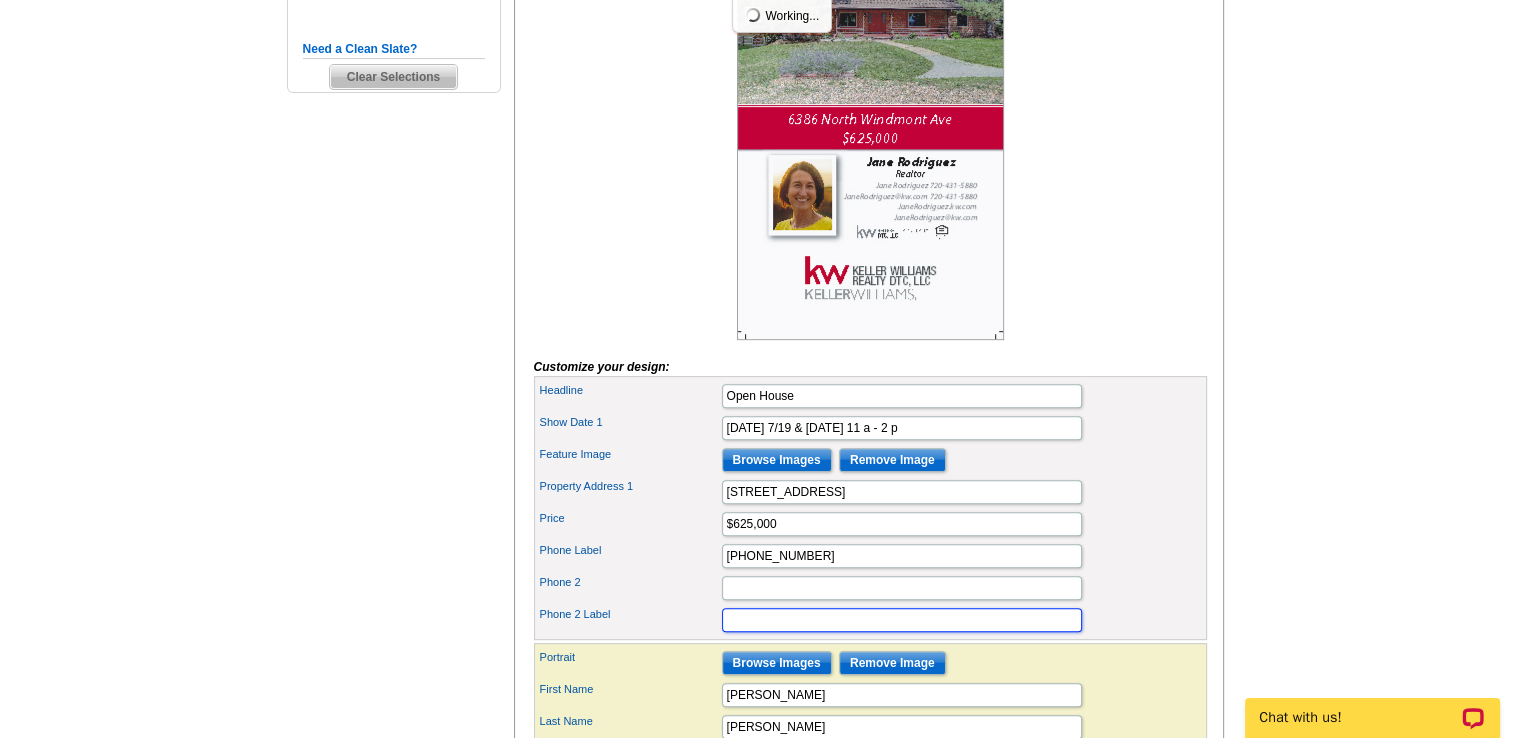 type 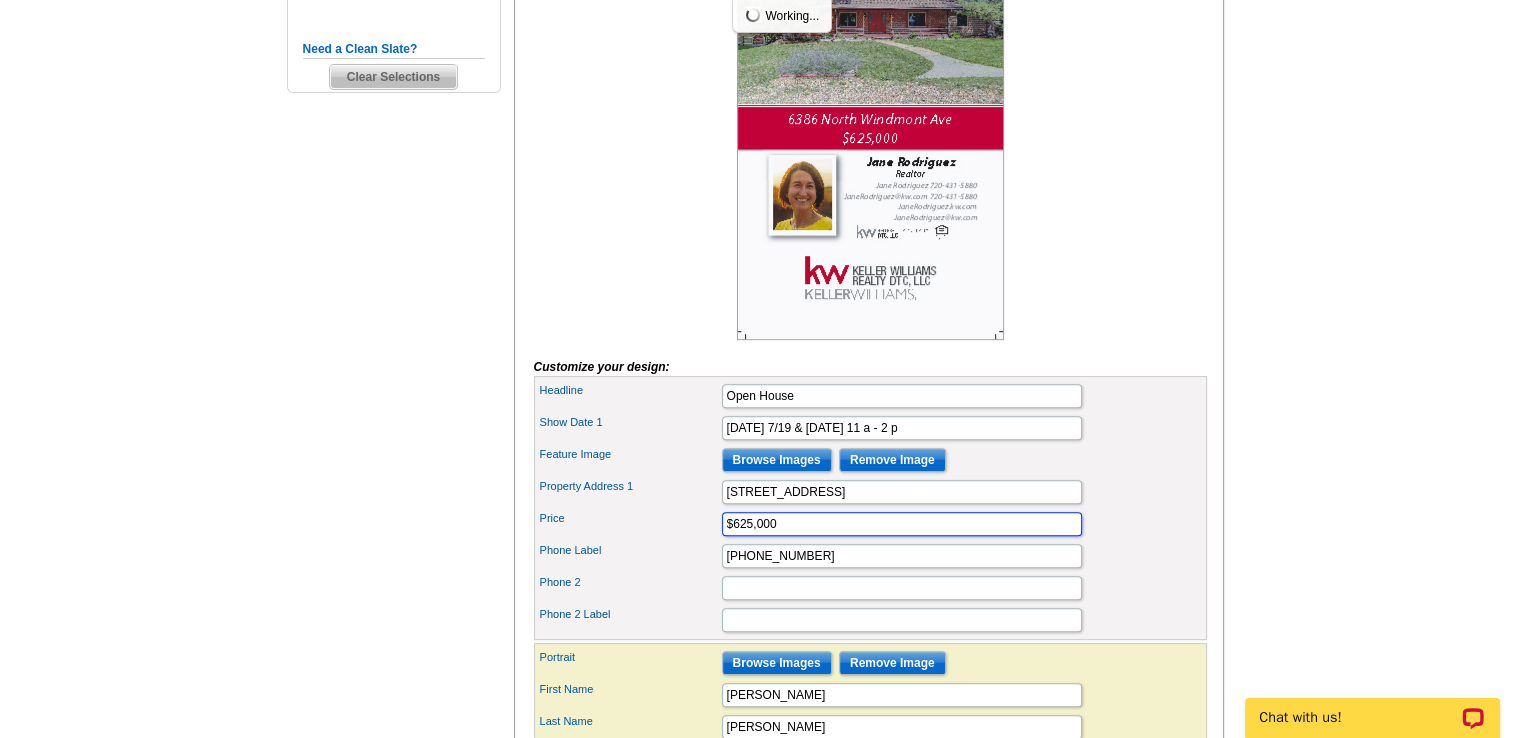 click on "$625,000" at bounding box center (902, 524) 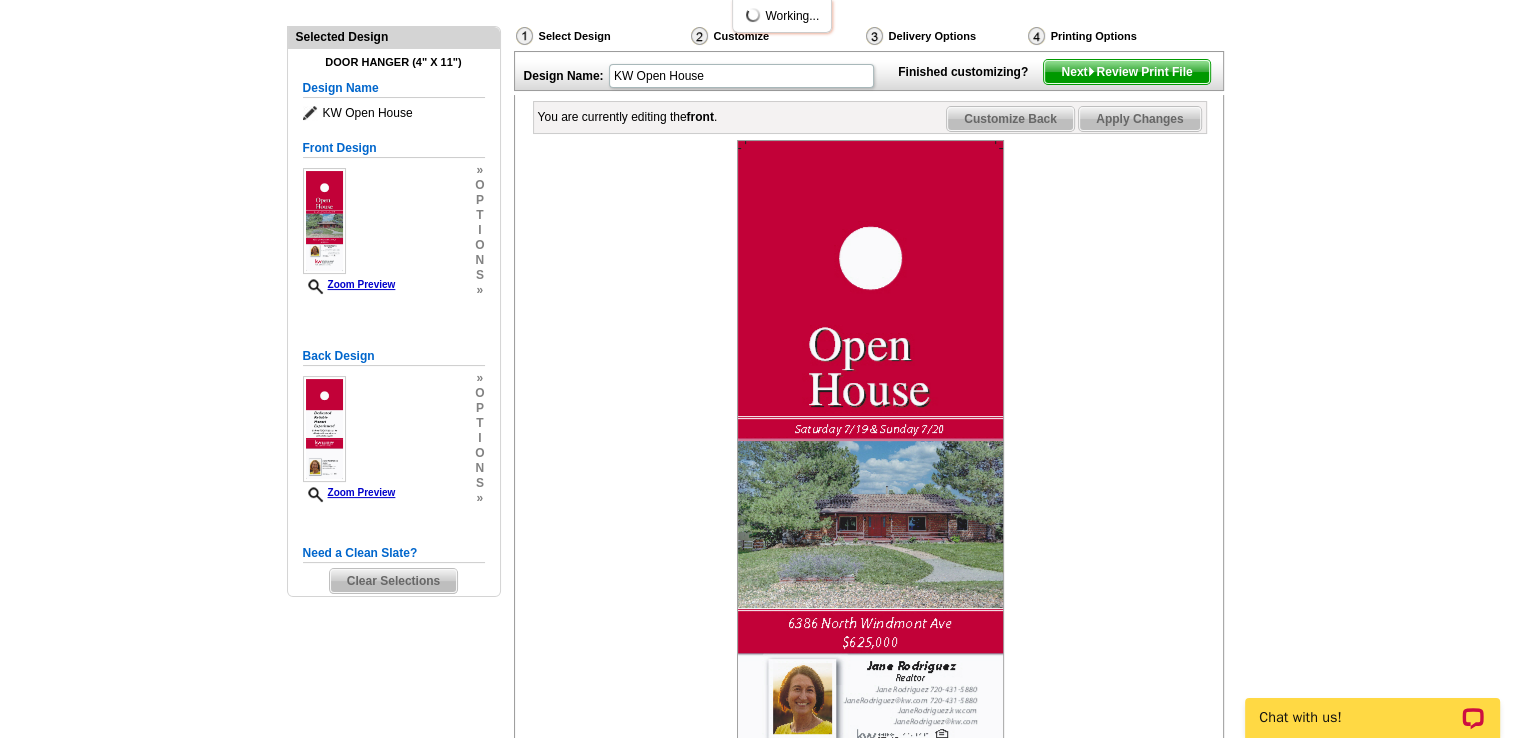 scroll, scrollTop: 246, scrollLeft: 0, axis: vertical 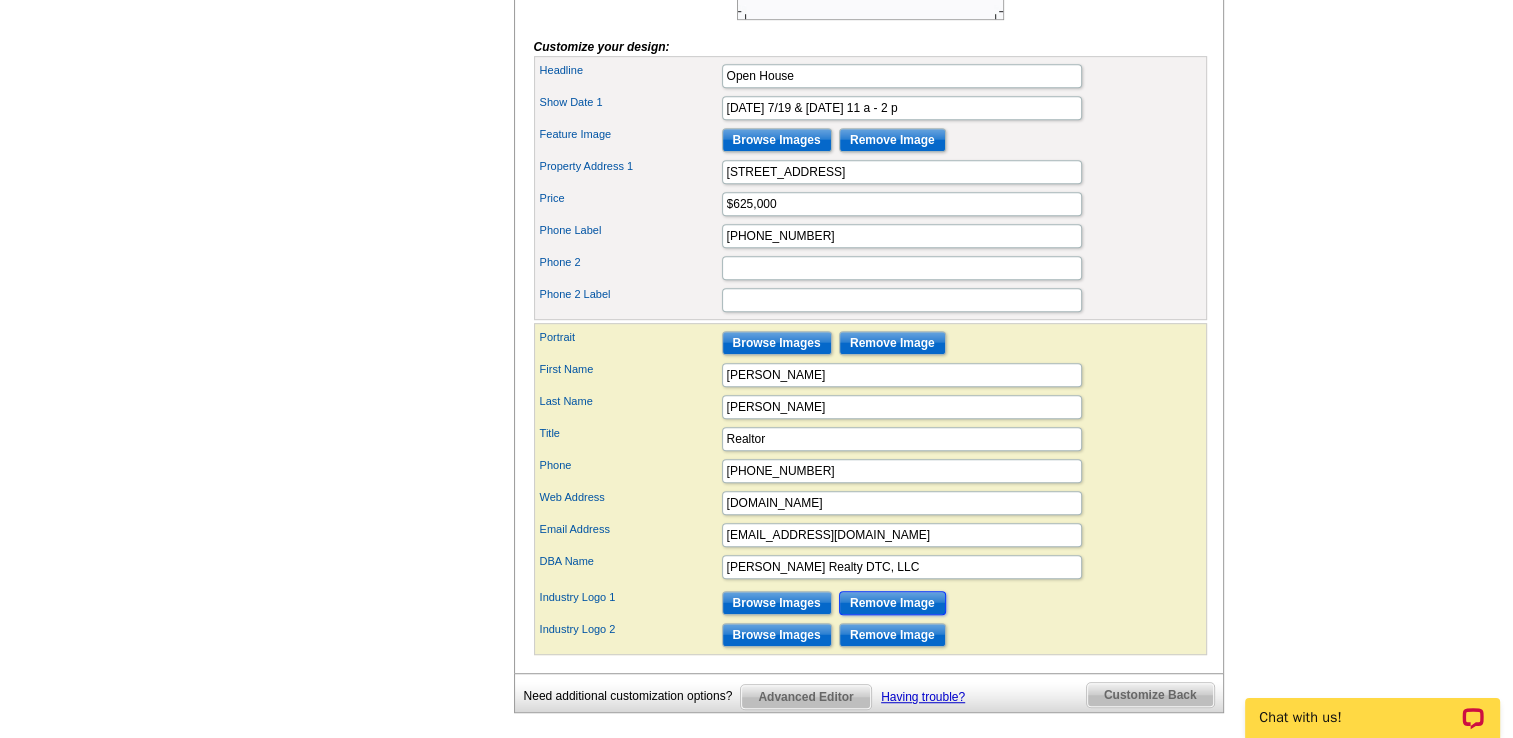click on "Remove Image" at bounding box center [892, 603] 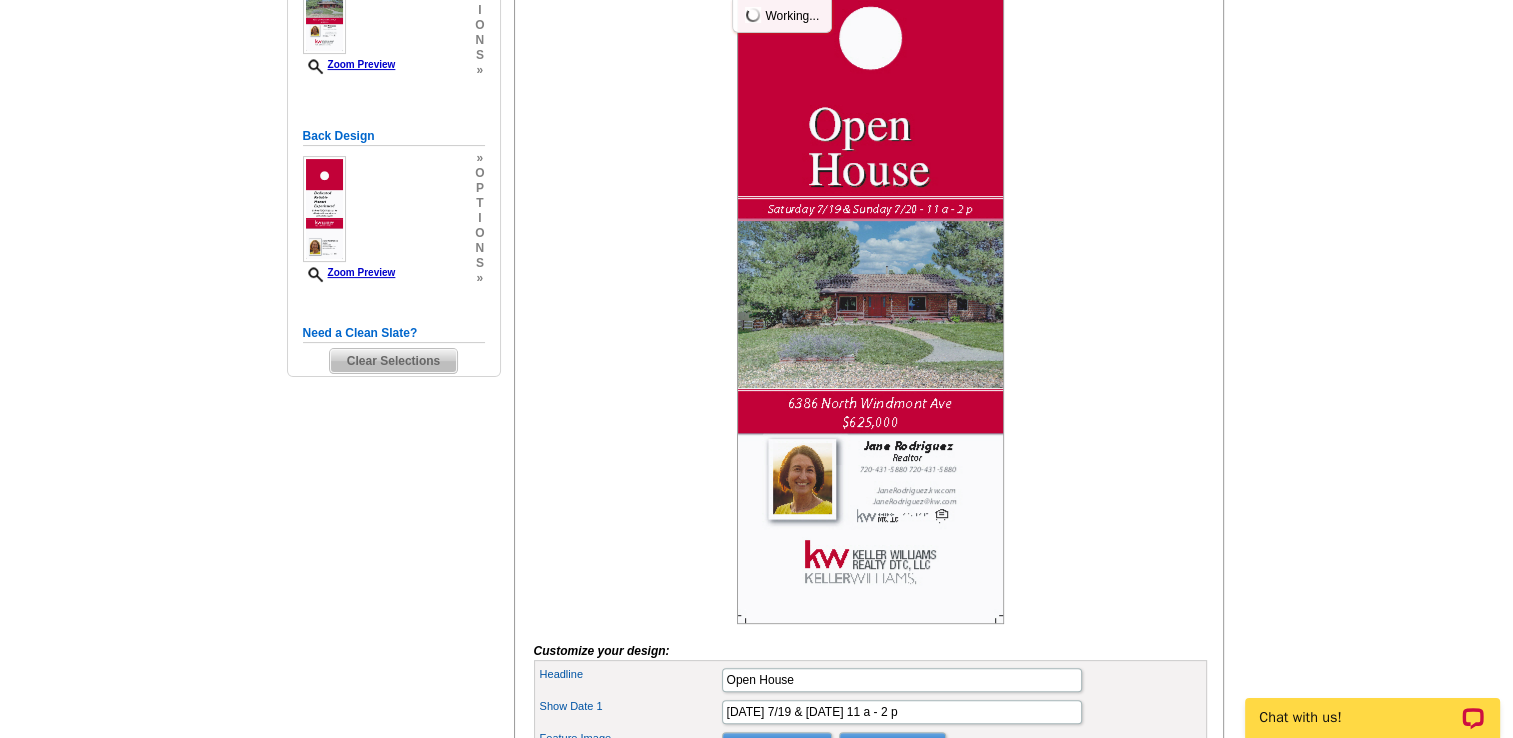 scroll, scrollTop: 458, scrollLeft: 0, axis: vertical 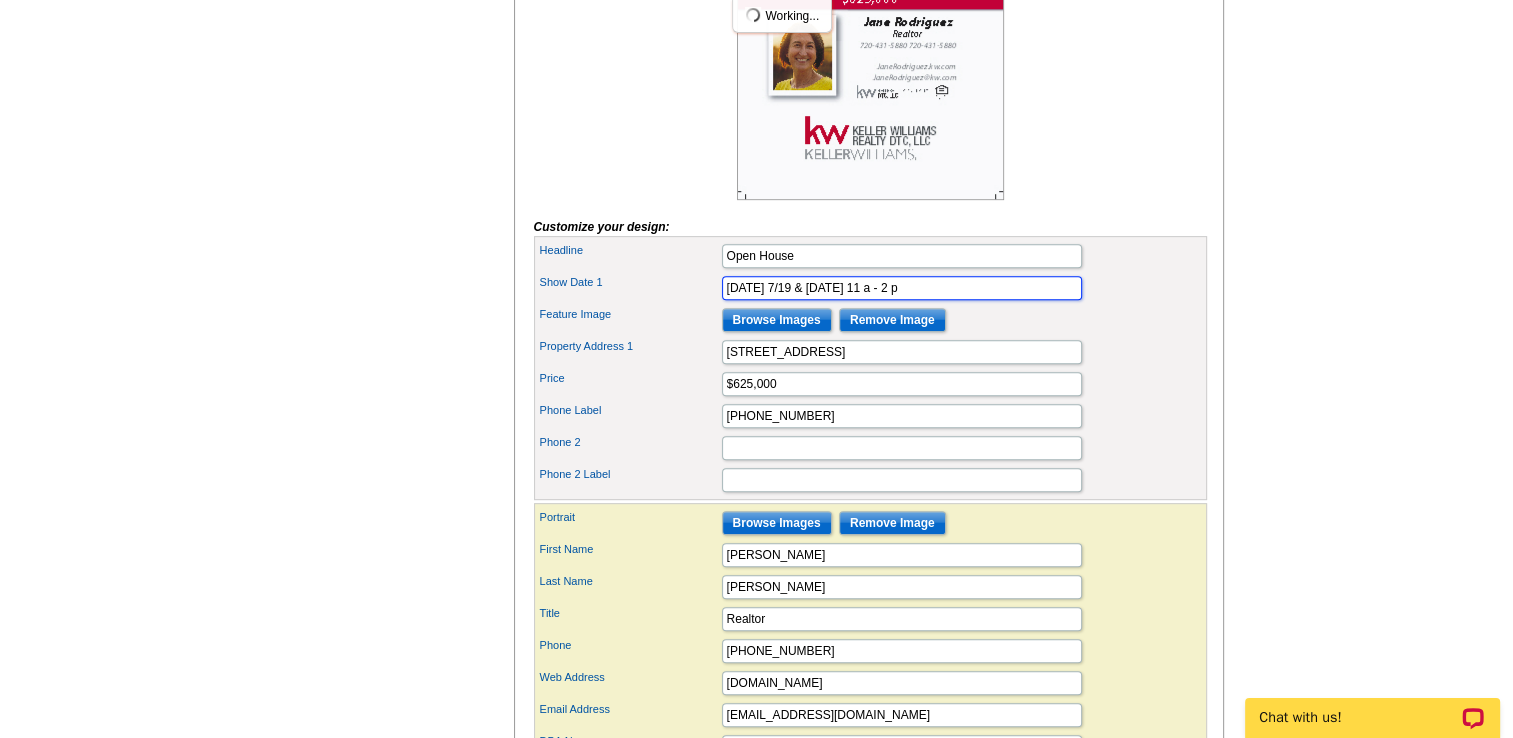 click on "Saturday 7/19 & Sunday 7/20 - 11 a - 2 p" at bounding box center [902, 288] 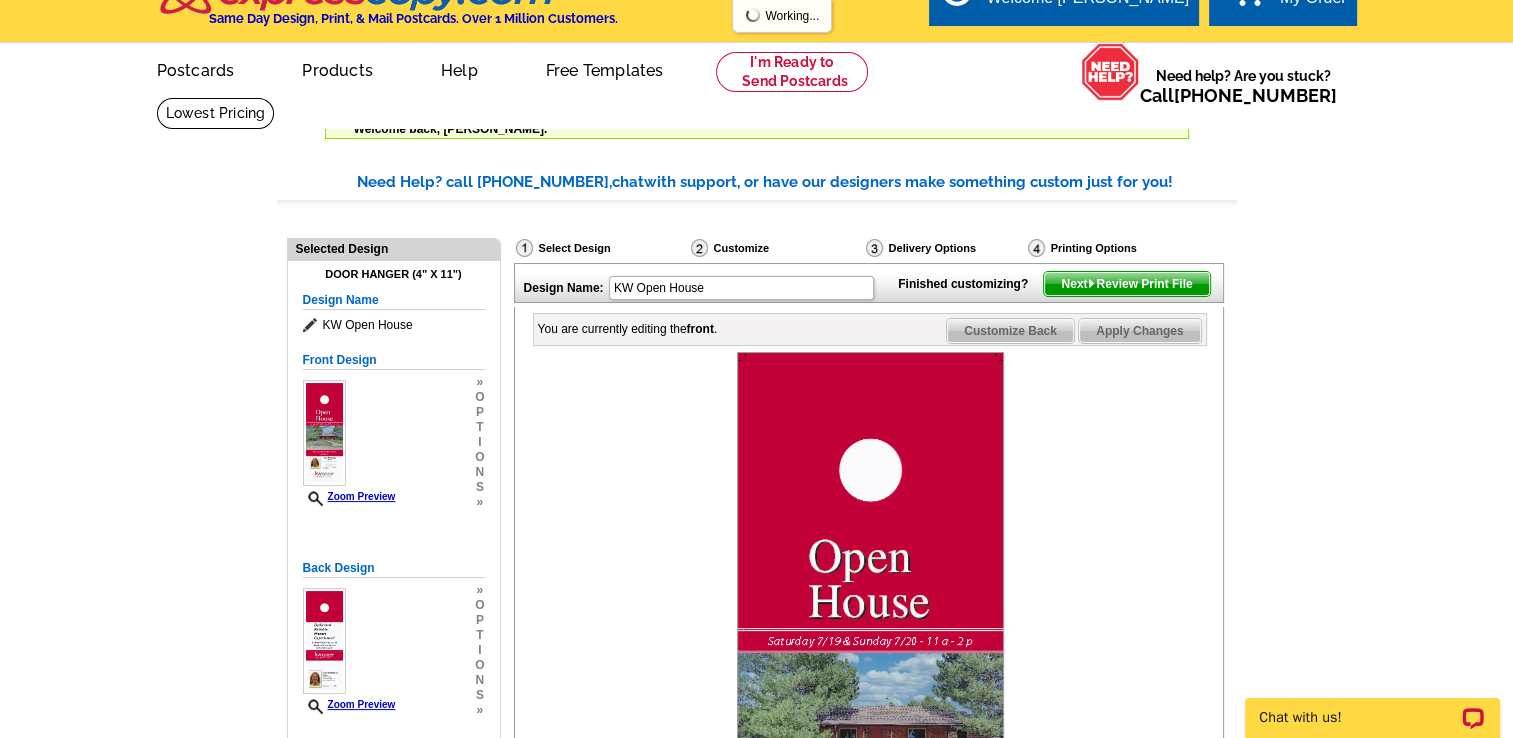scroll, scrollTop: 26, scrollLeft: 0, axis: vertical 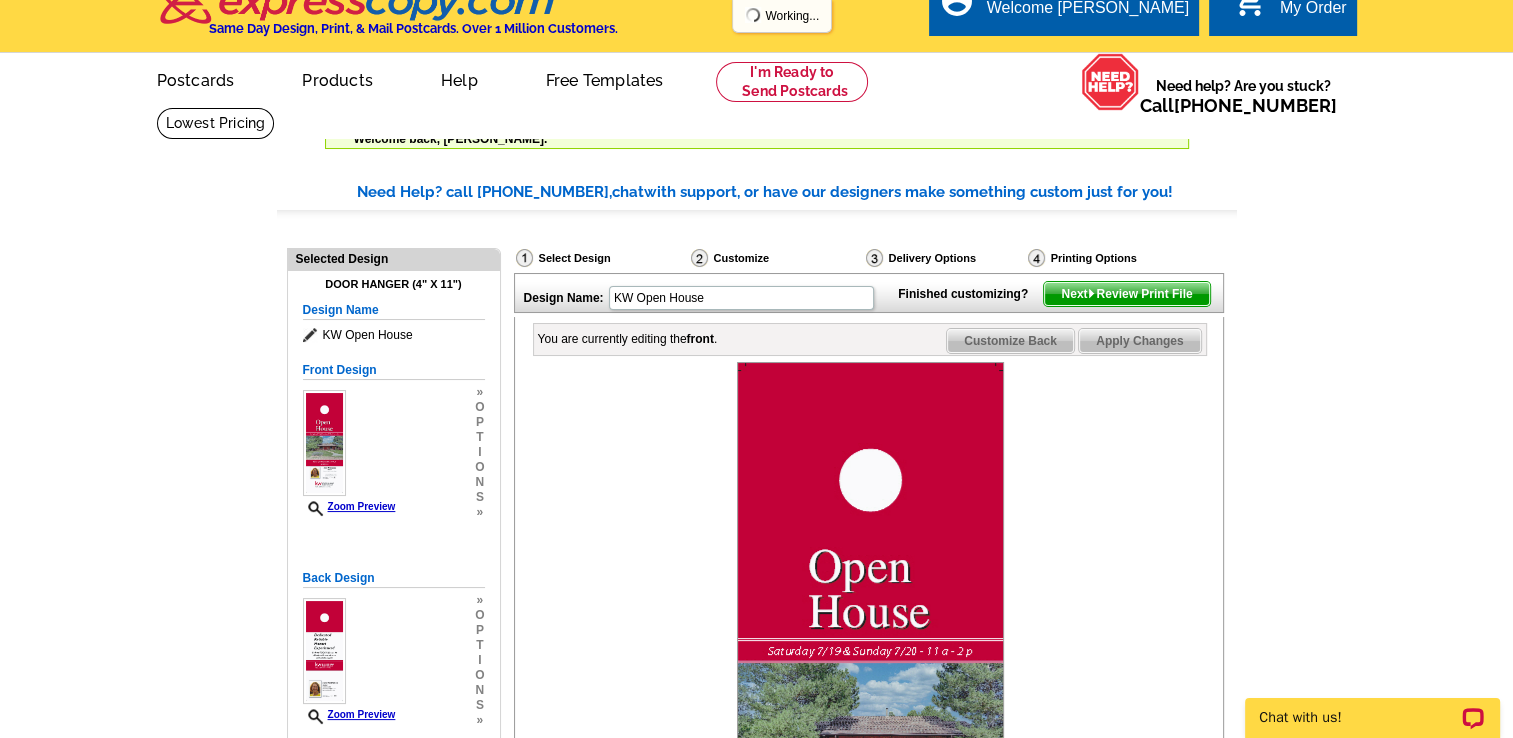 type on "Saturday 7/19 & Sunday 7/20:   11 a - 2 p" 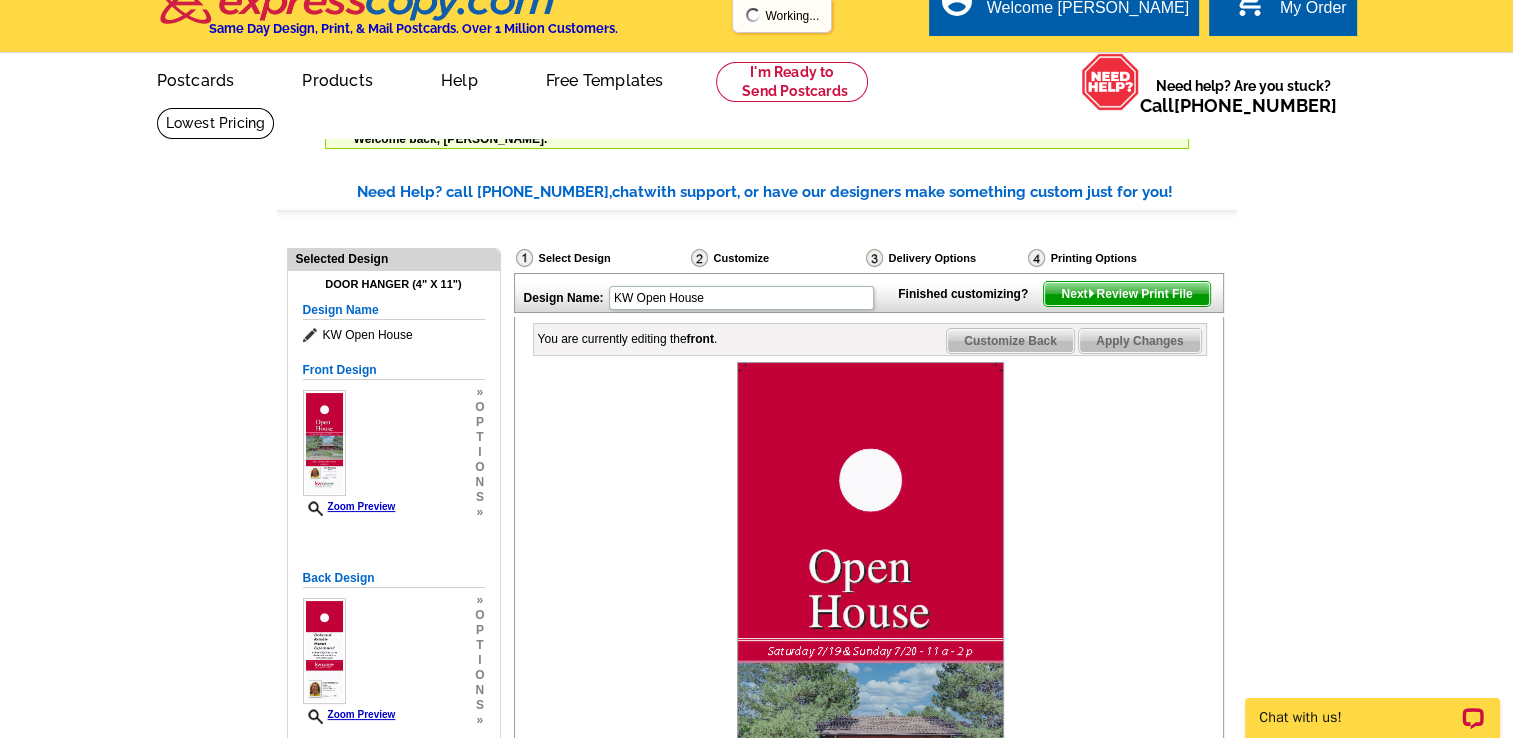 click on "Apply Changes" at bounding box center [1139, 341] 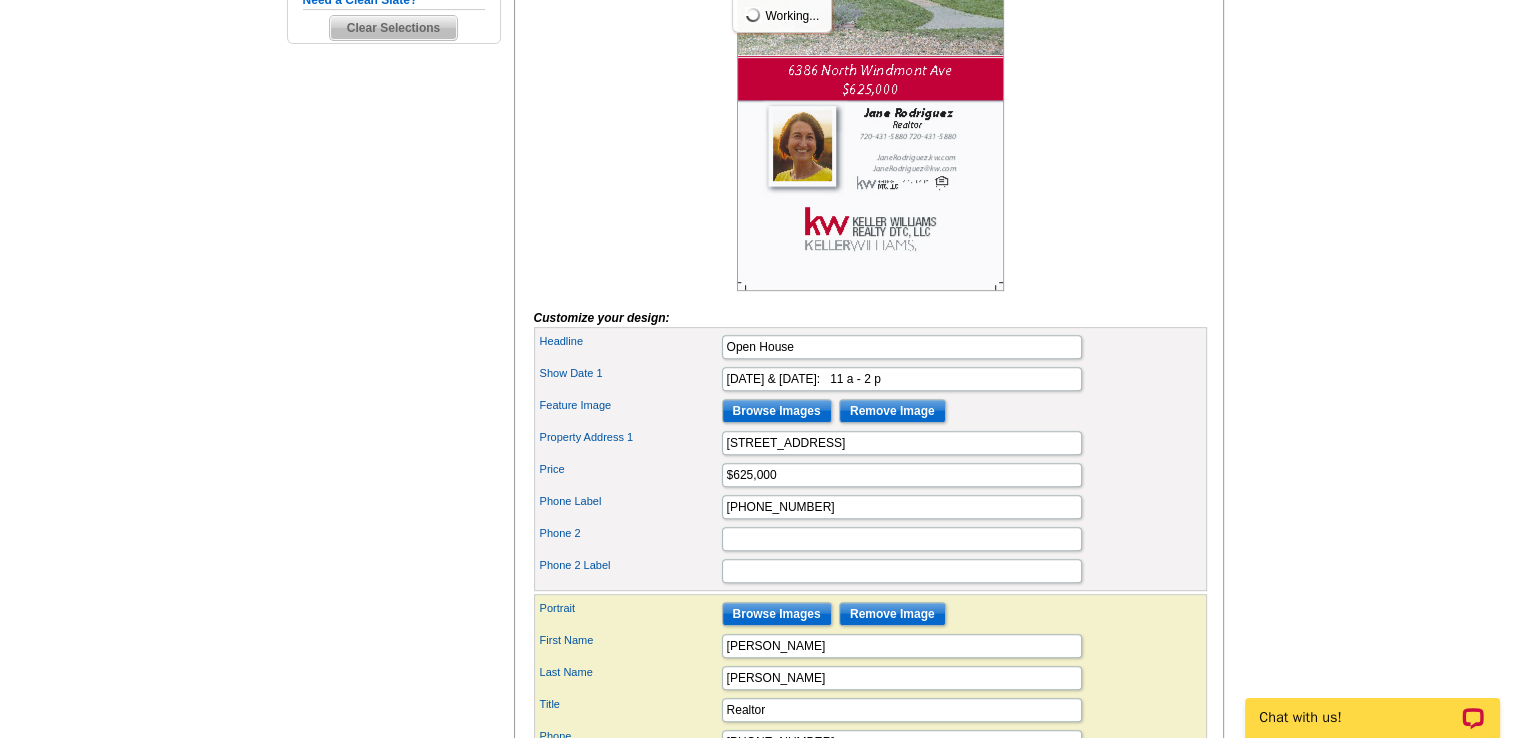 scroll, scrollTop: 804, scrollLeft: 0, axis: vertical 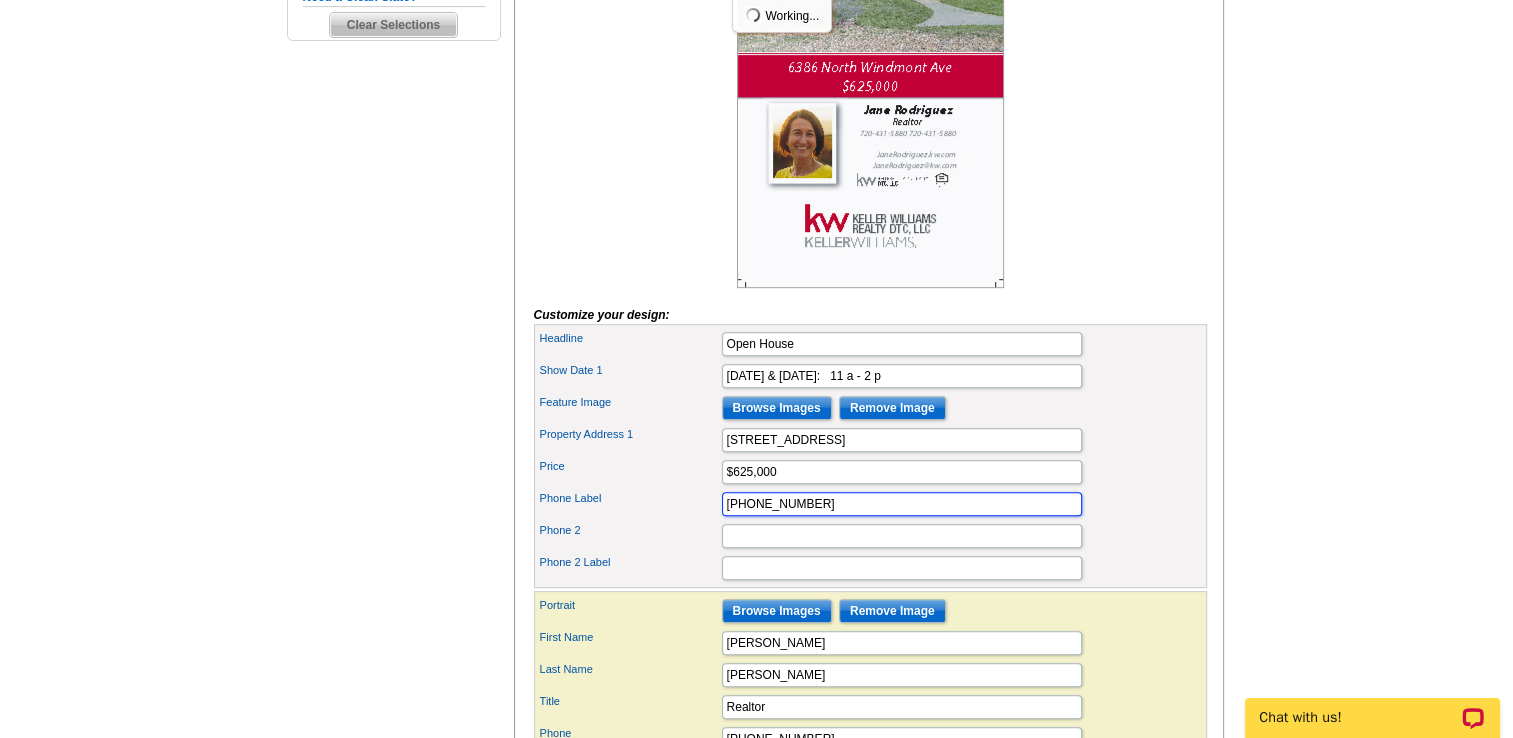 drag, startPoint x: 812, startPoint y: 534, endPoint x: 676, endPoint y: 534, distance: 136 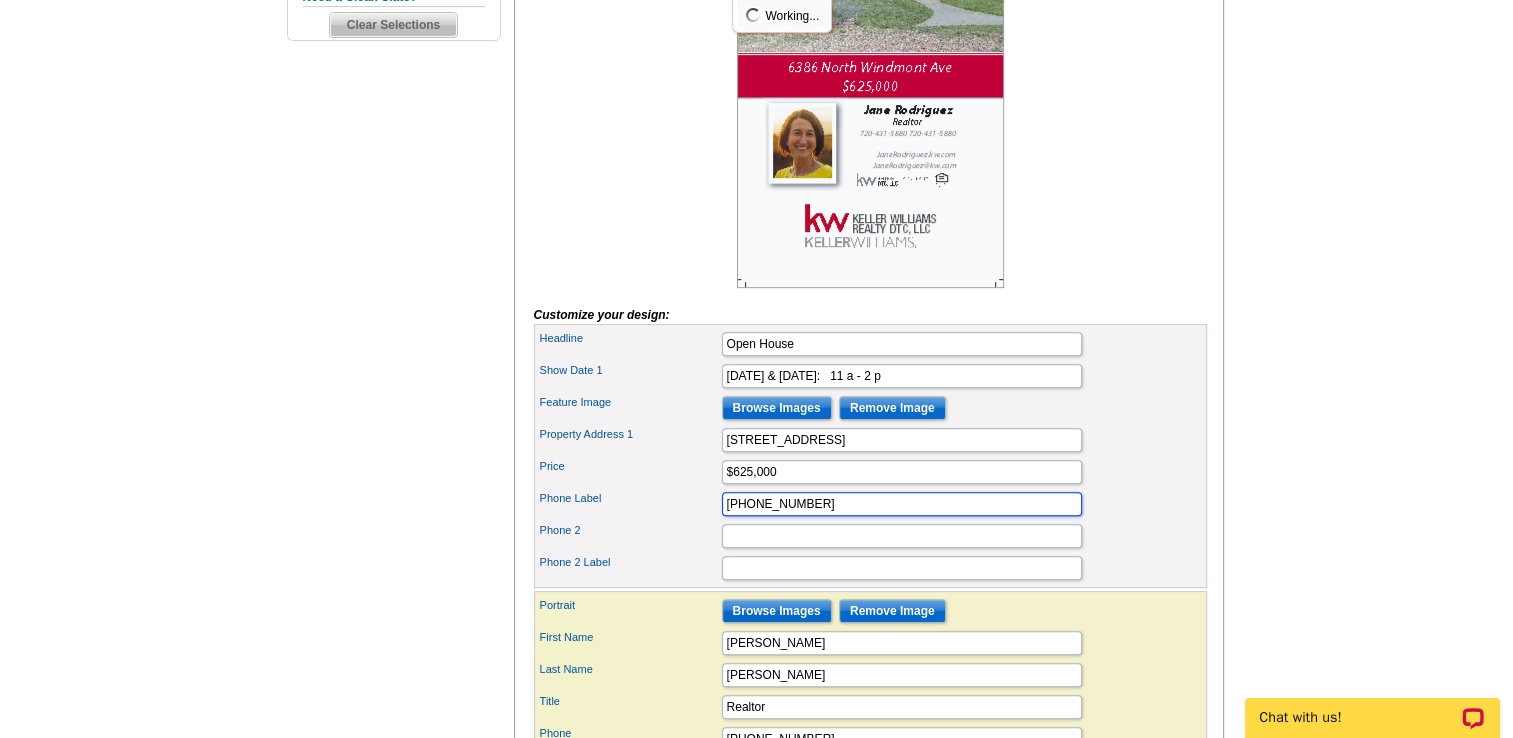 click on "Phone Label
720-431-5880" at bounding box center [870, 504] 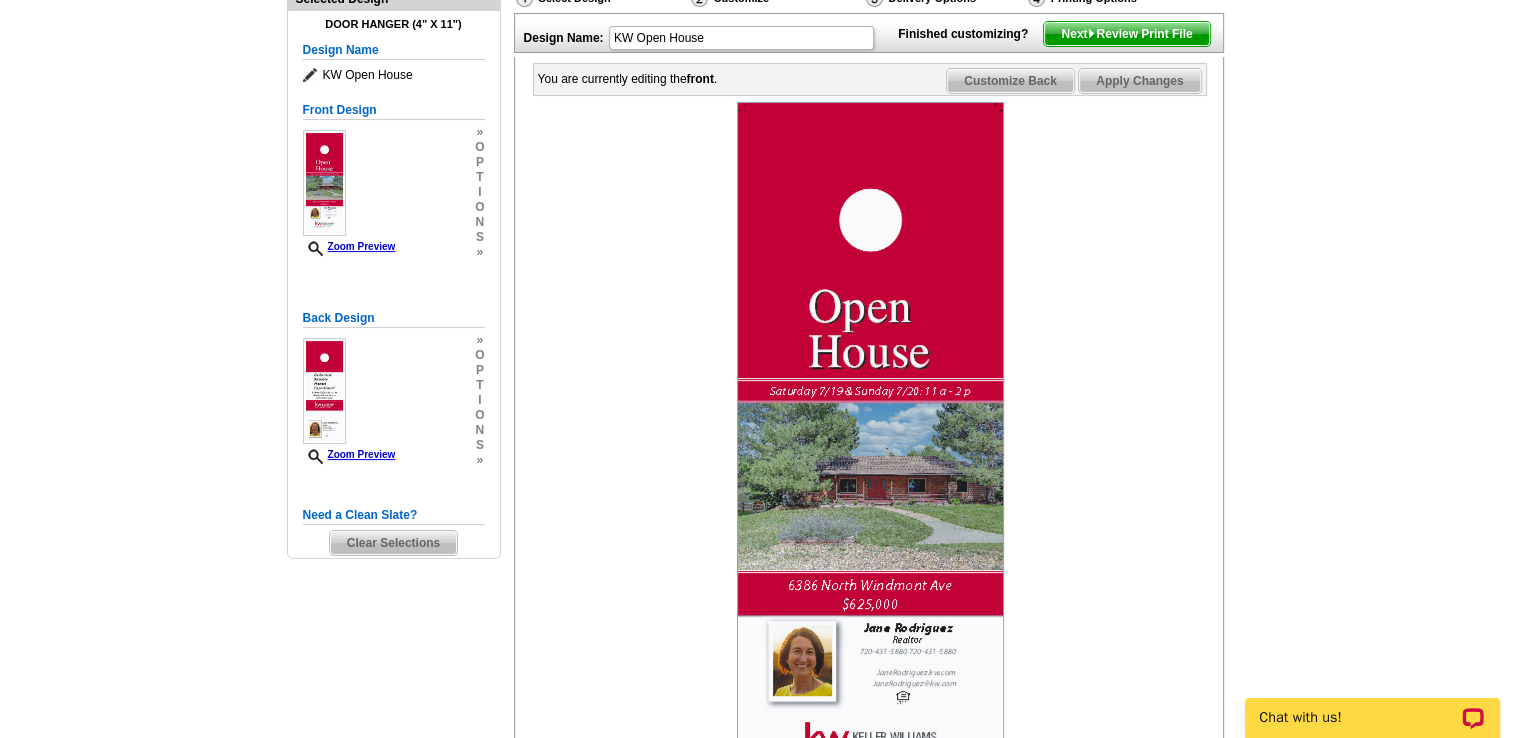 scroll, scrollTop: 289, scrollLeft: 0, axis: vertical 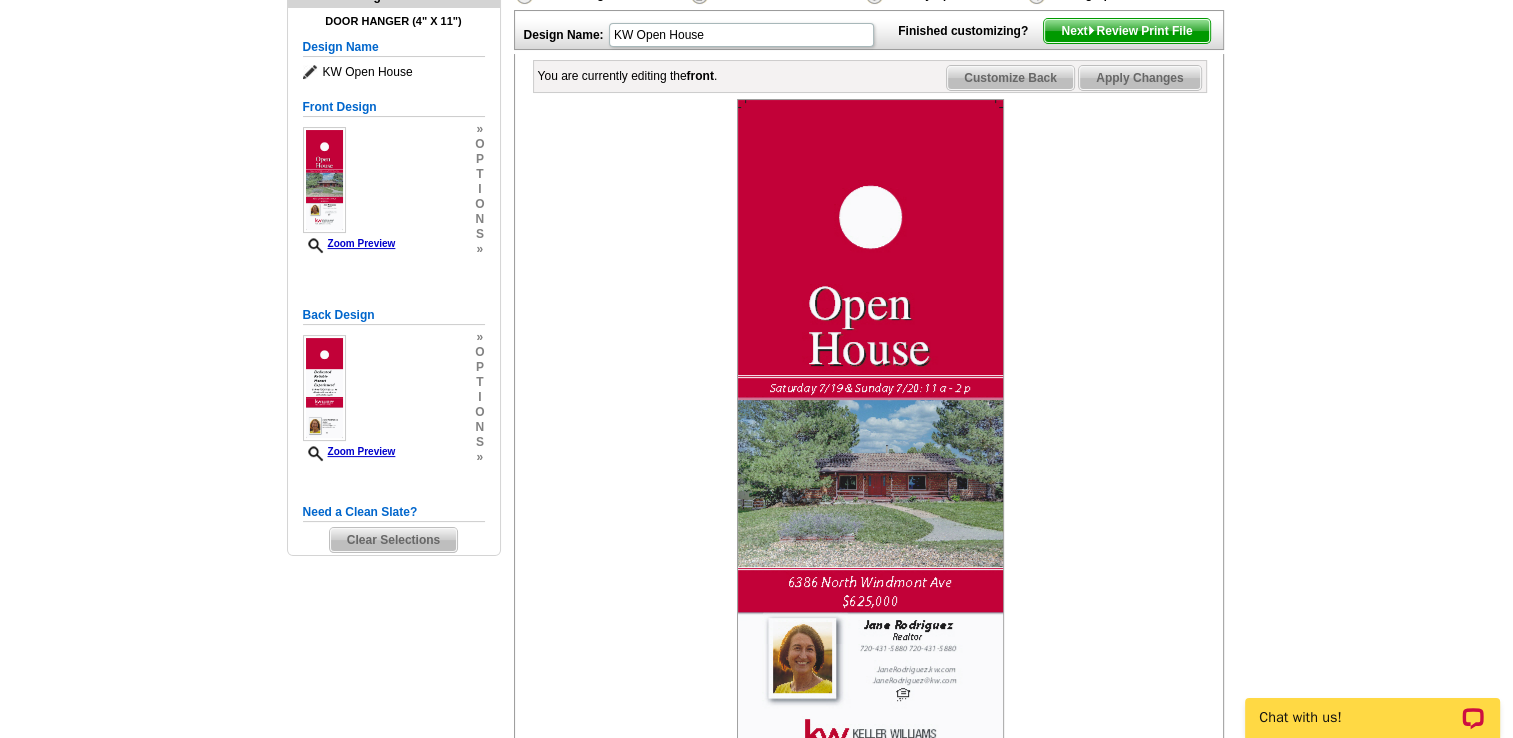 click on "Apply Changes" at bounding box center [1139, 78] 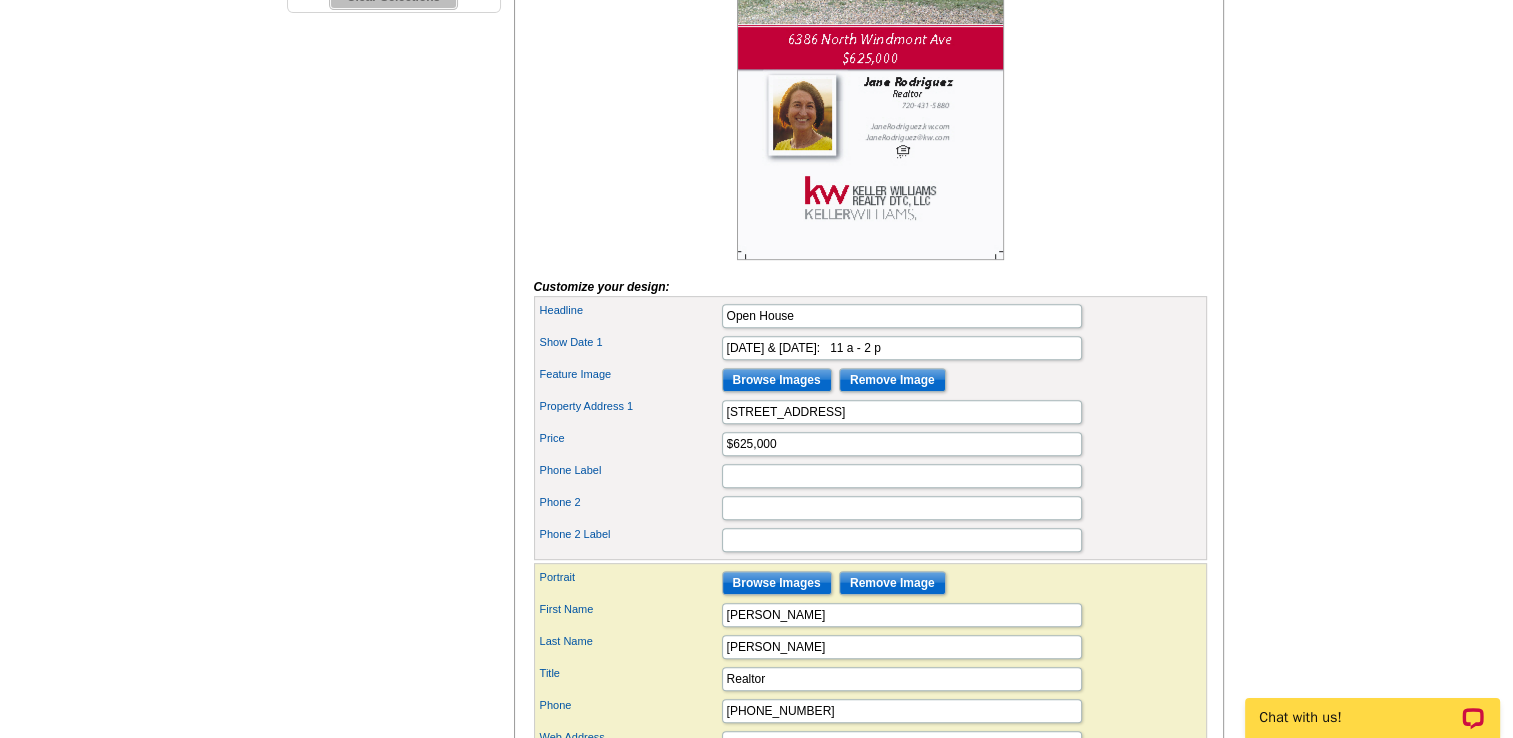 scroll, scrollTop: 840, scrollLeft: 0, axis: vertical 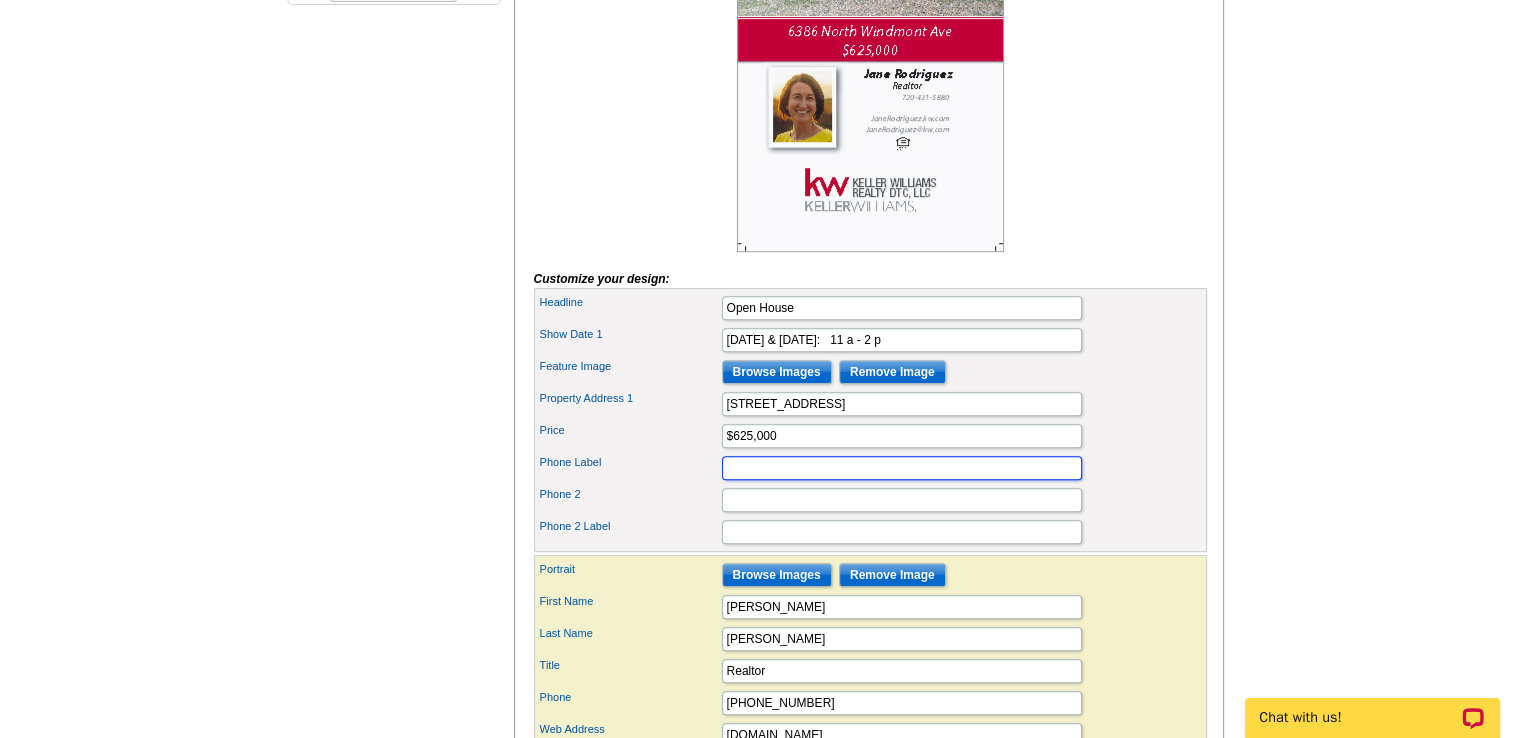 click on "Phone Label" at bounding box center [902, 468] 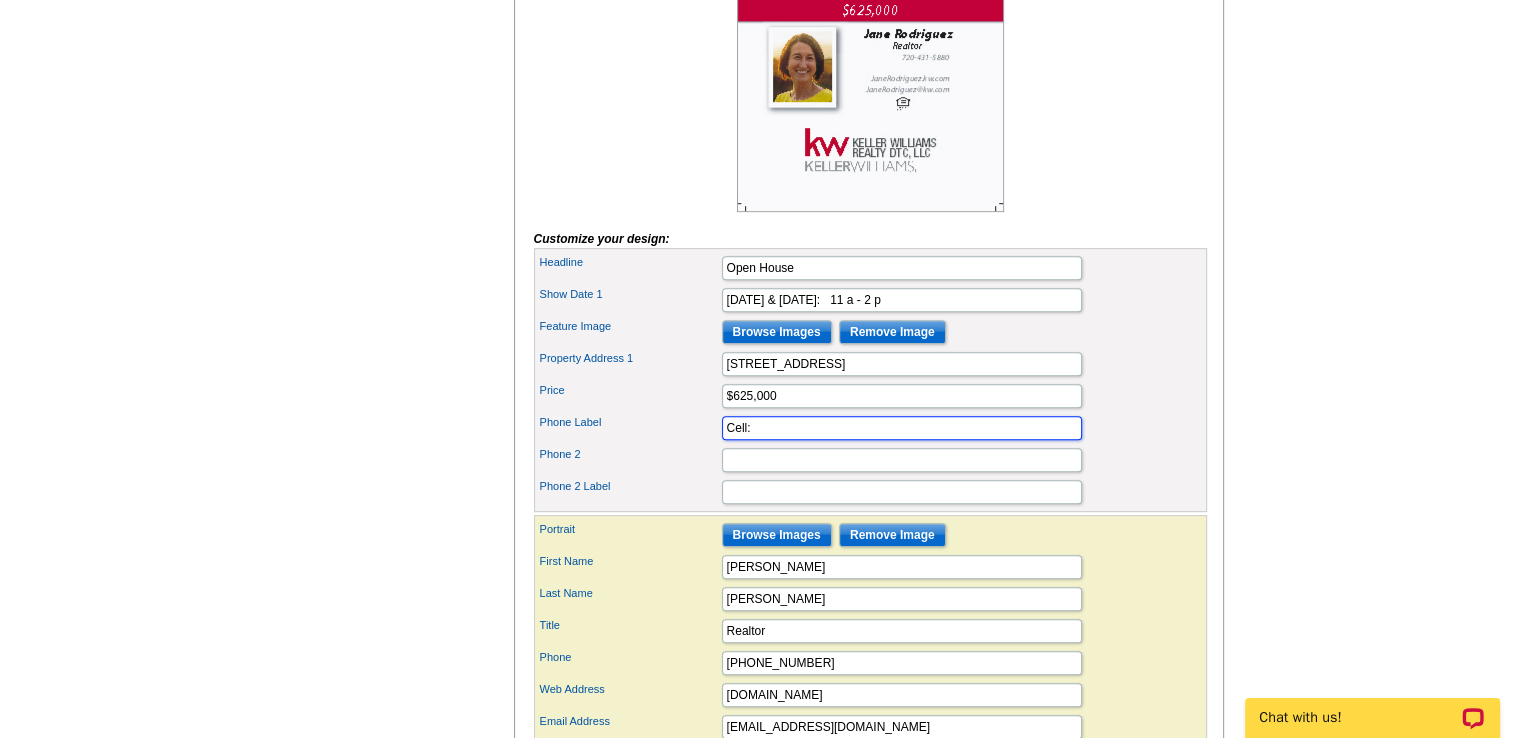 scroll, scrollTop: 888, scrollLeft: 0, axis: vertical 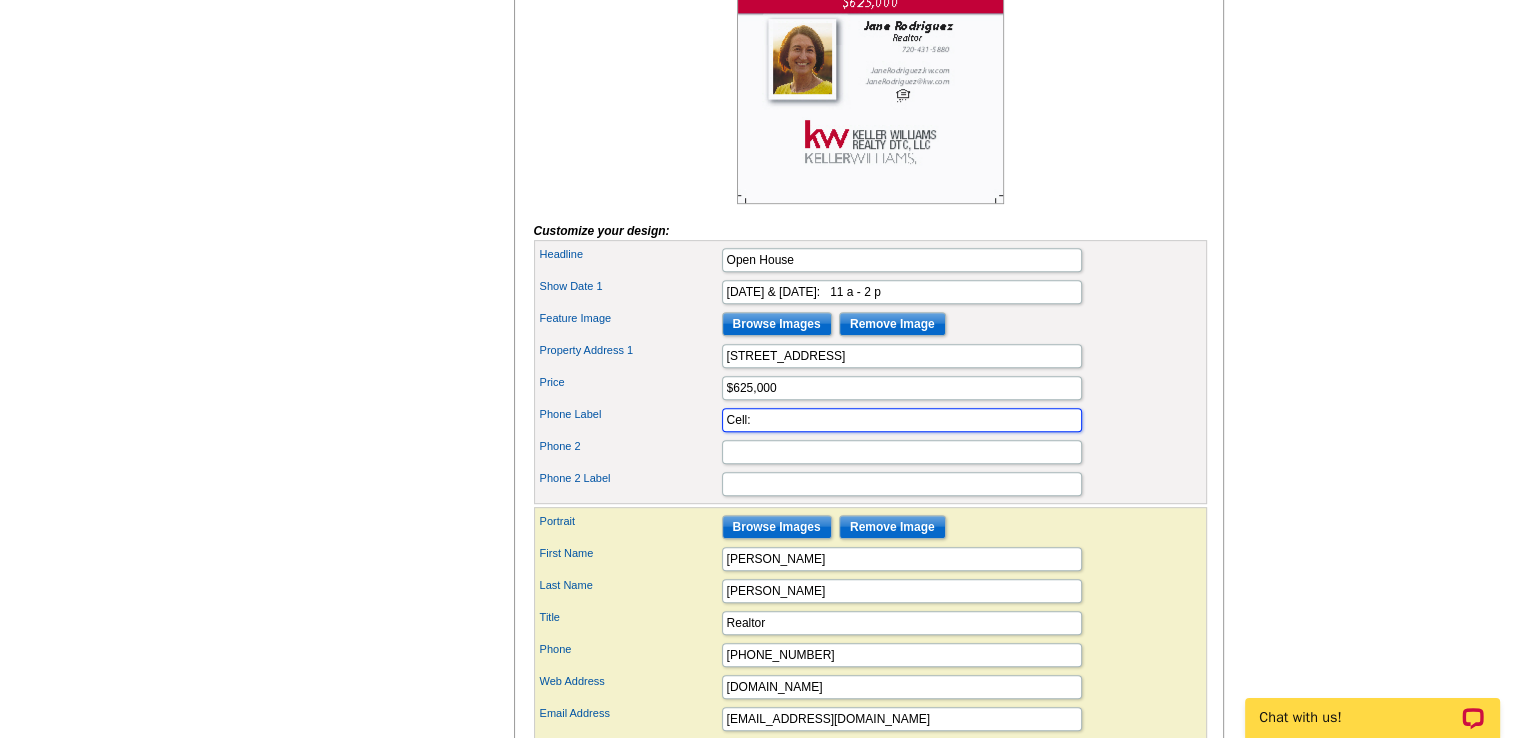 type on "Cell:" 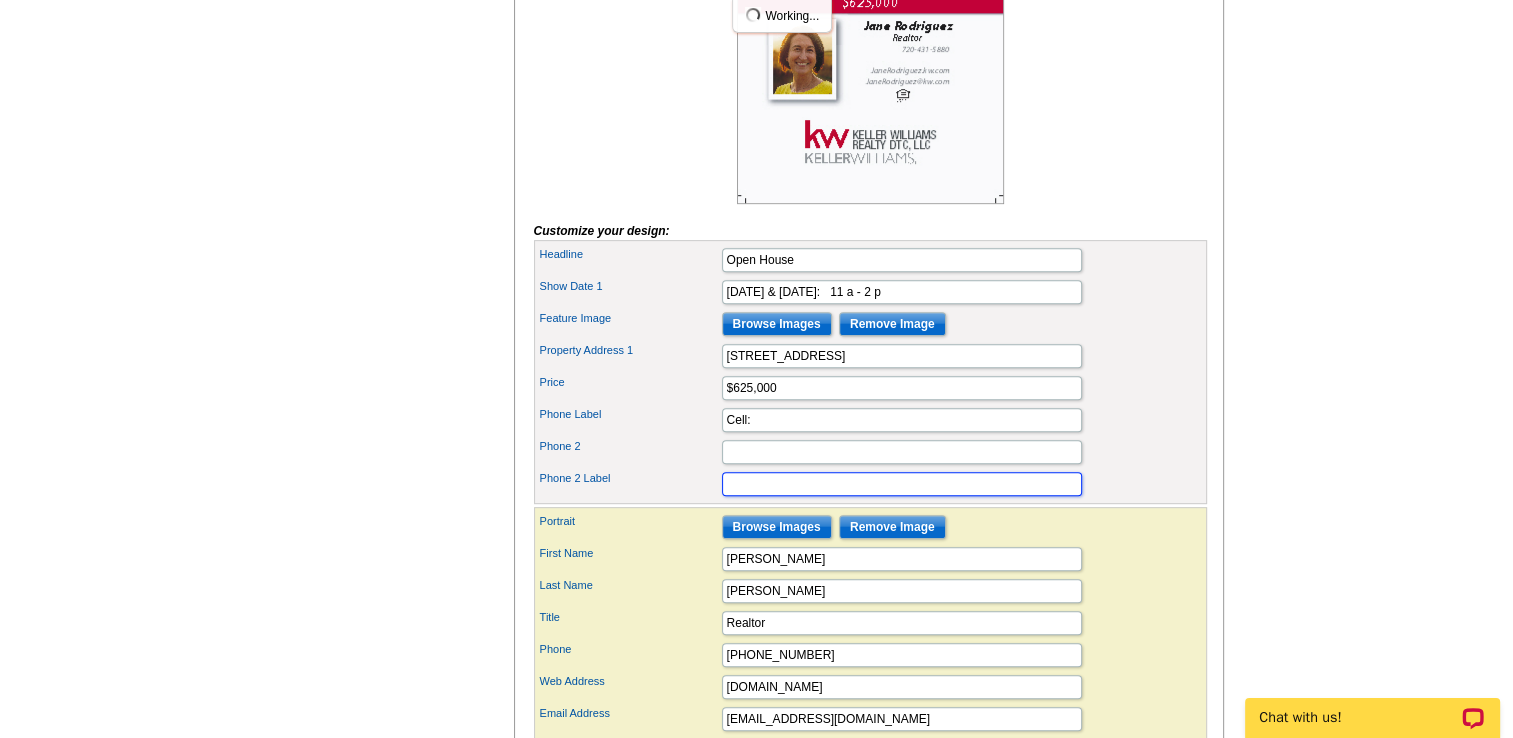 click on "Phone 2 Label" at bounding box center (902, 484) 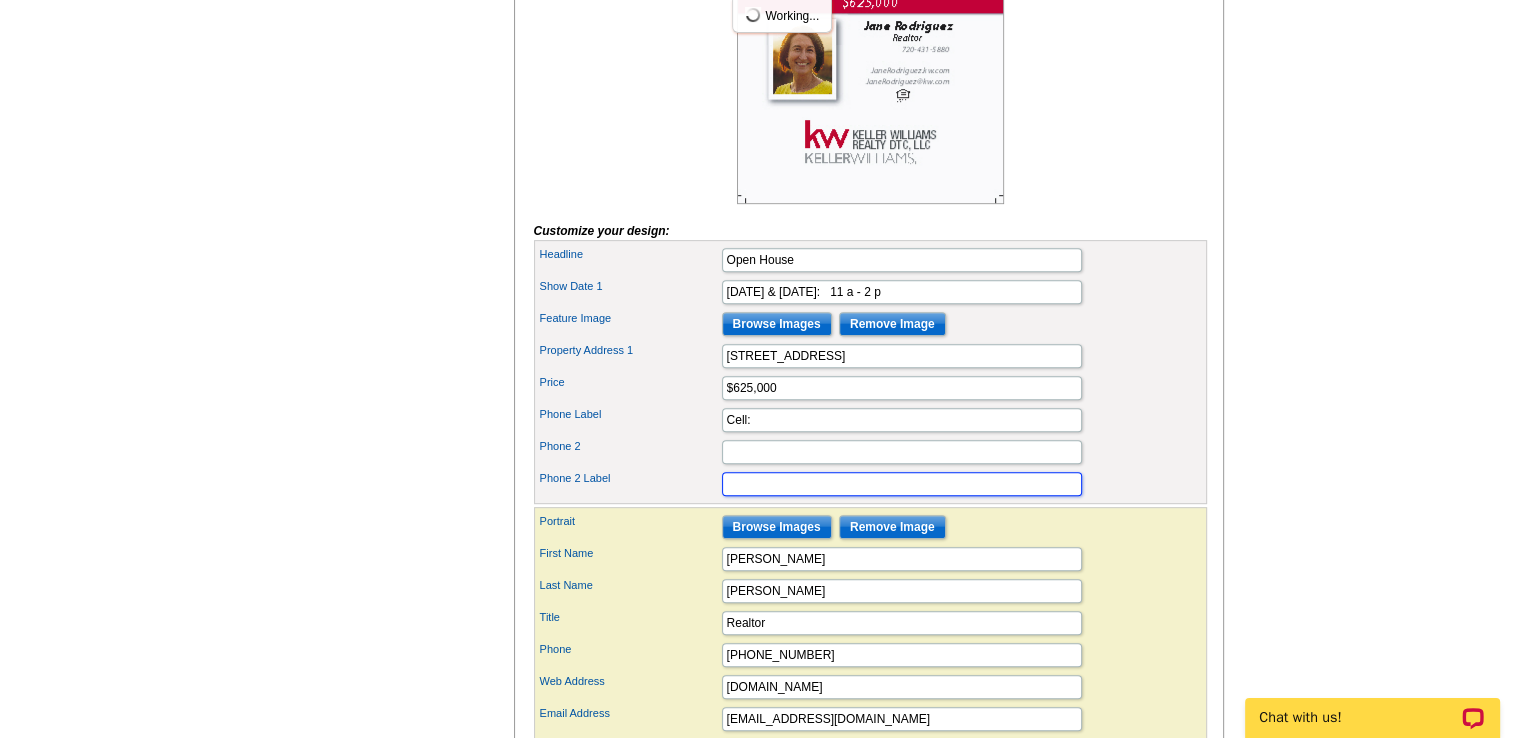 scroll, scrollTop: 886, scrollLeft: 0, axis: vertical 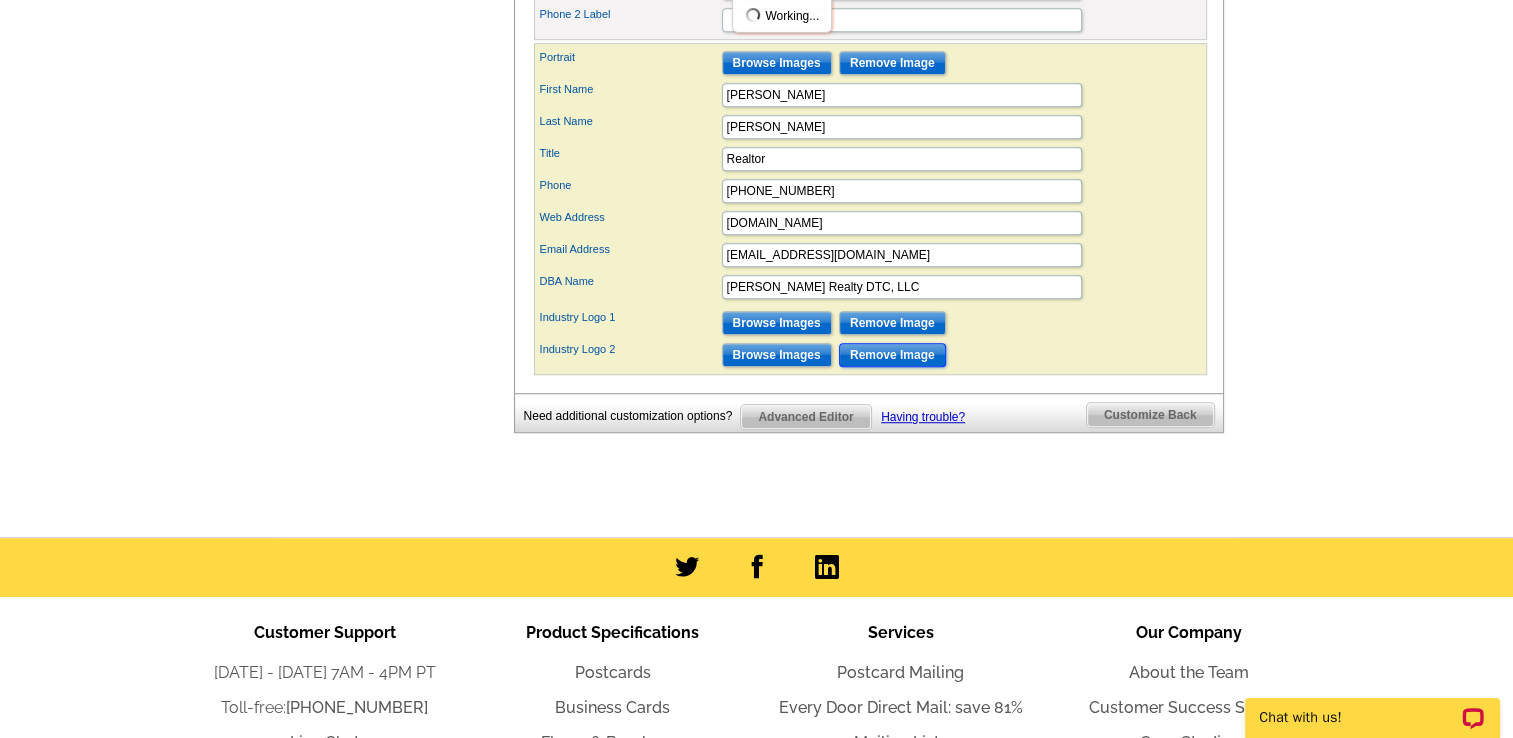 click on "Remove Image" at bounding box center (892, 355) 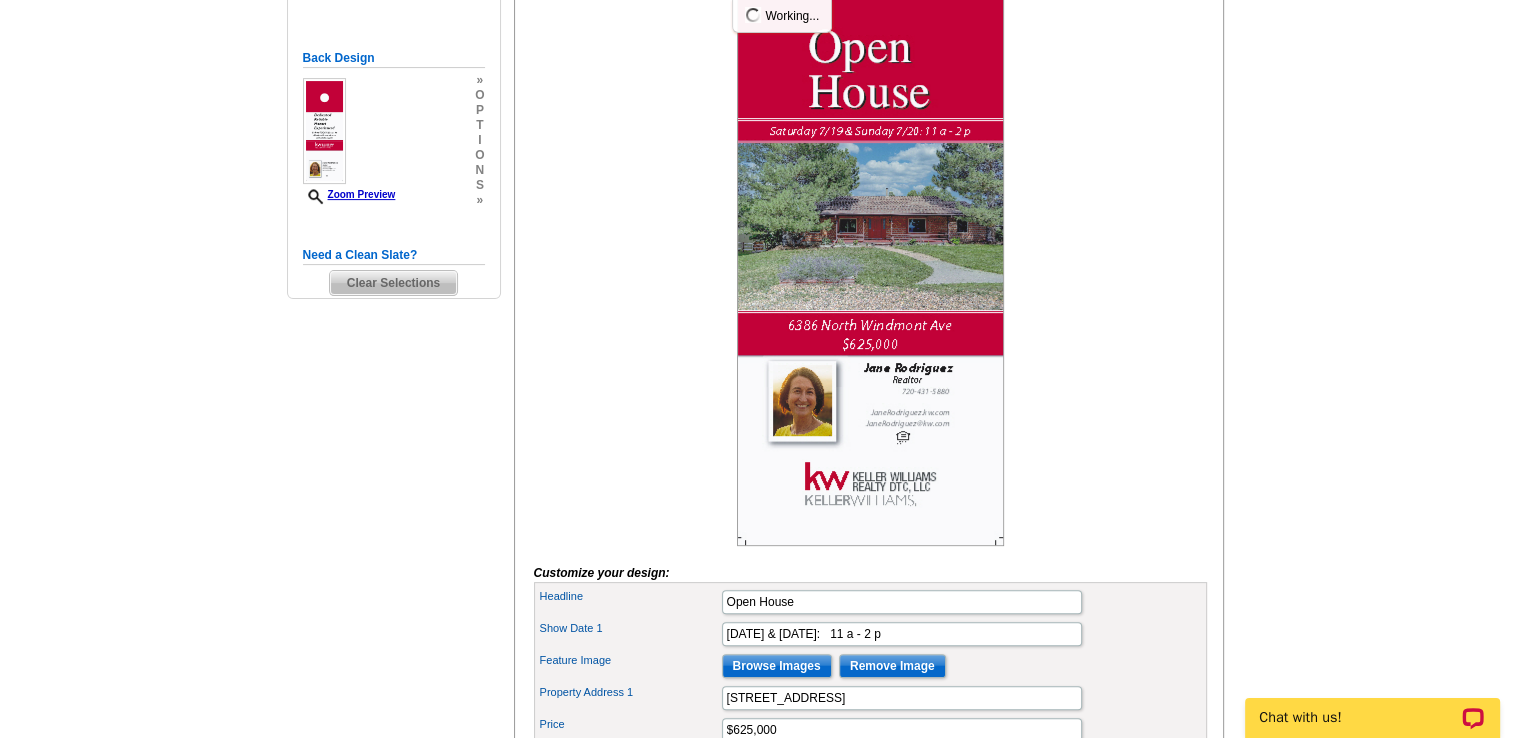 scroll, scrollTop: 519, scrollLeft: 0, axis: vertical 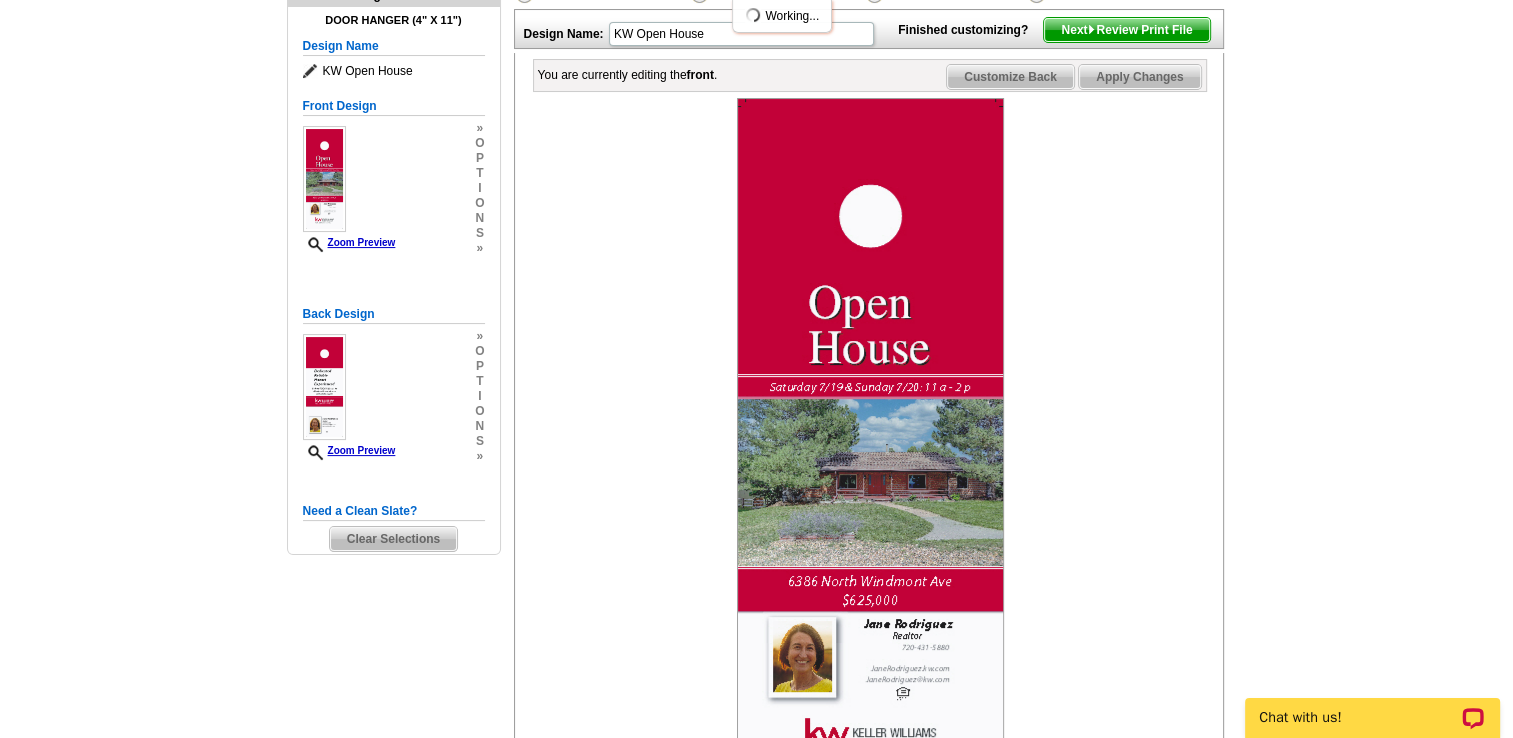click on "Apply Changes" at bounding box center (1139, 77) 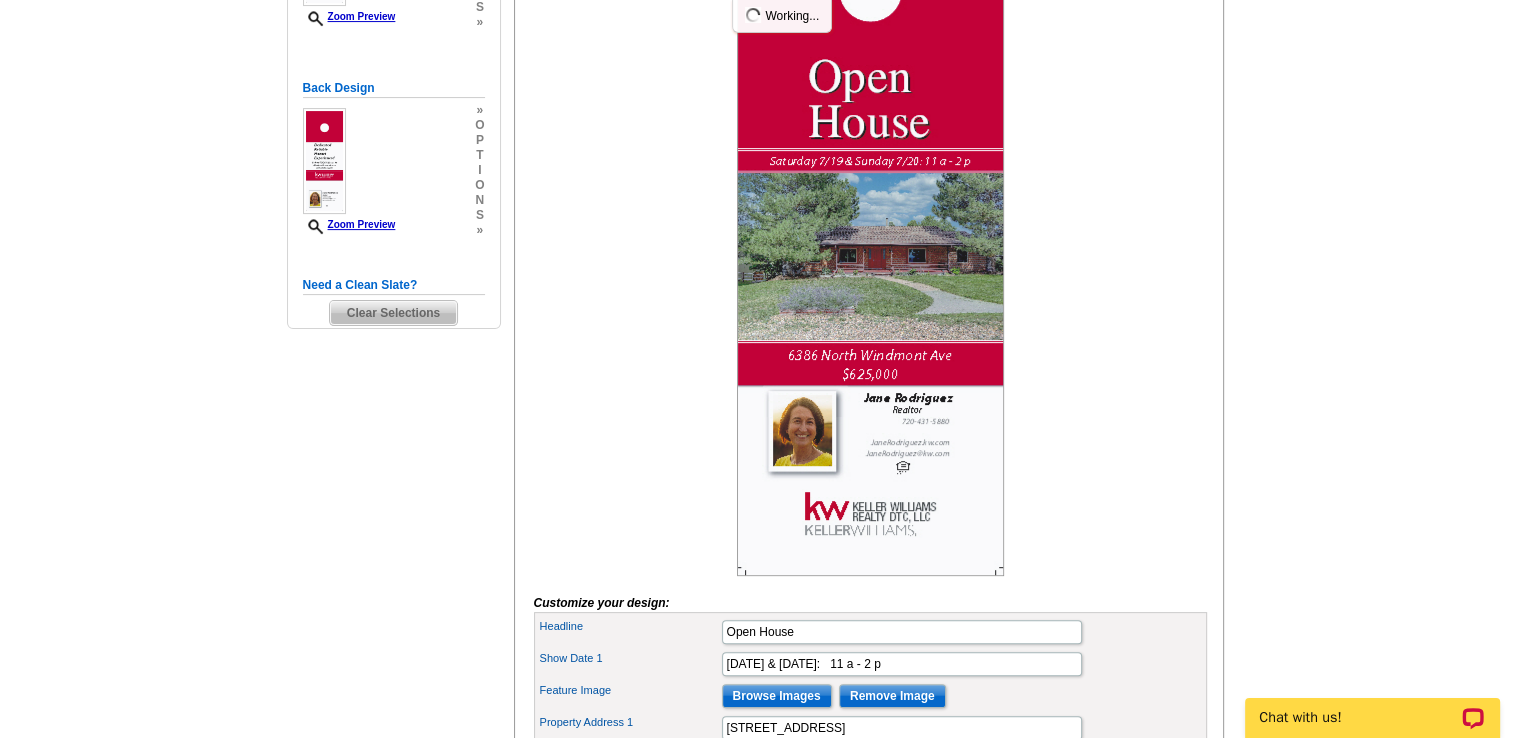 scroll, scrollTop: 521, scrollLeft: 0, axis: vertical 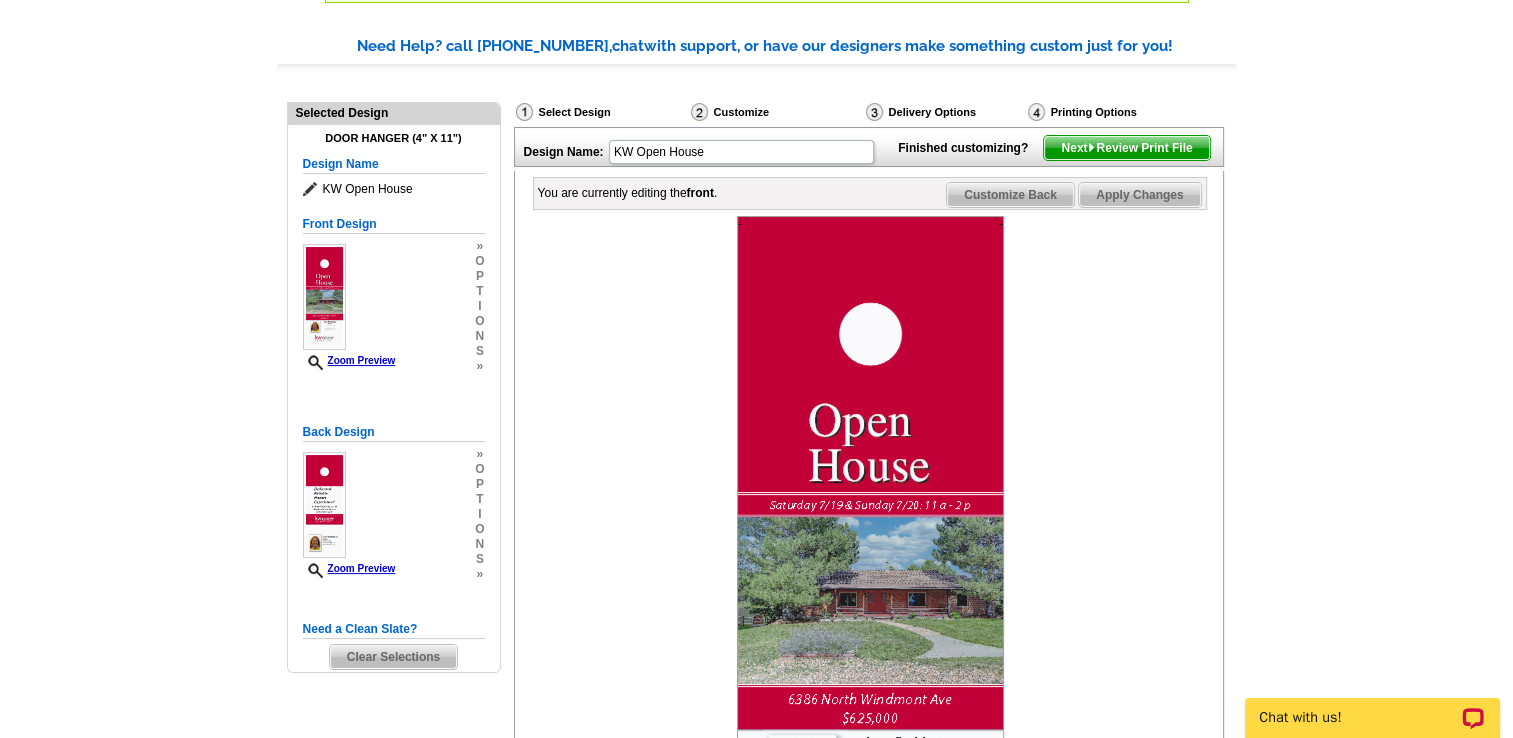 click on "Customize Back" at bounding box center (1010, 195) 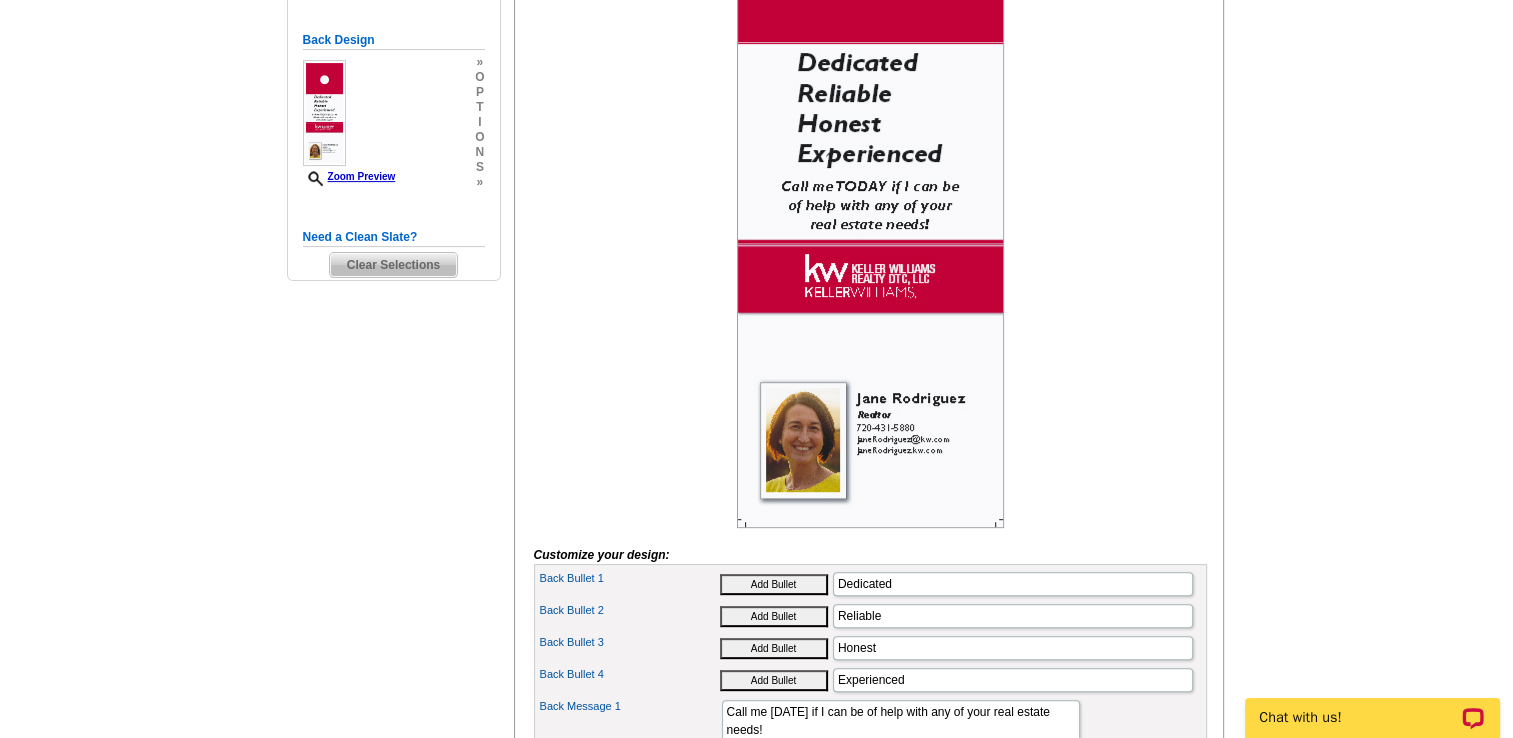 scroll, scrollTop: 556, scrollLeft: 0, axis: vertical 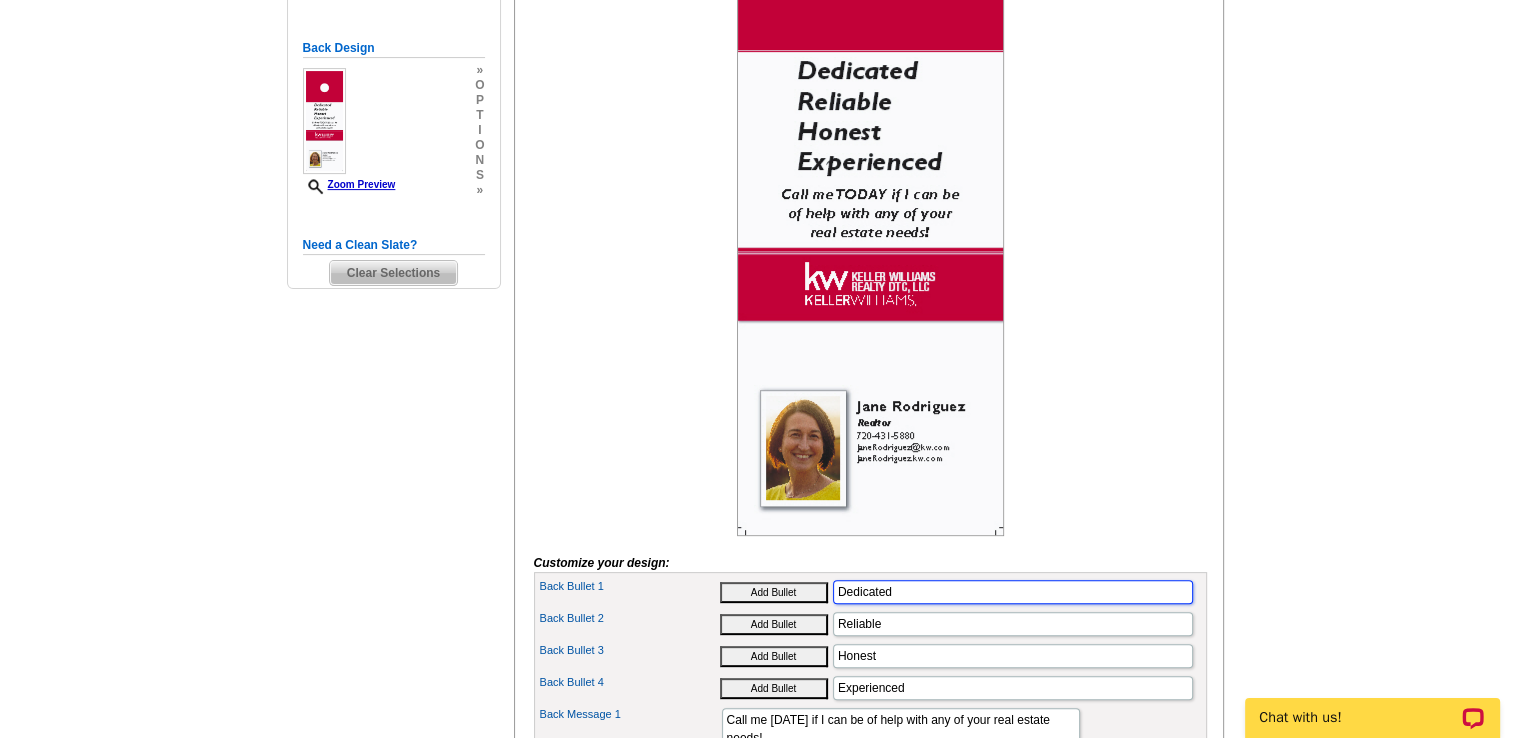 drag, startPoint x: 900, startPoint y: 616, endPoint x: 781, endPoint y: 615, distance: 119.0042 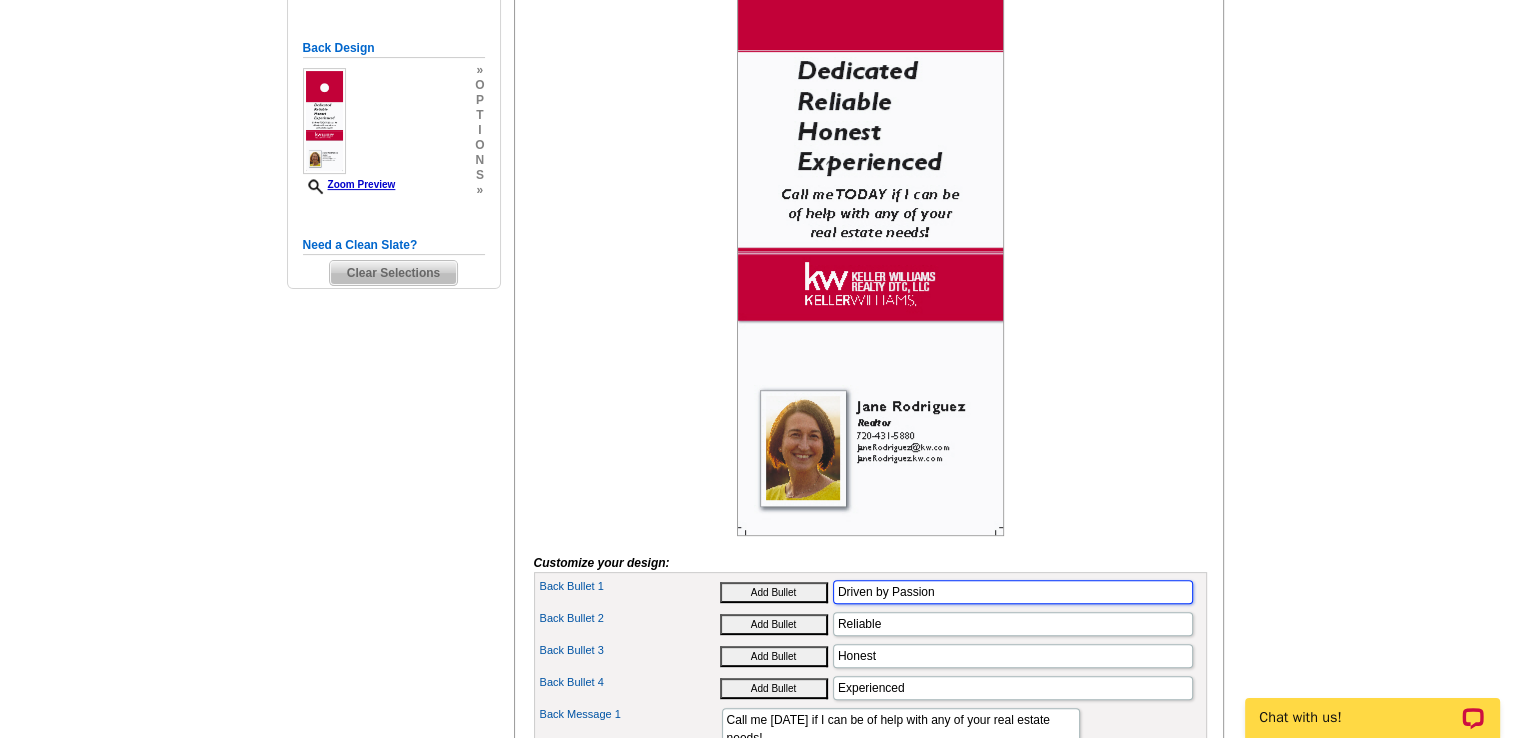 type on "Driven by Passion" 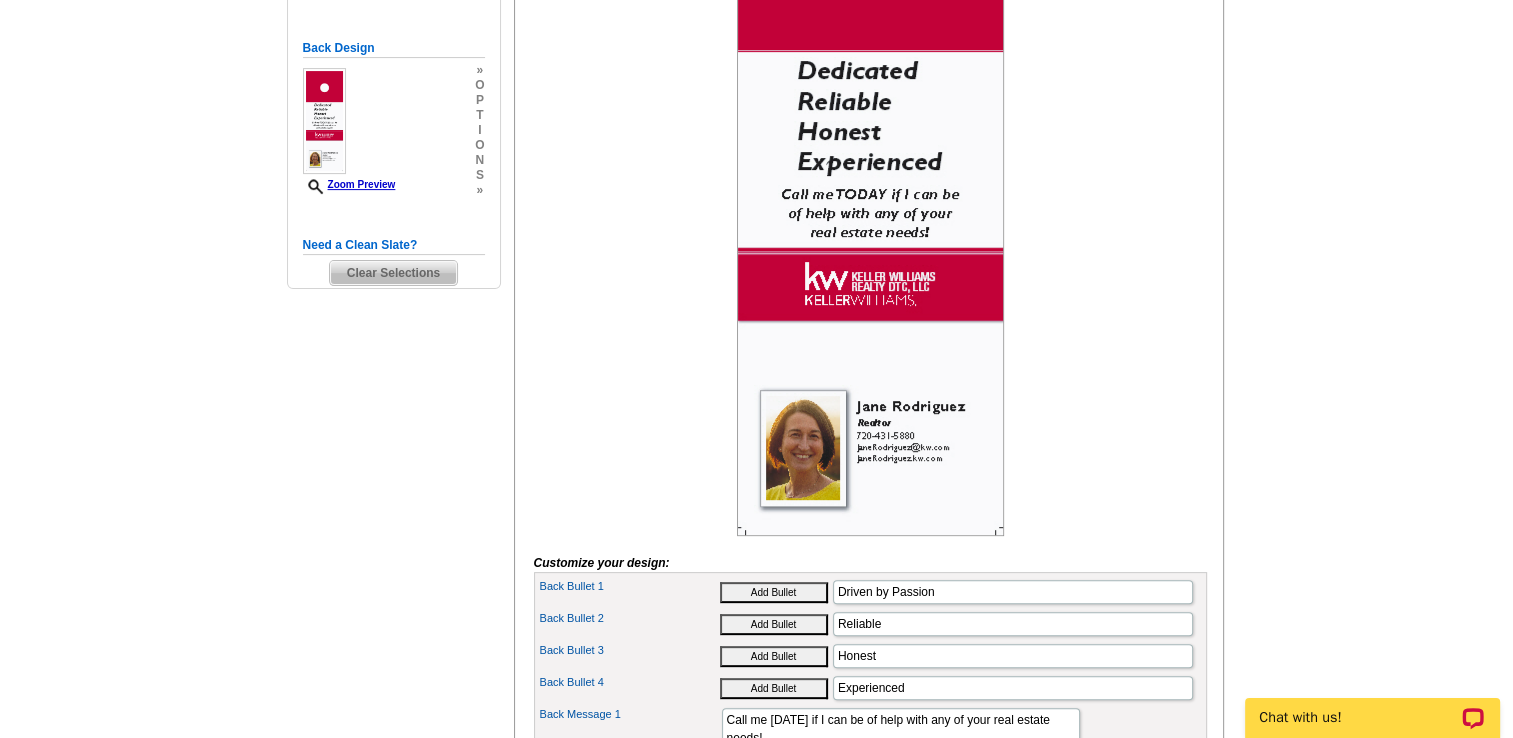 type 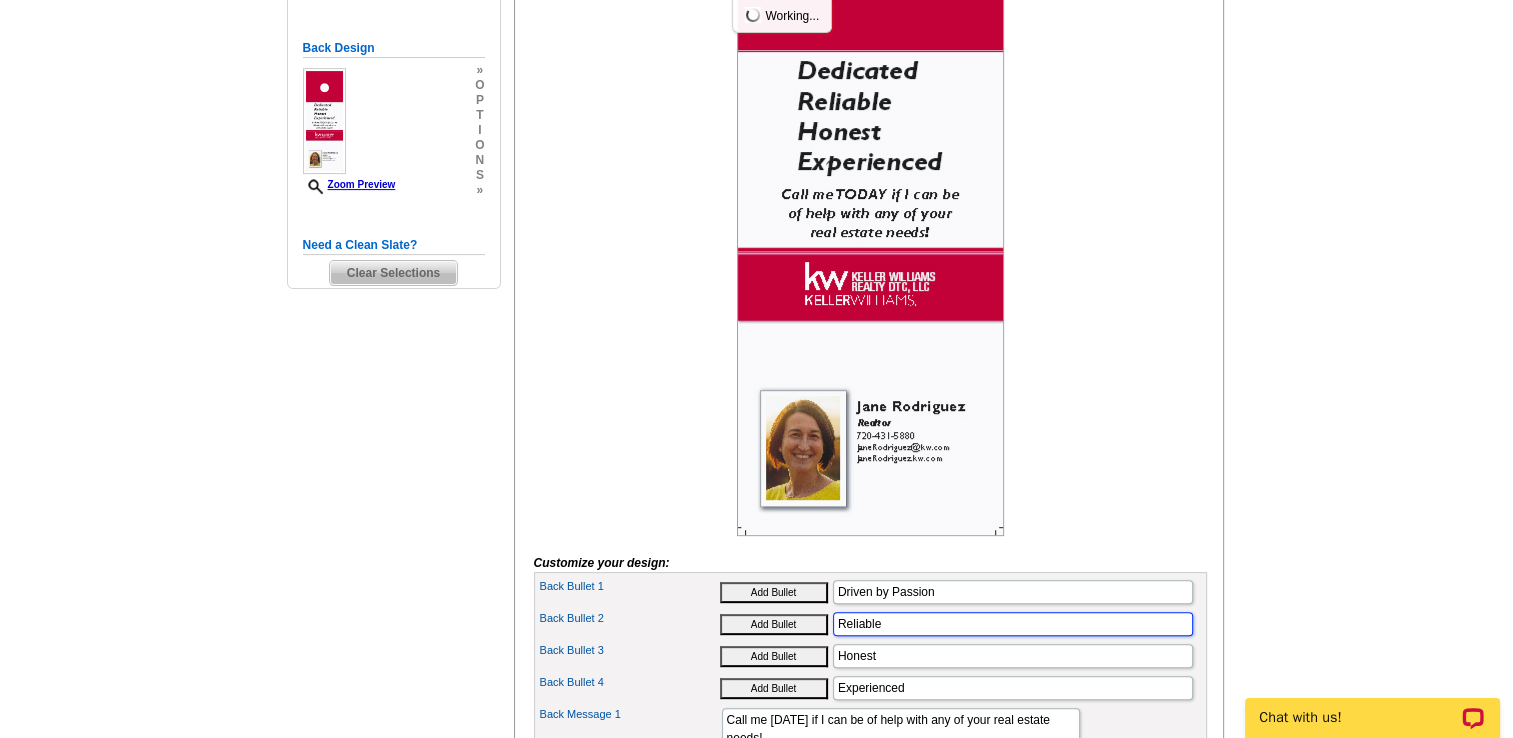 drag, startPoint x: 884, startPoint y: 645, endPoint x: 790, endPoint y: 656, distance: 94.641426 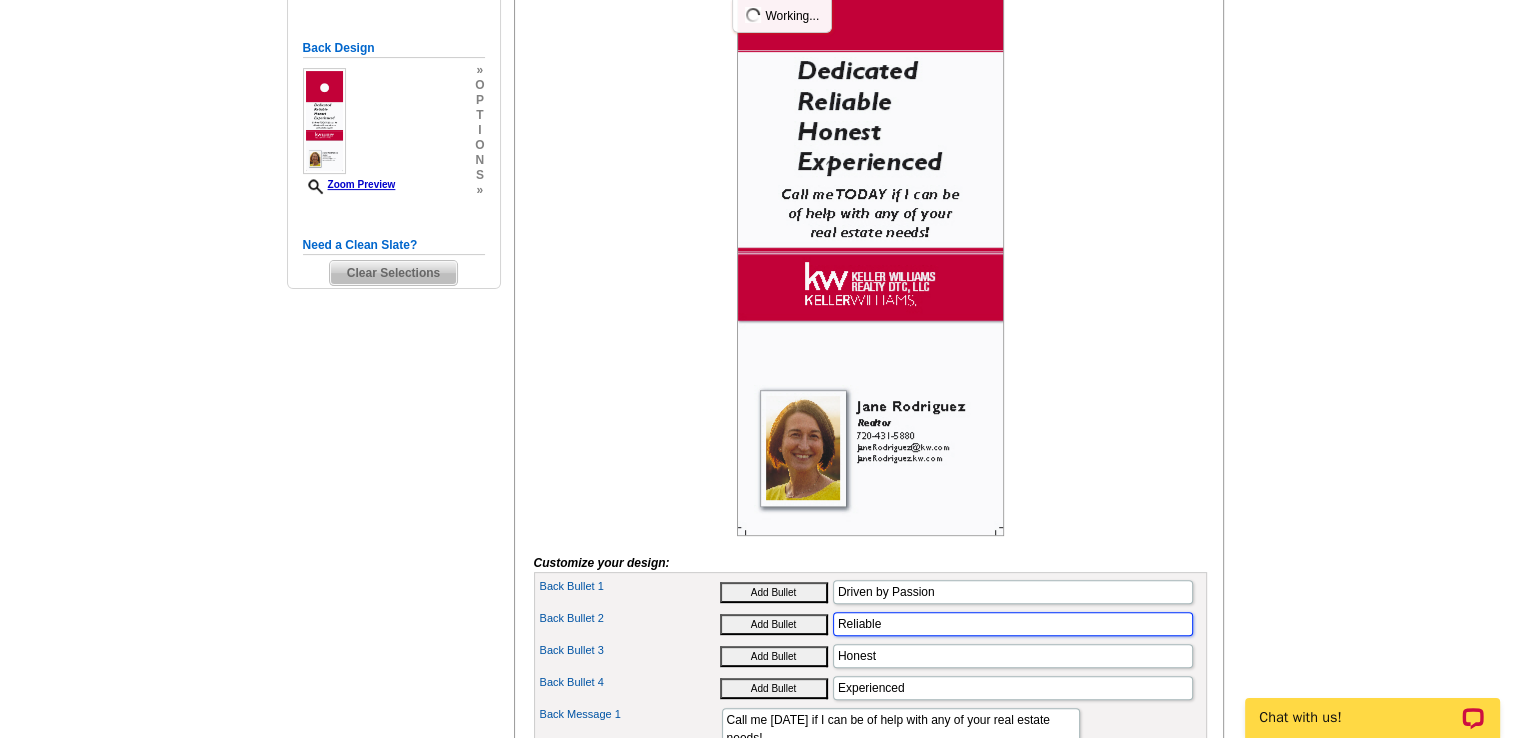 click on "Back Bullet 2
Add Bullet
Reliable" at bounding box center (870, 624) 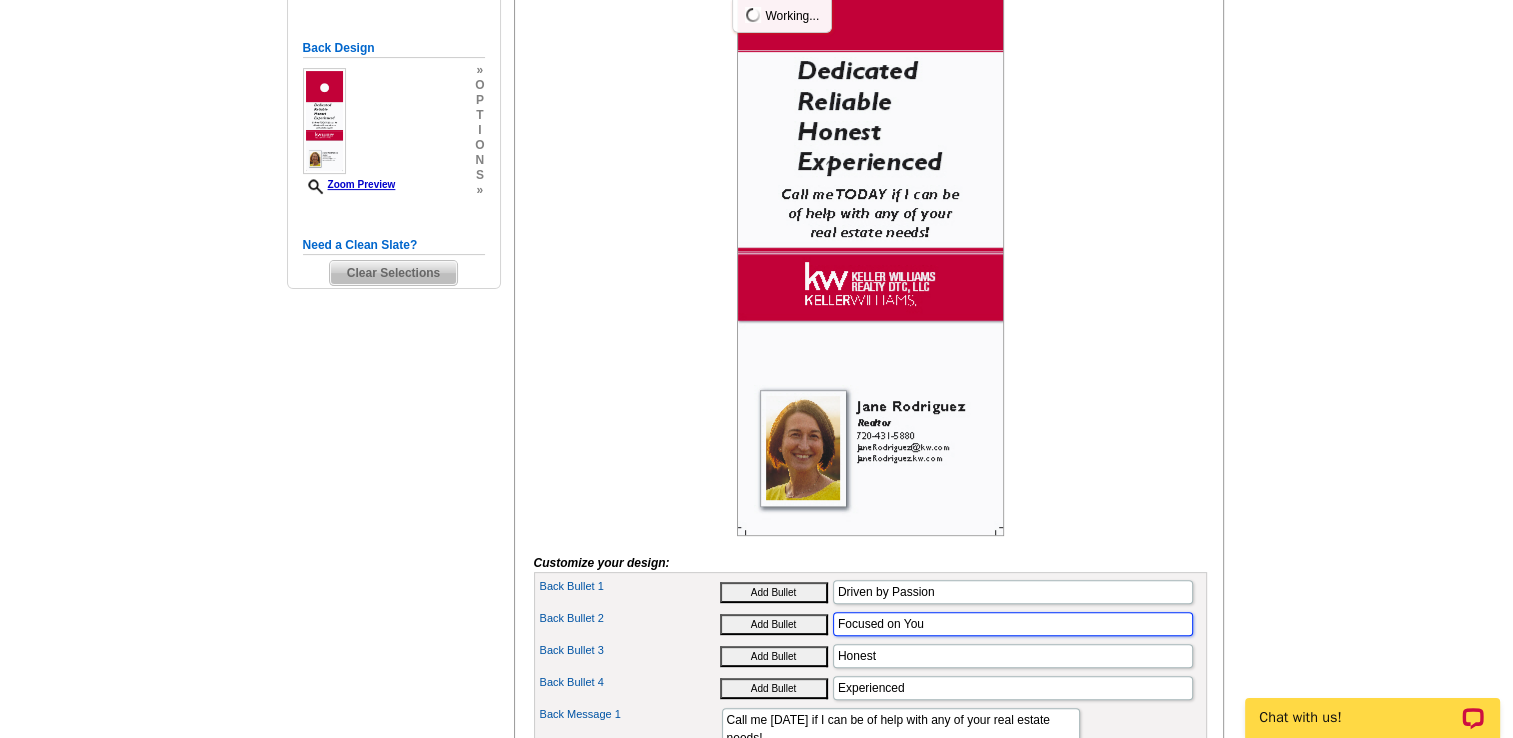 type on "Focused on You" 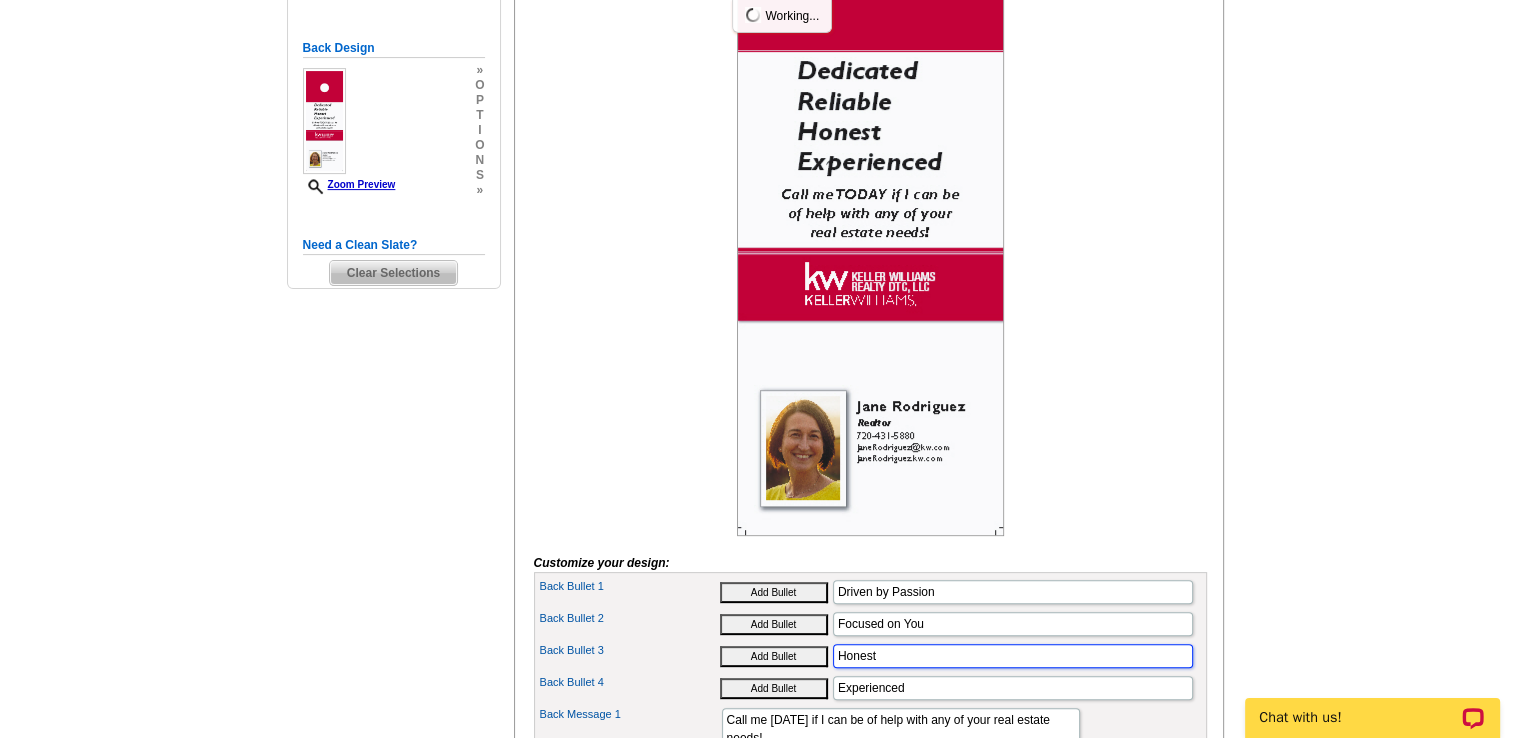 drag, startPoint x: 905, startPoint y: 686, endPoint x: 744, endPoint y: 695, distance: 161.25136 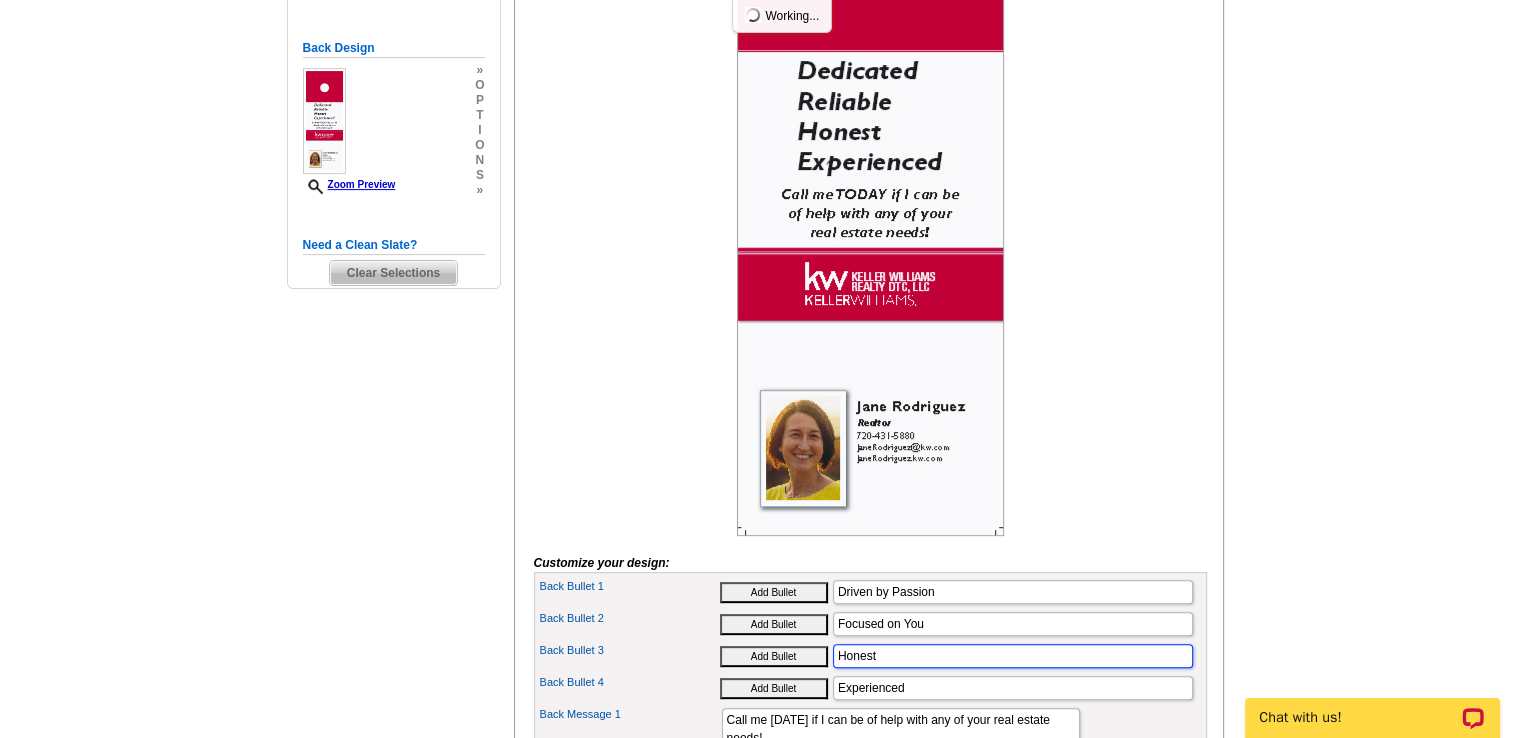 click on "Back Bullet 3
Add Bullet
Honest" at bounding box center (870, 656) 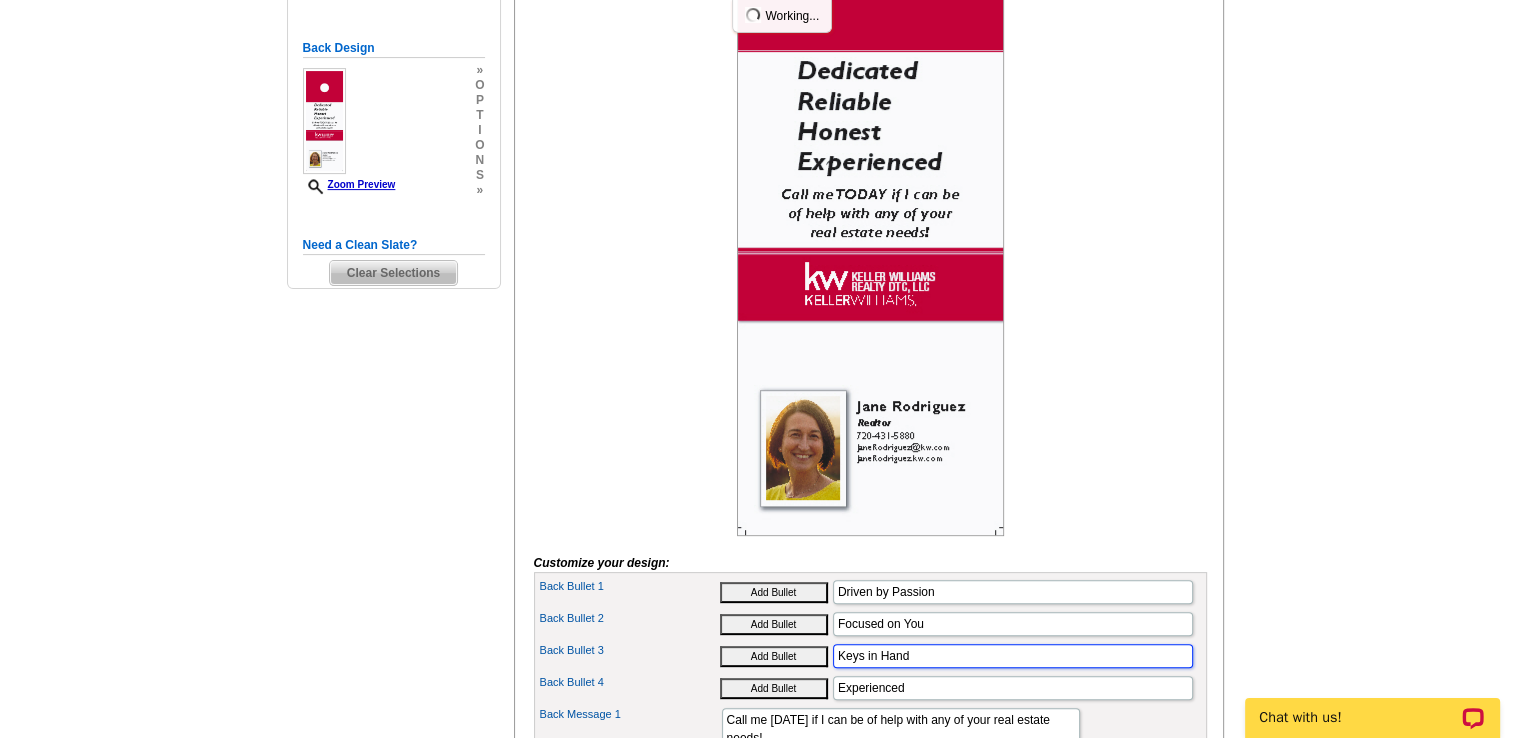 type on "Keys in Hand" 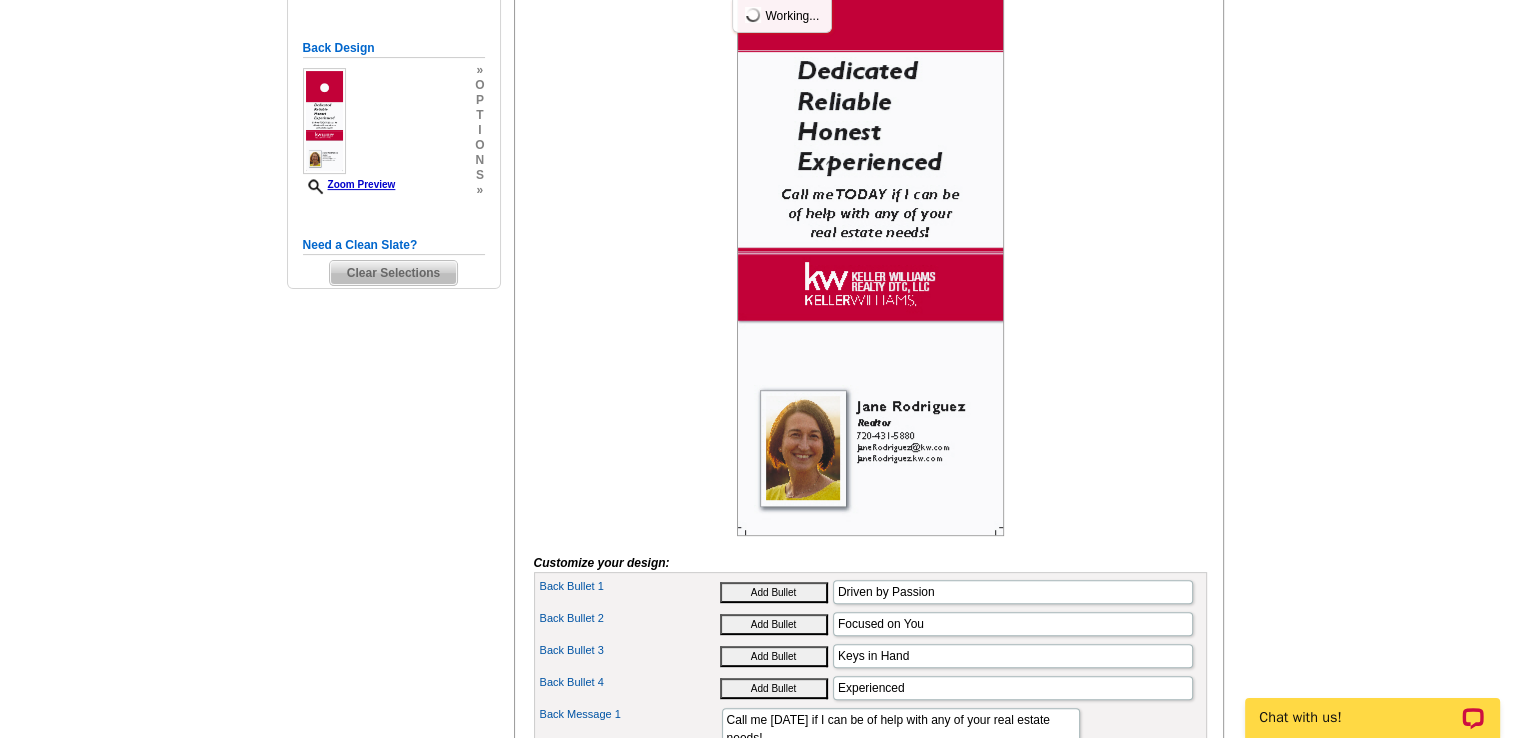 type 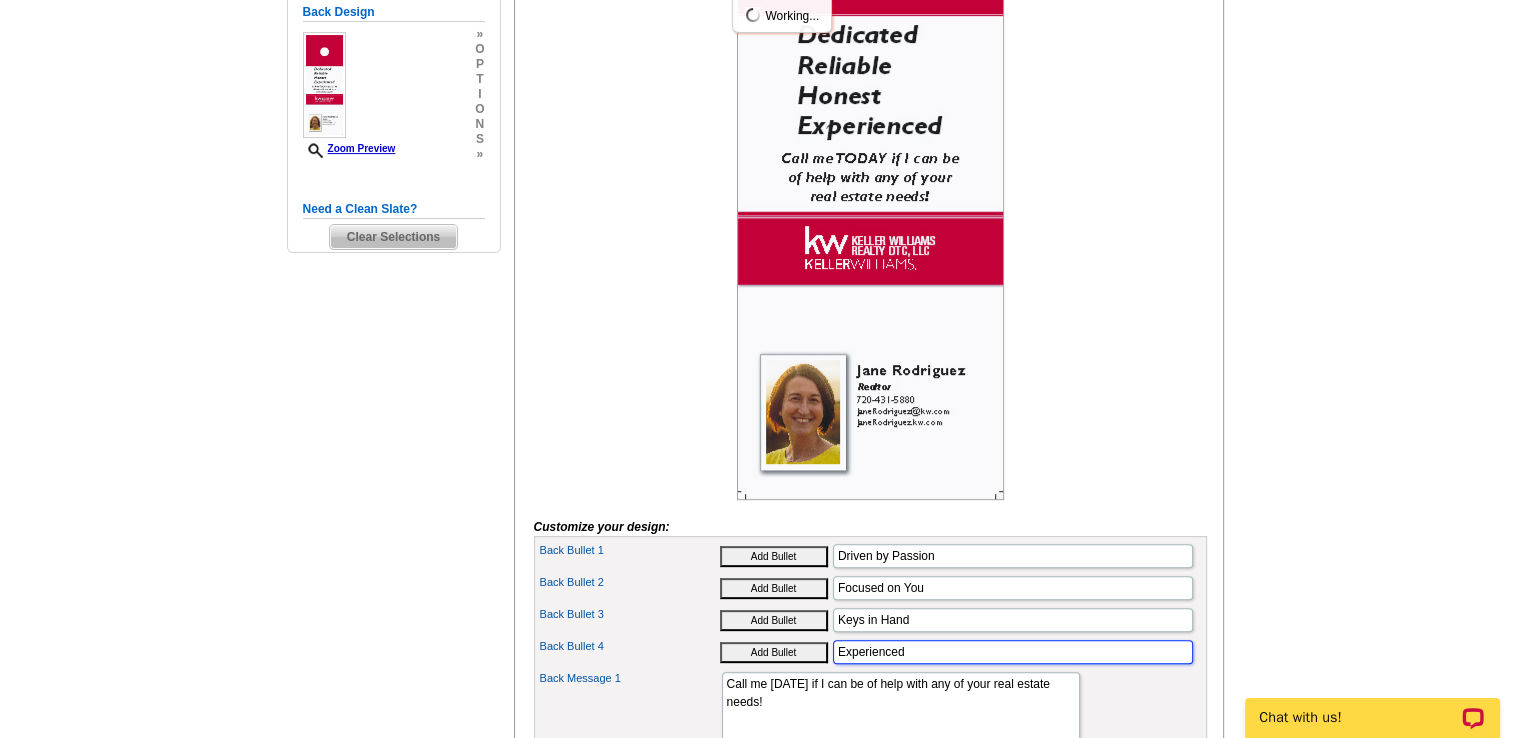 drag, startPoint x: 928, startPoint y: 717, endPoint x: 747, endPoint y: 733, distance: 181.70581 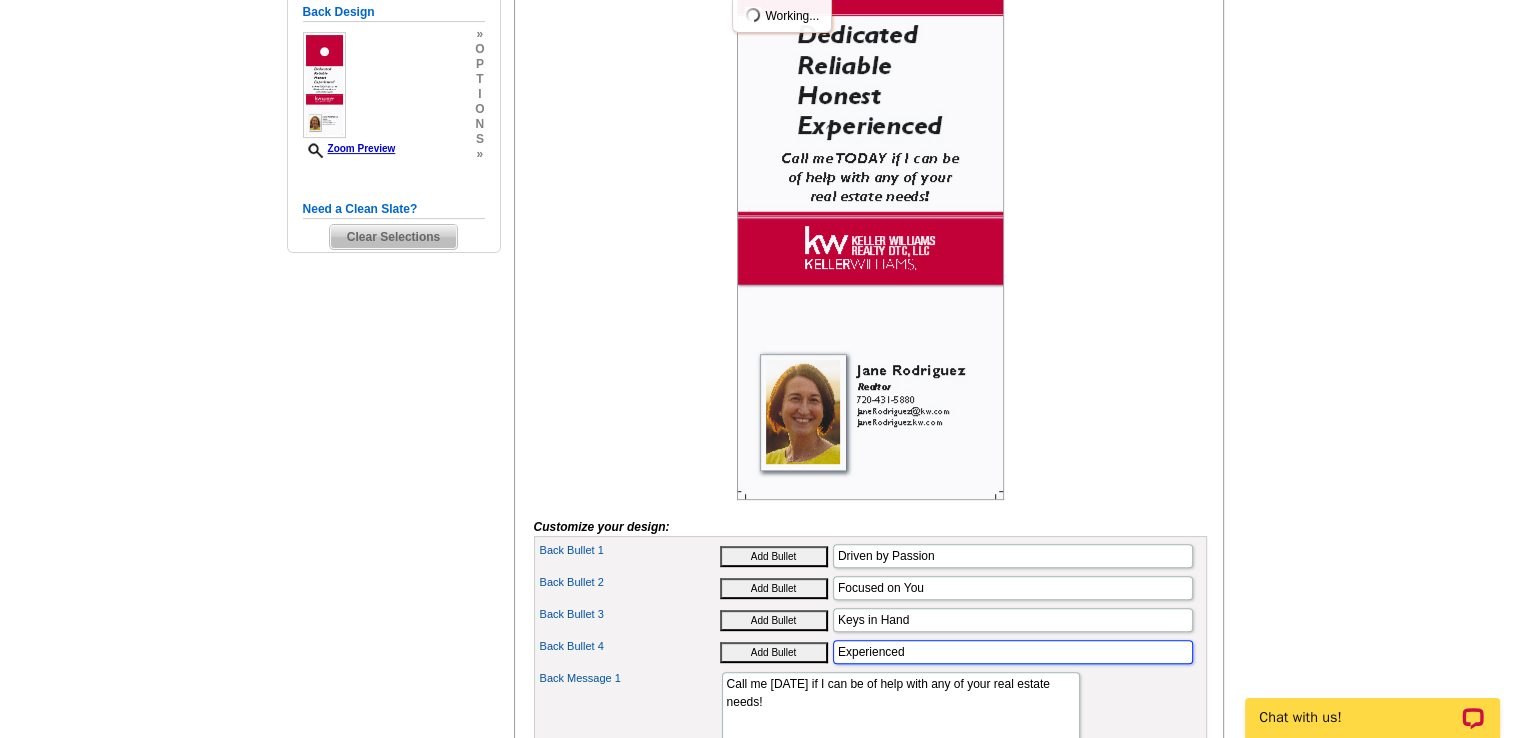 click on "Back Bullet 1
Add Bullet
Driven by Passion
Back Bullet 2
Add Bullet
Focused on You
Back Bullet 3" at bounding box center [870, 743] 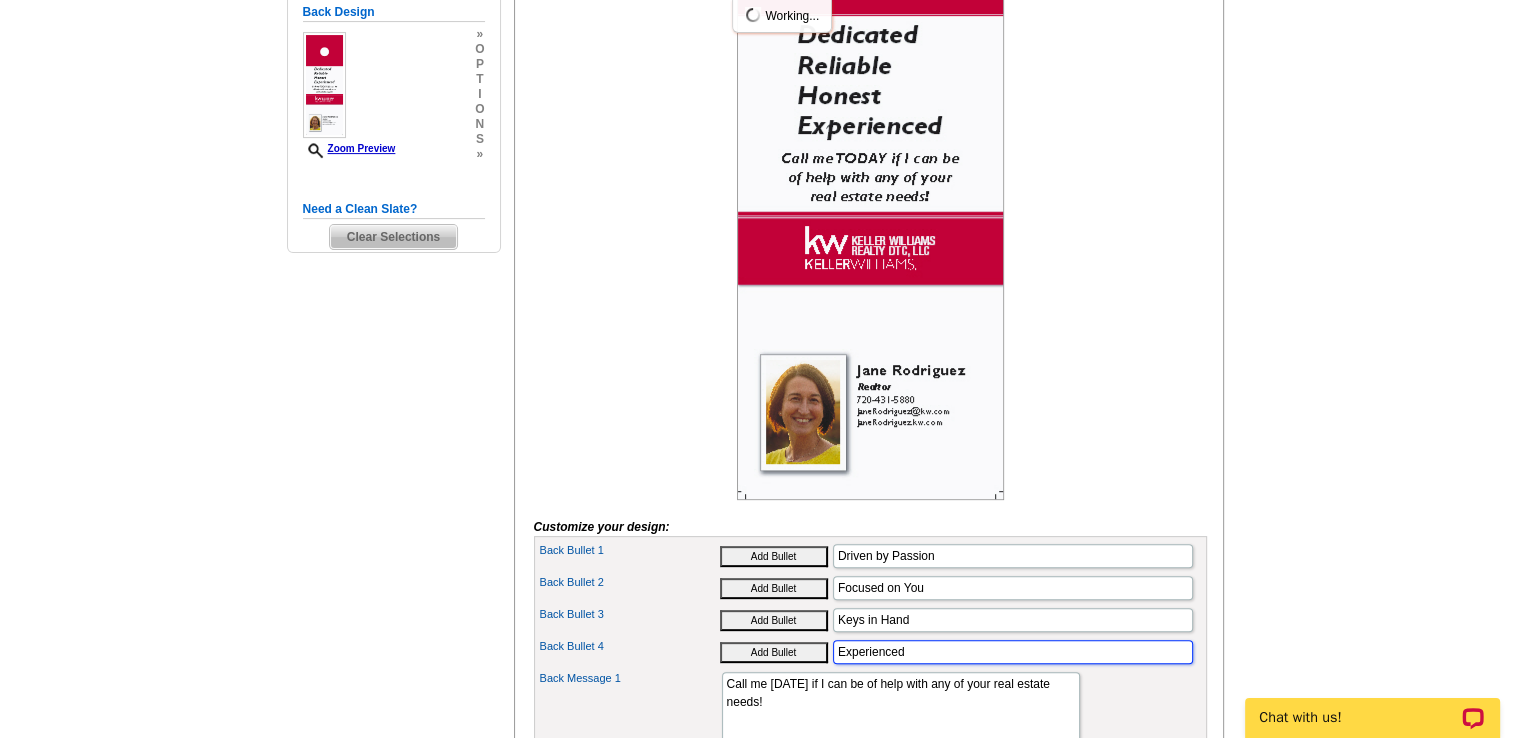 scroll, scrollTop: 650, scrollLeft: 0, axis: vertical 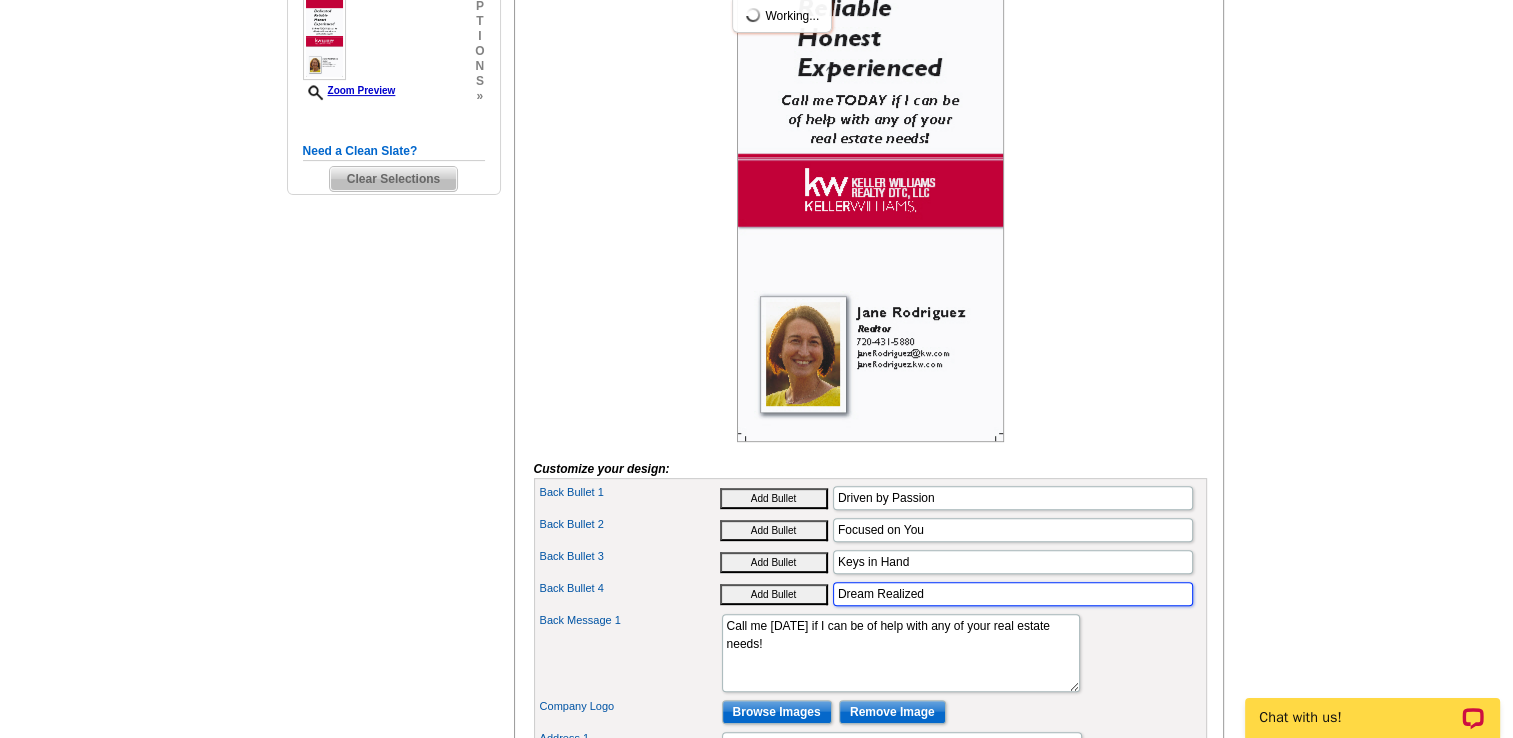 click on "Dream Realized" at bounding box center [1013, 594] 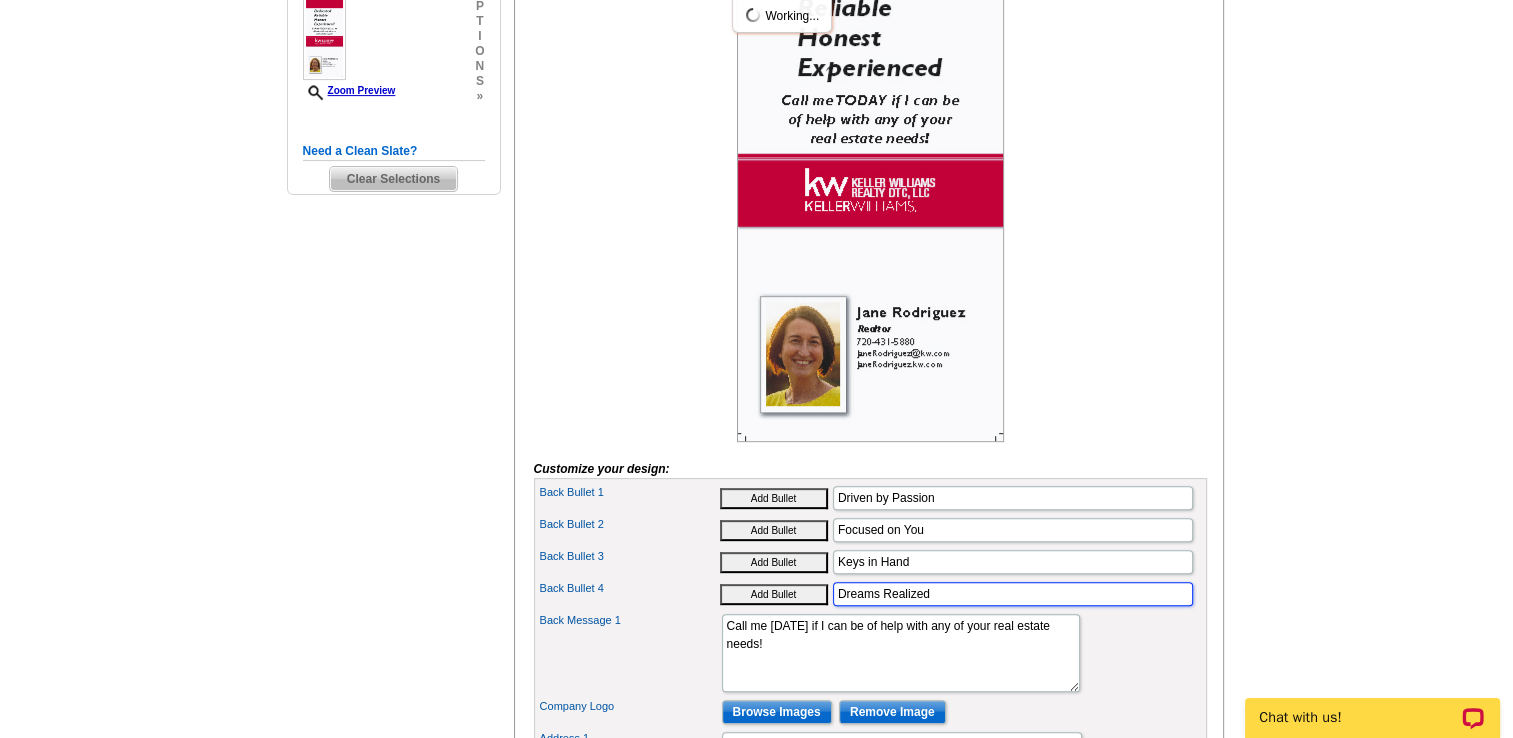 type on "Dreams Realized" 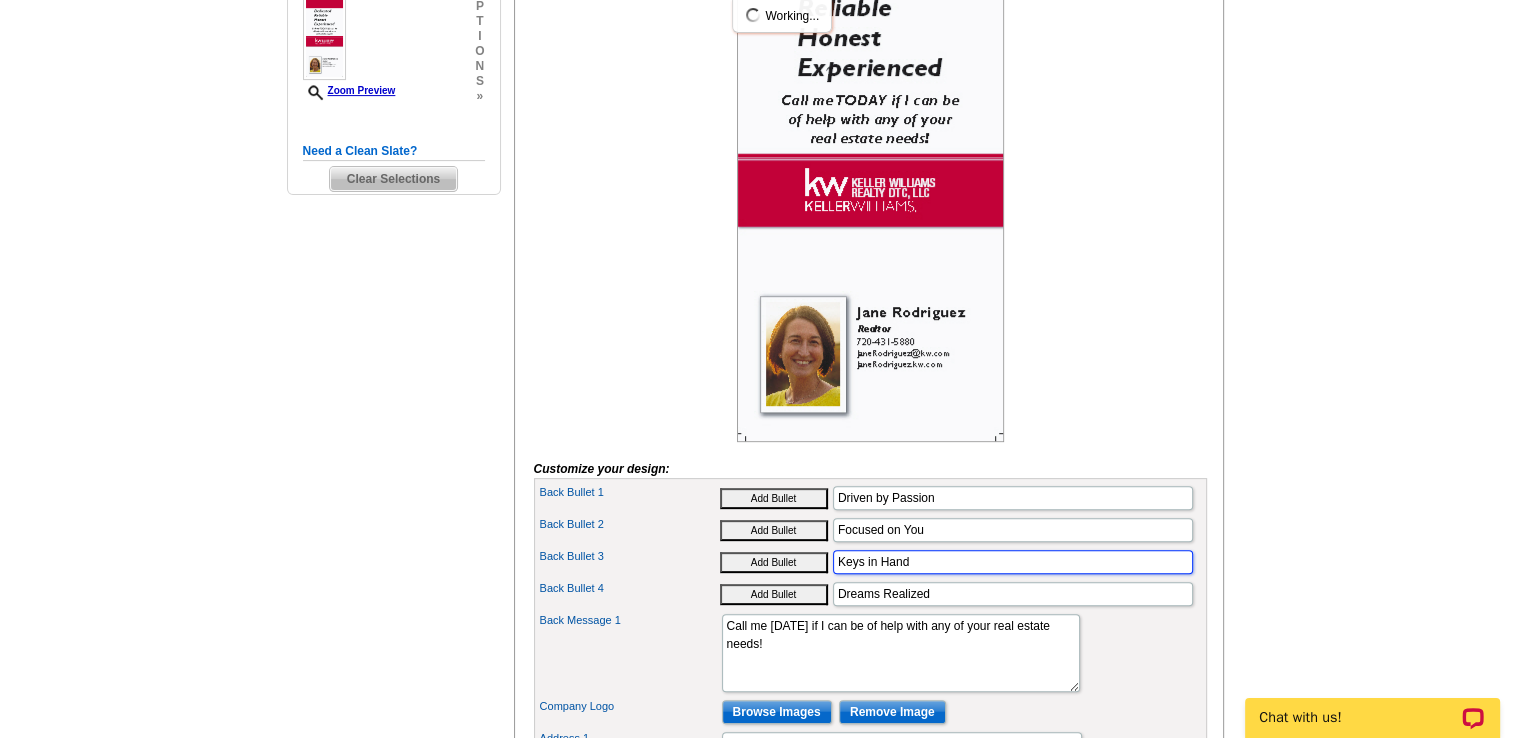 click on "Keys in Hand" at bounding box center (1013, 562) 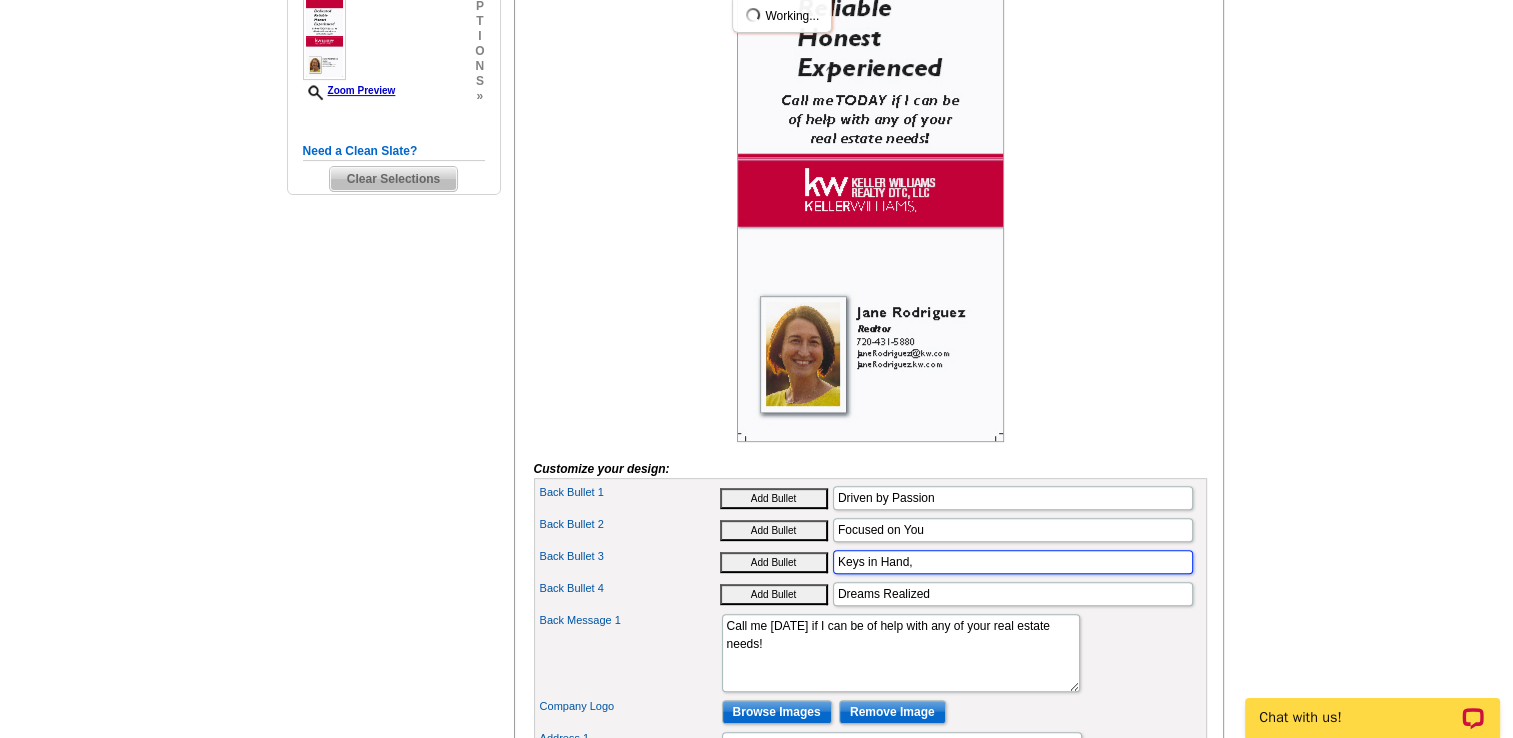type on "Keys in Hand," 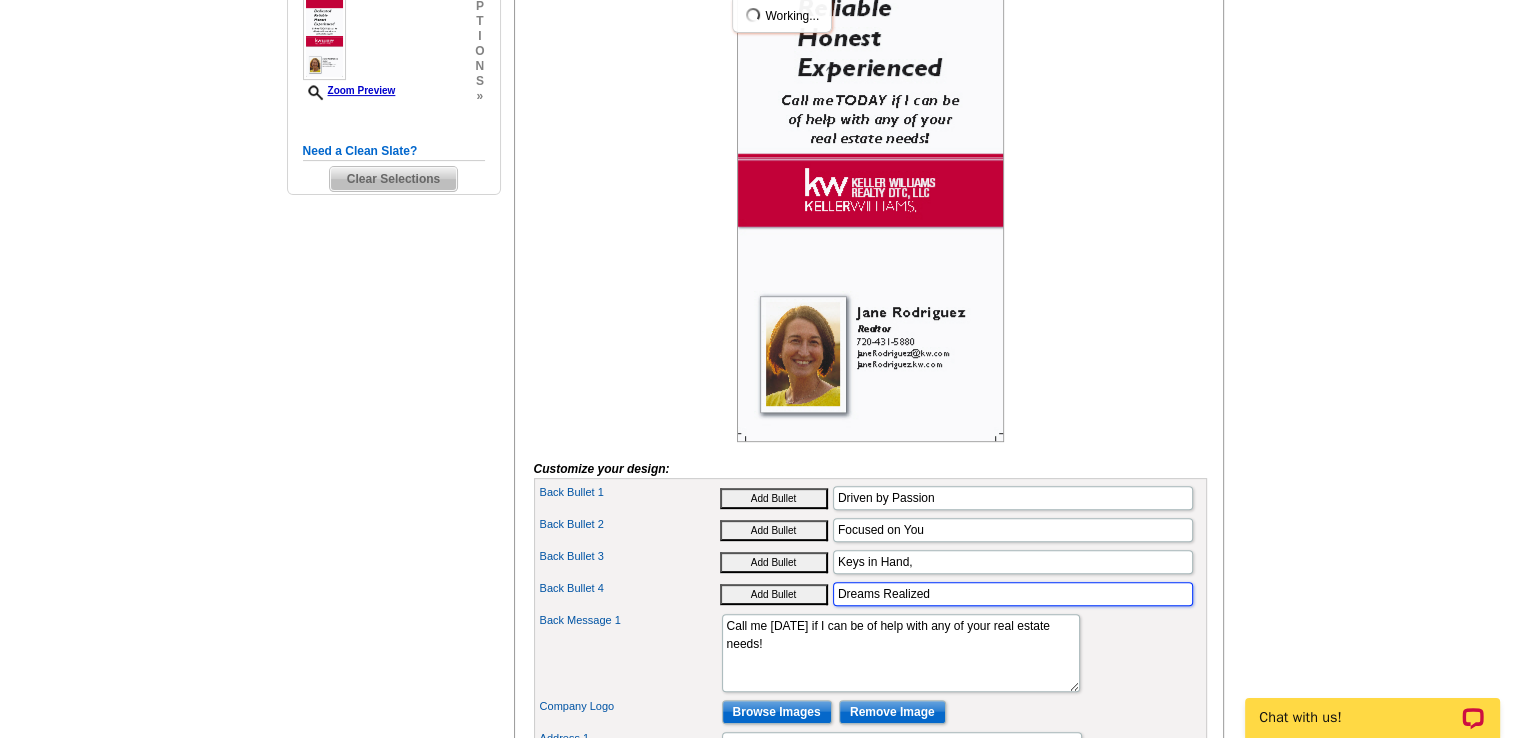 click on "Dreams Realized" at bounding box center [1013, 594] 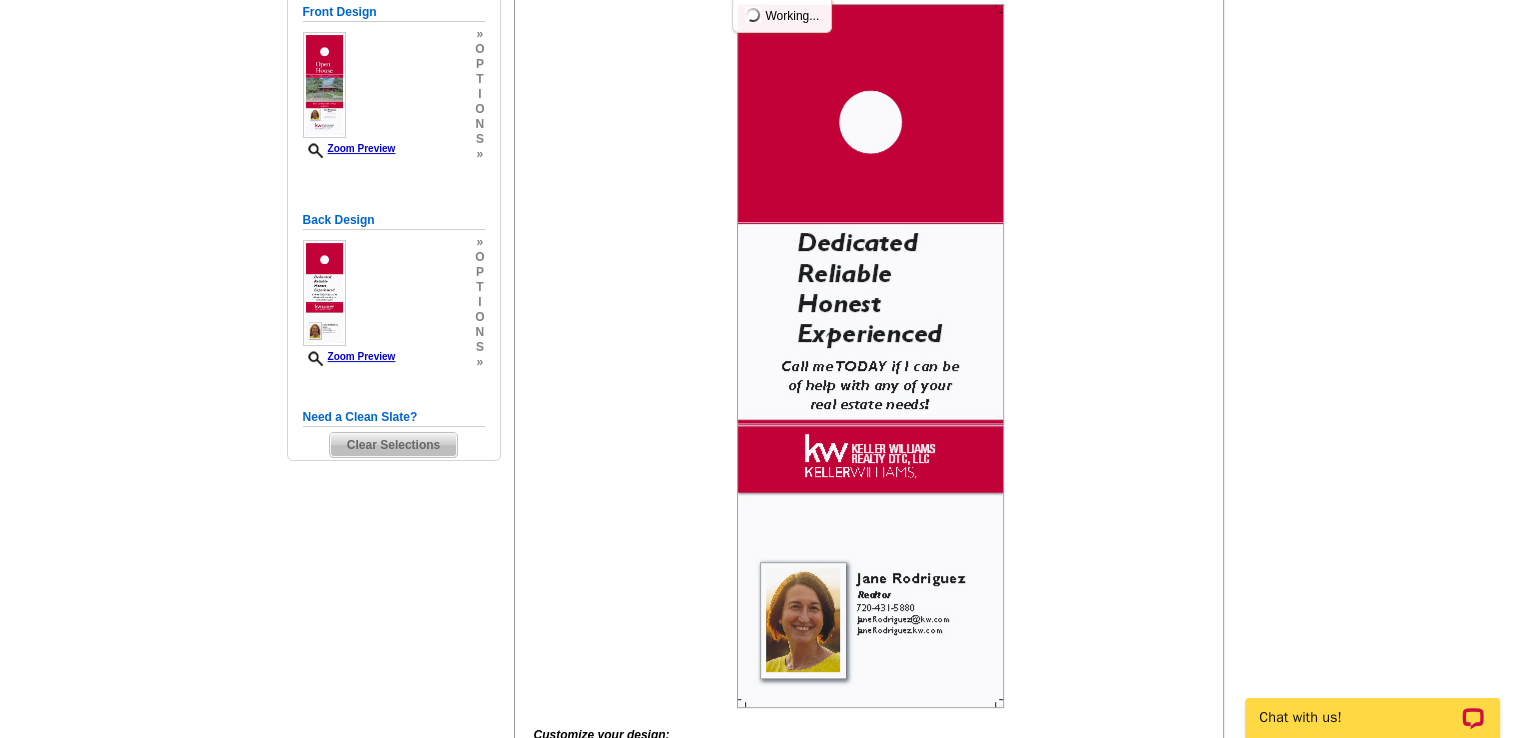scroll, scrollTop: 344, scrollLeft: 0, axis: vertical 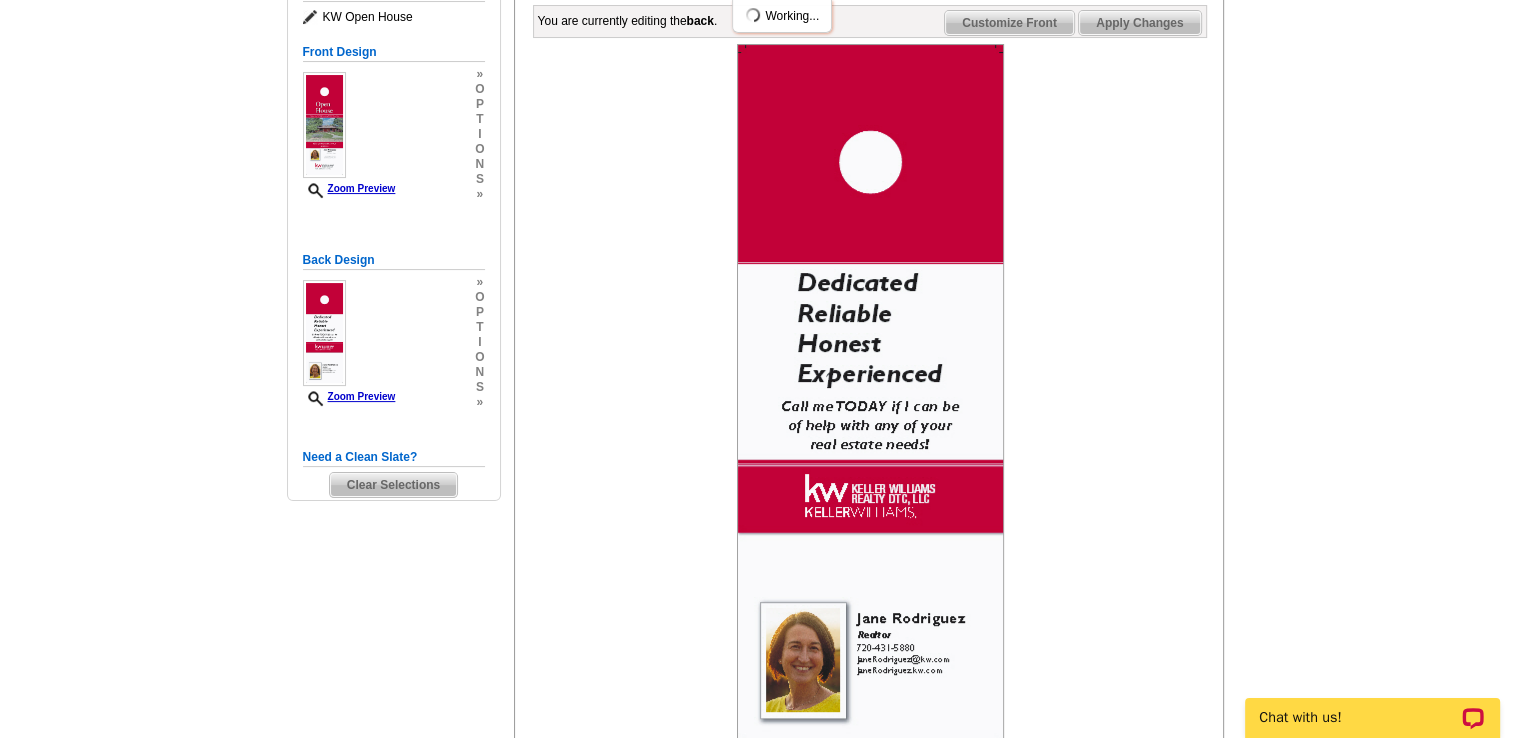 type on "Dreams Realized!" 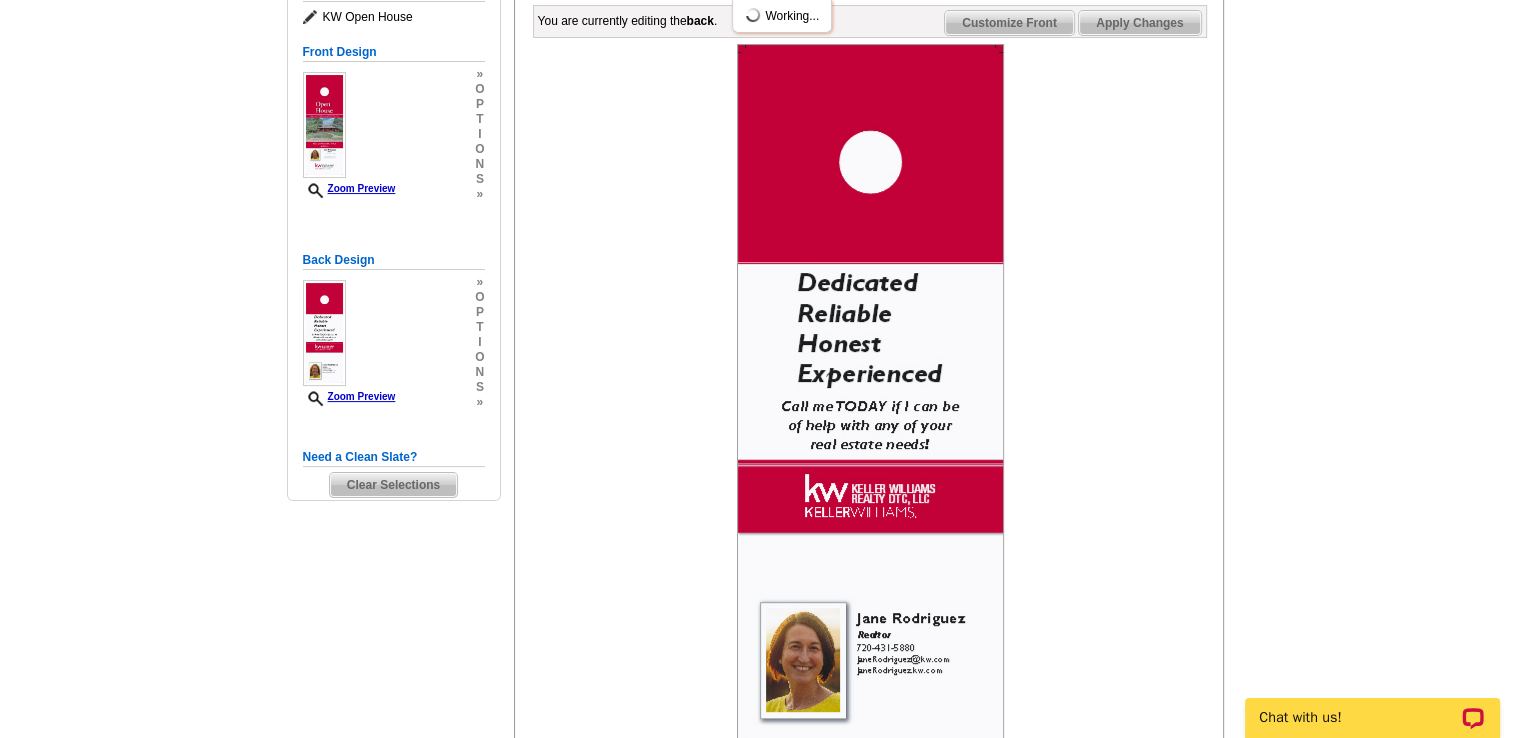 click on "Apply Changes" at bounding box center (1139, 23) 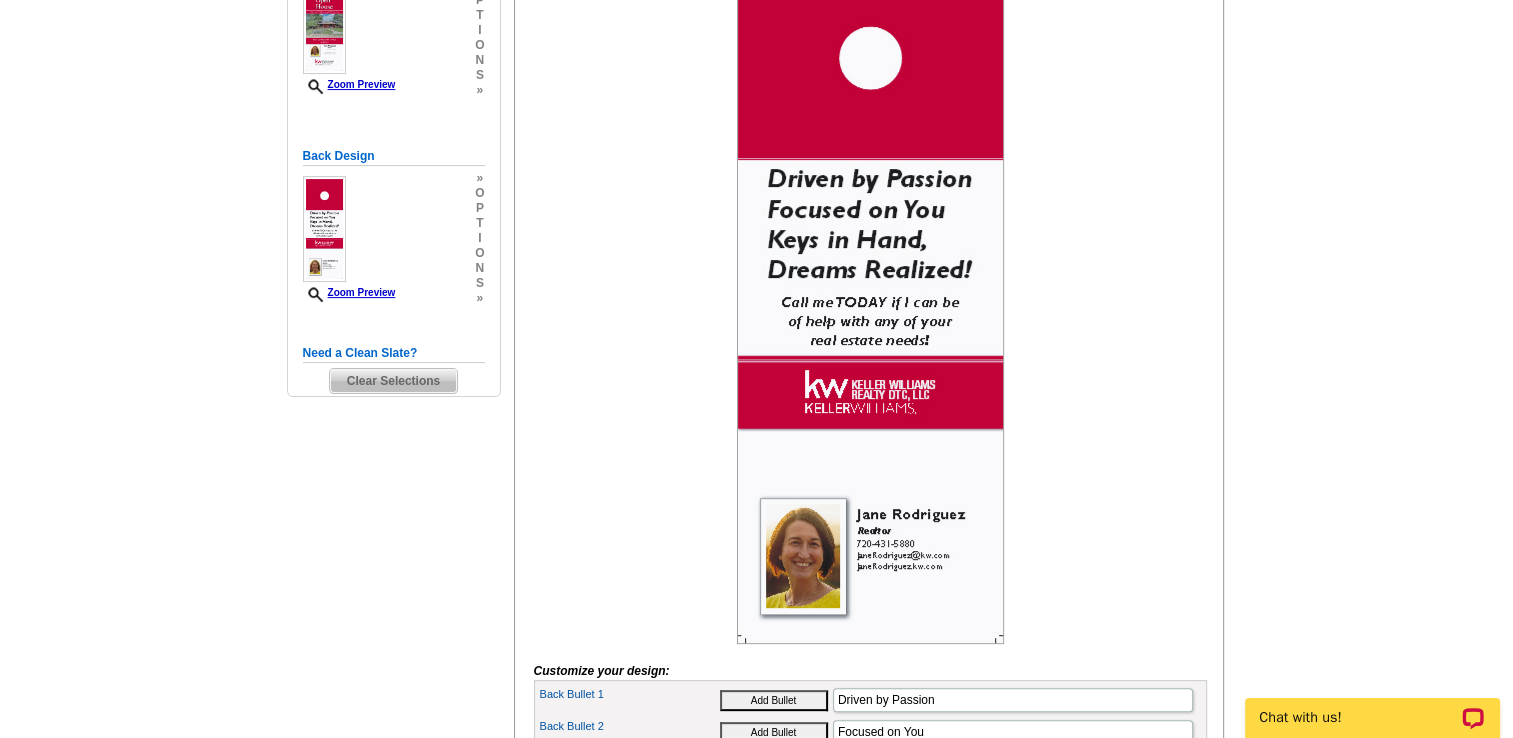 scroll, scrollTop: 460, scrollLeft: 0, axis: vertical 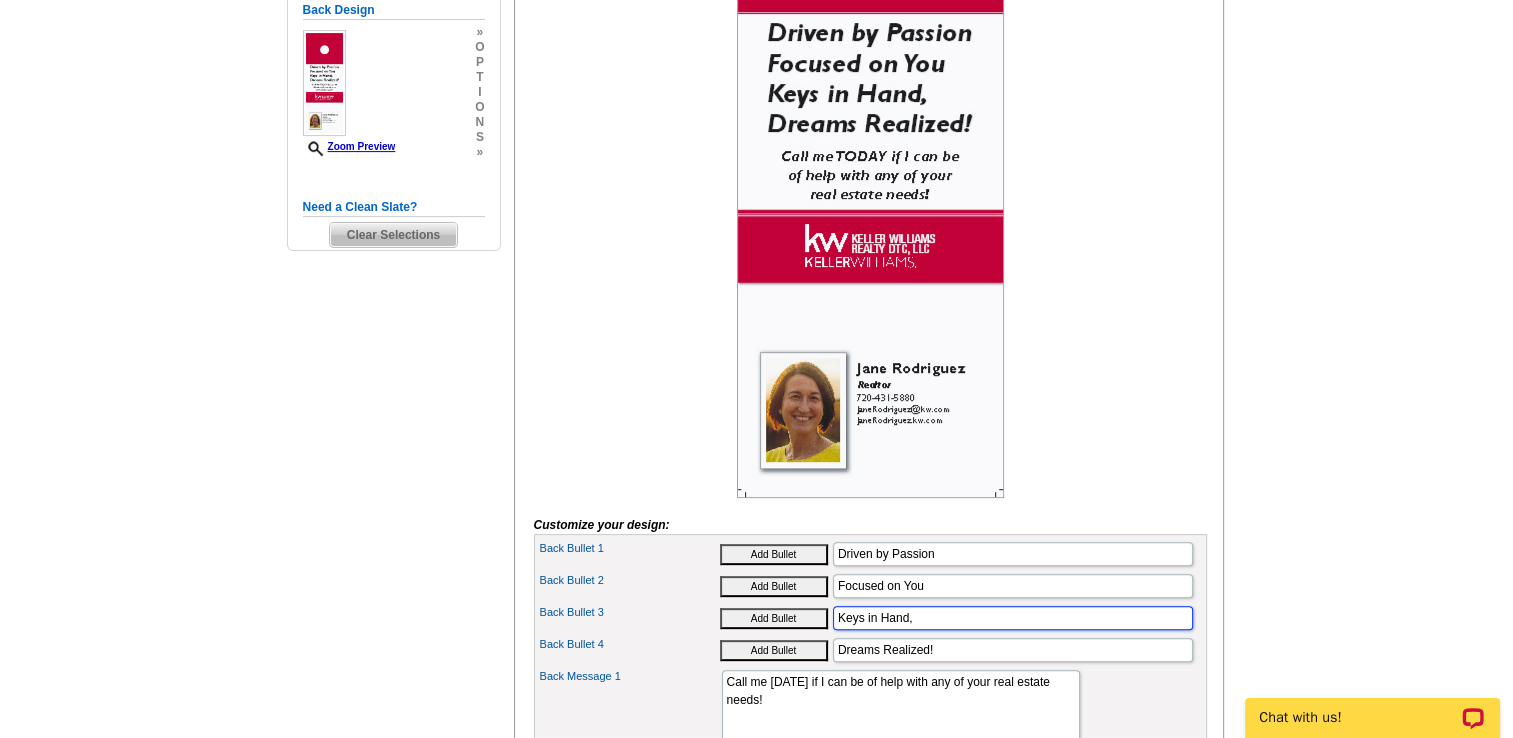 click on "Keys in Hand," at bounding box center (1013, 618) 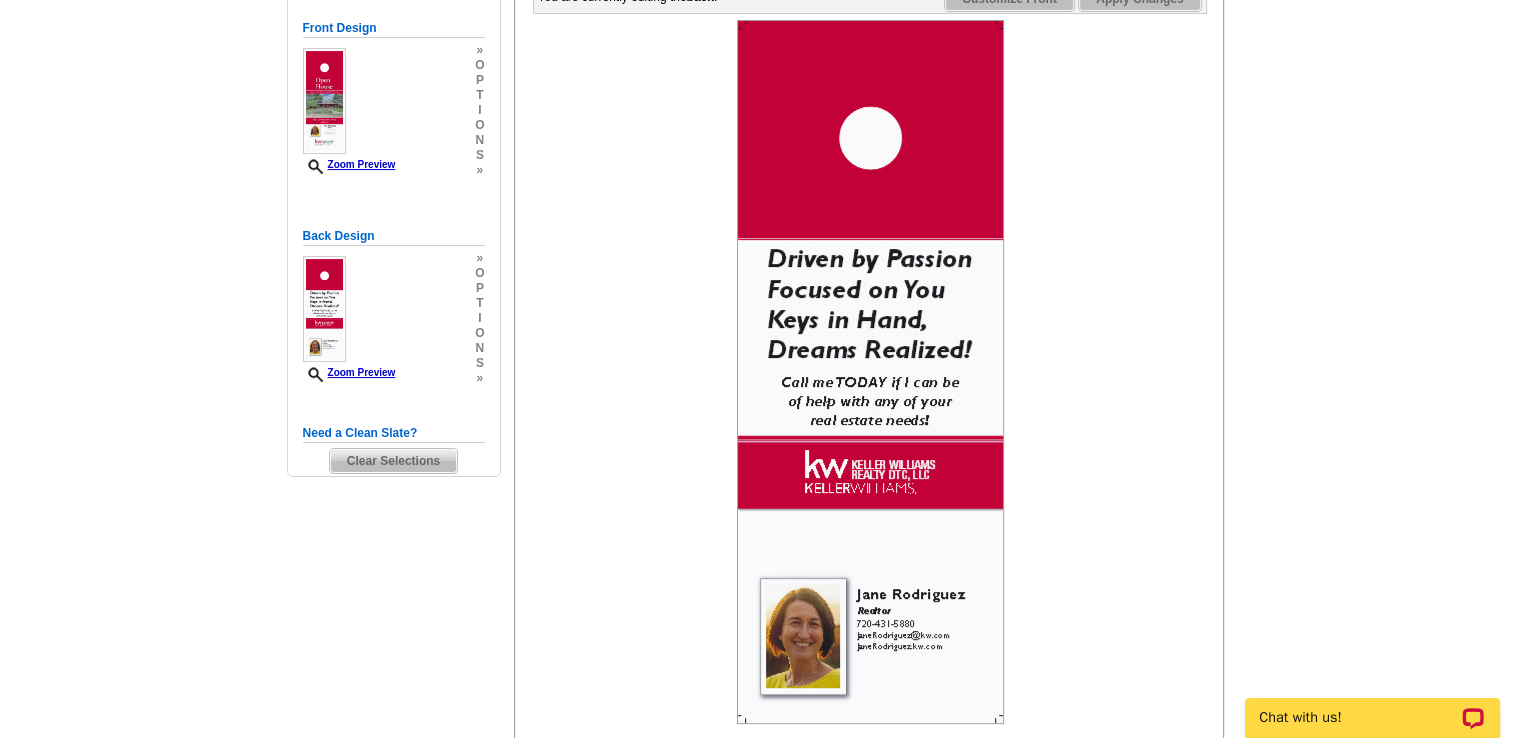 scroll, scrollTop: 316, scrollLeft: 0, axis: vertical 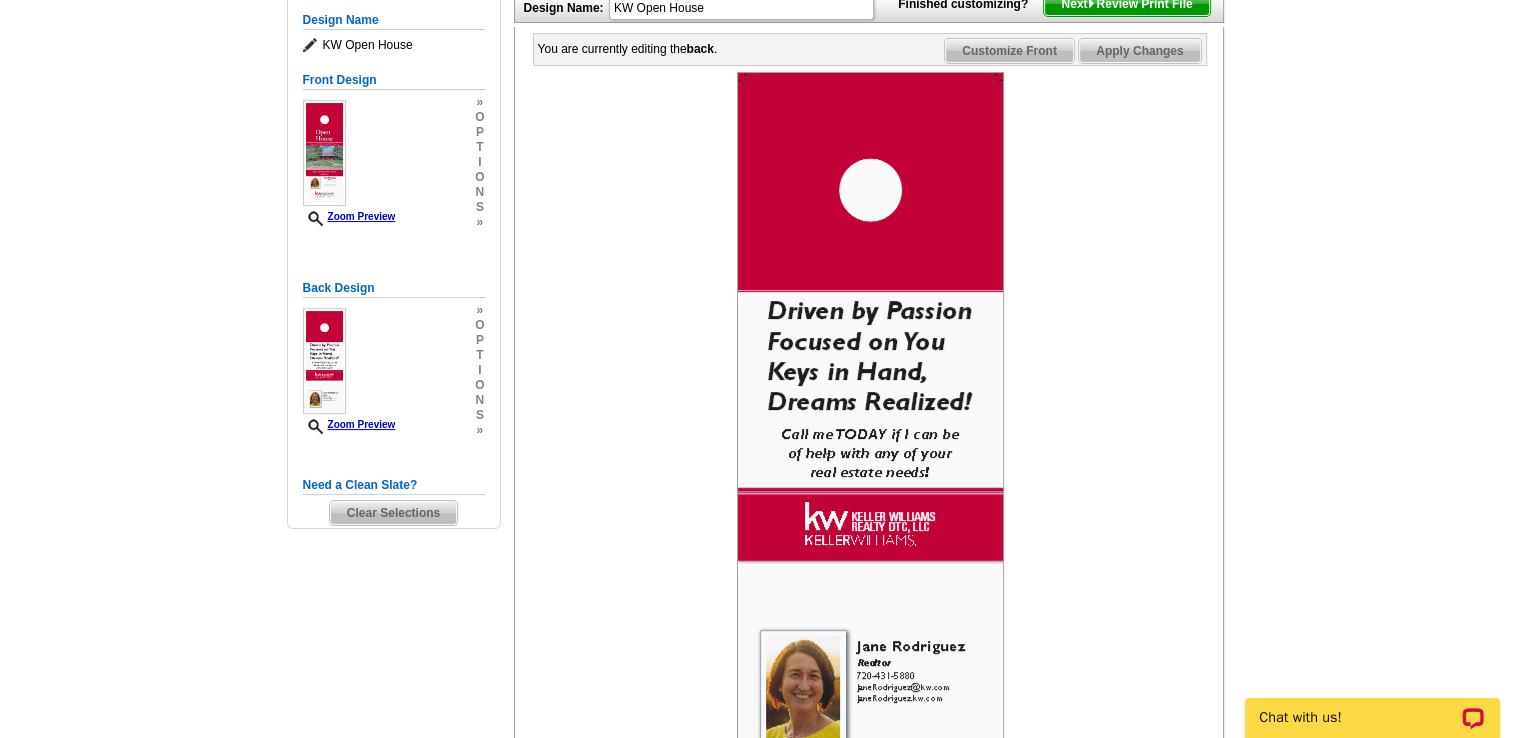 type on "Keys in Hand..." 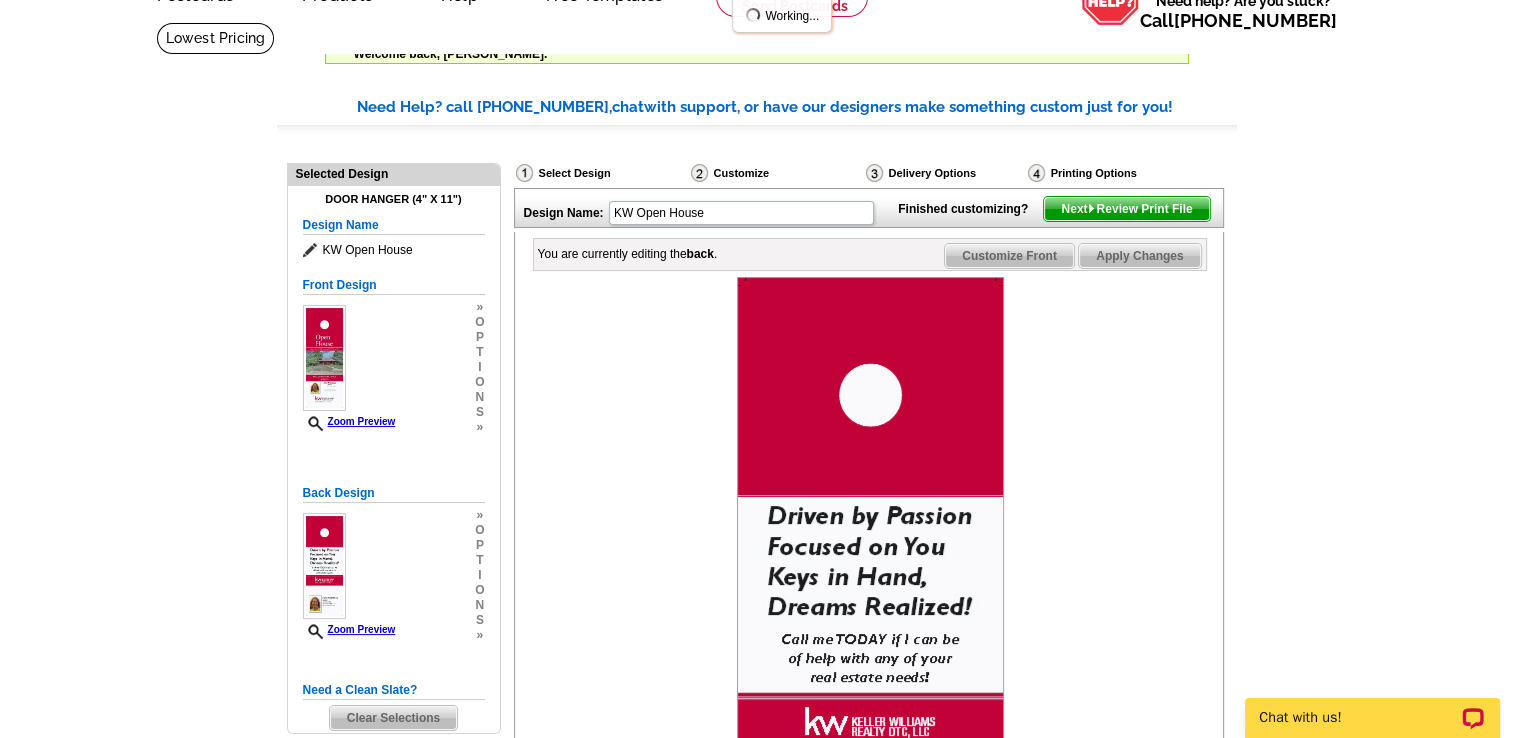 scroll, scrollTop: 108, scrollLeft: 0, axis: vertical 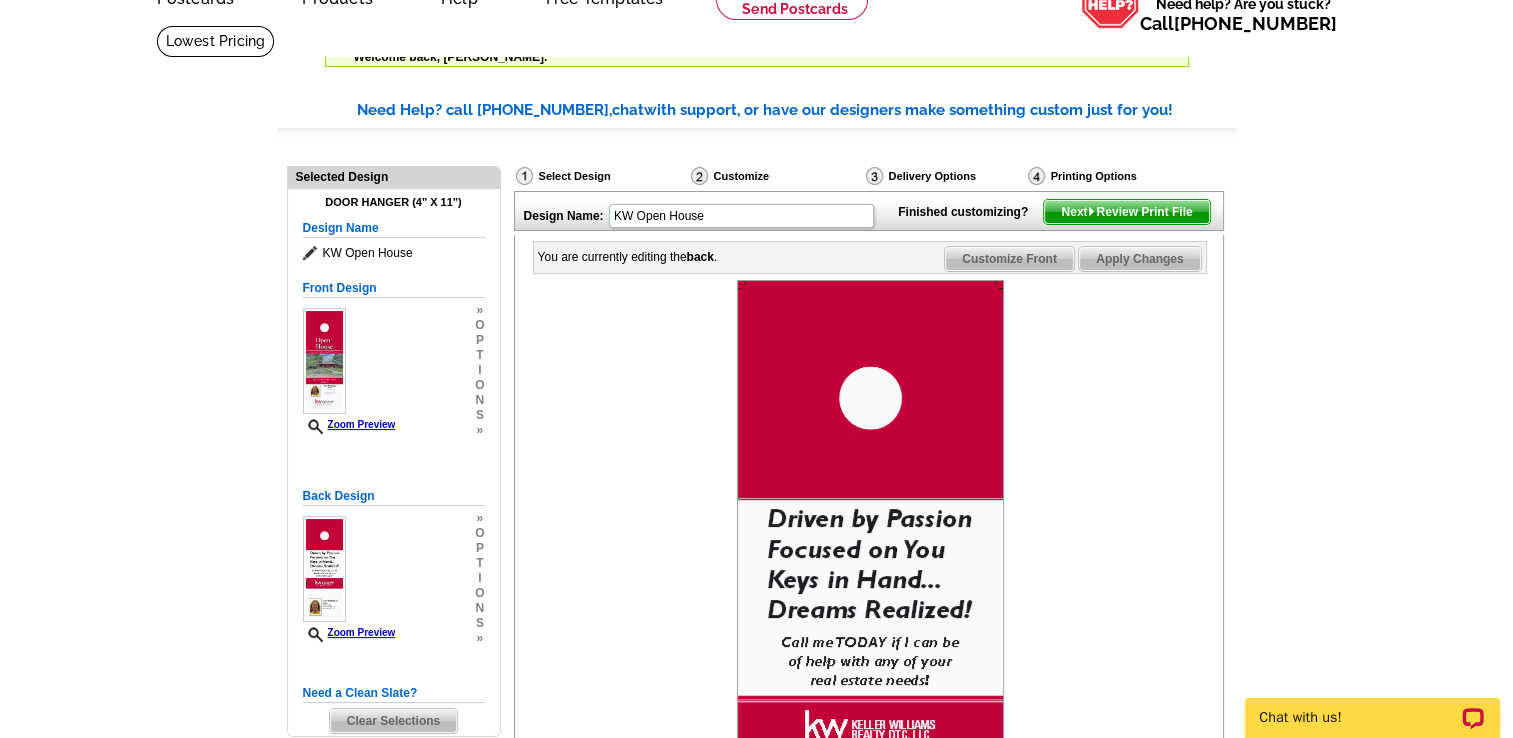 click on "Next   Review Print File" at bounding box center [1126, 212] 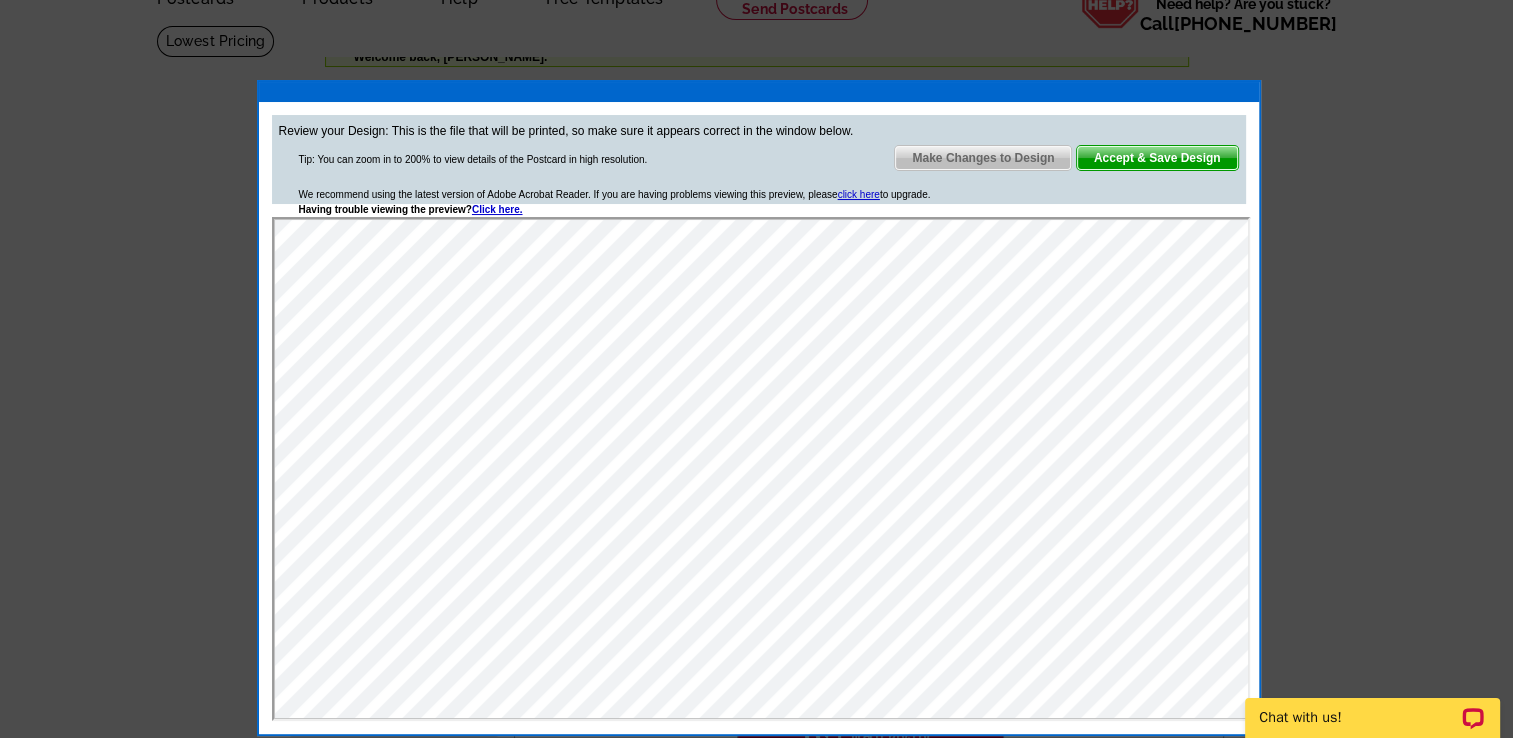 scroll, scrollTop: 0, scrollLeft: 0, axis: both 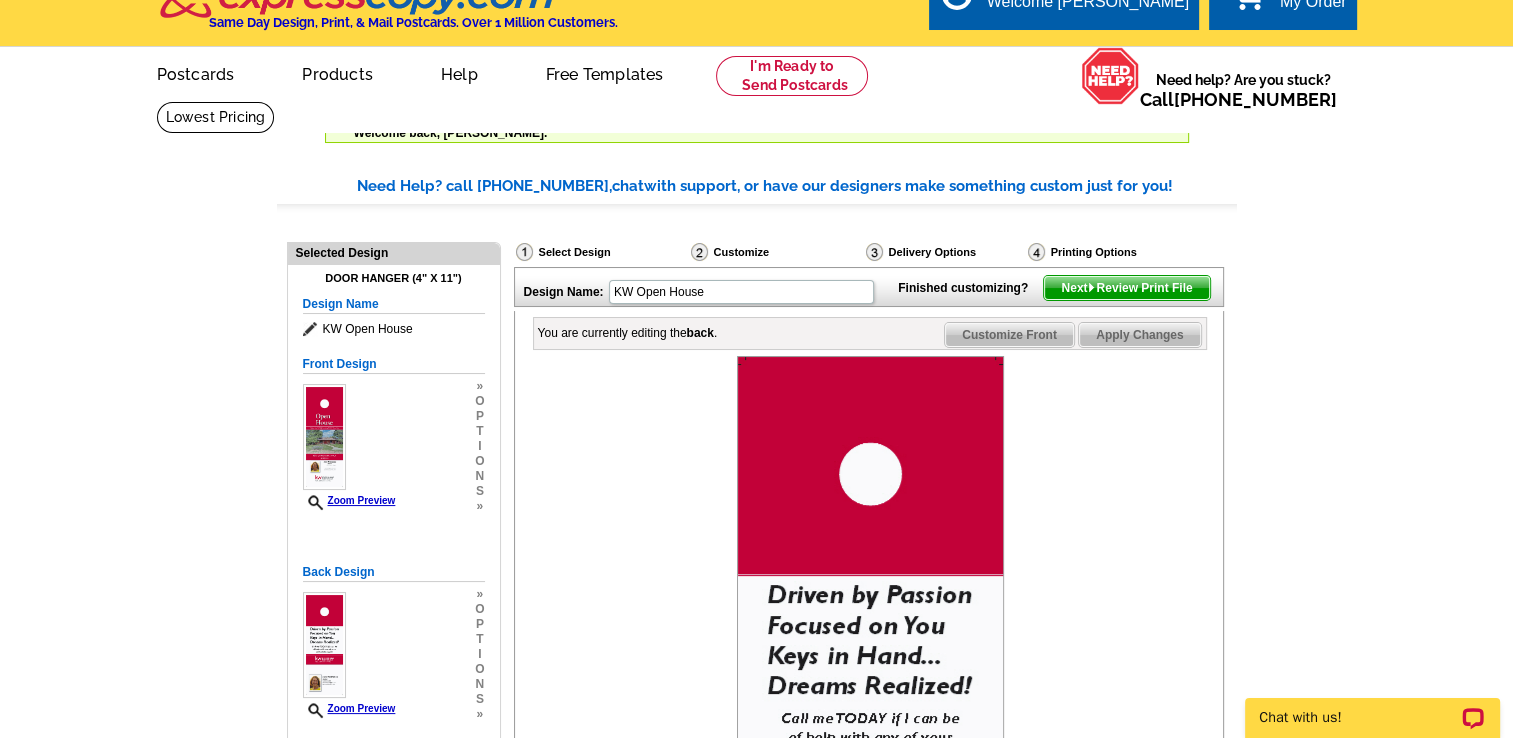 click on "Apply Changes" at bounding box center [1139, 335] 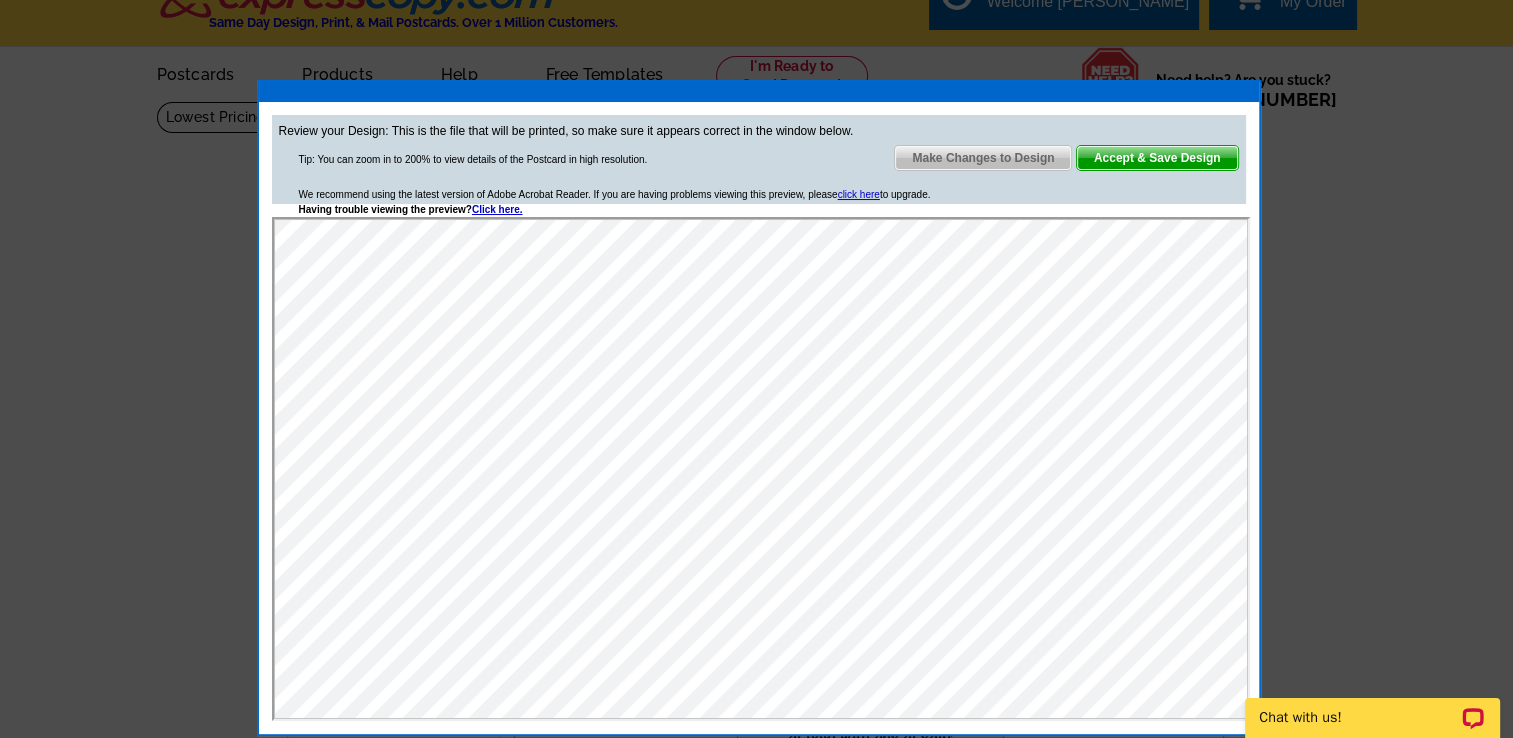 scroll, scrollTop: 0, scrollLeft: 0, axis: both 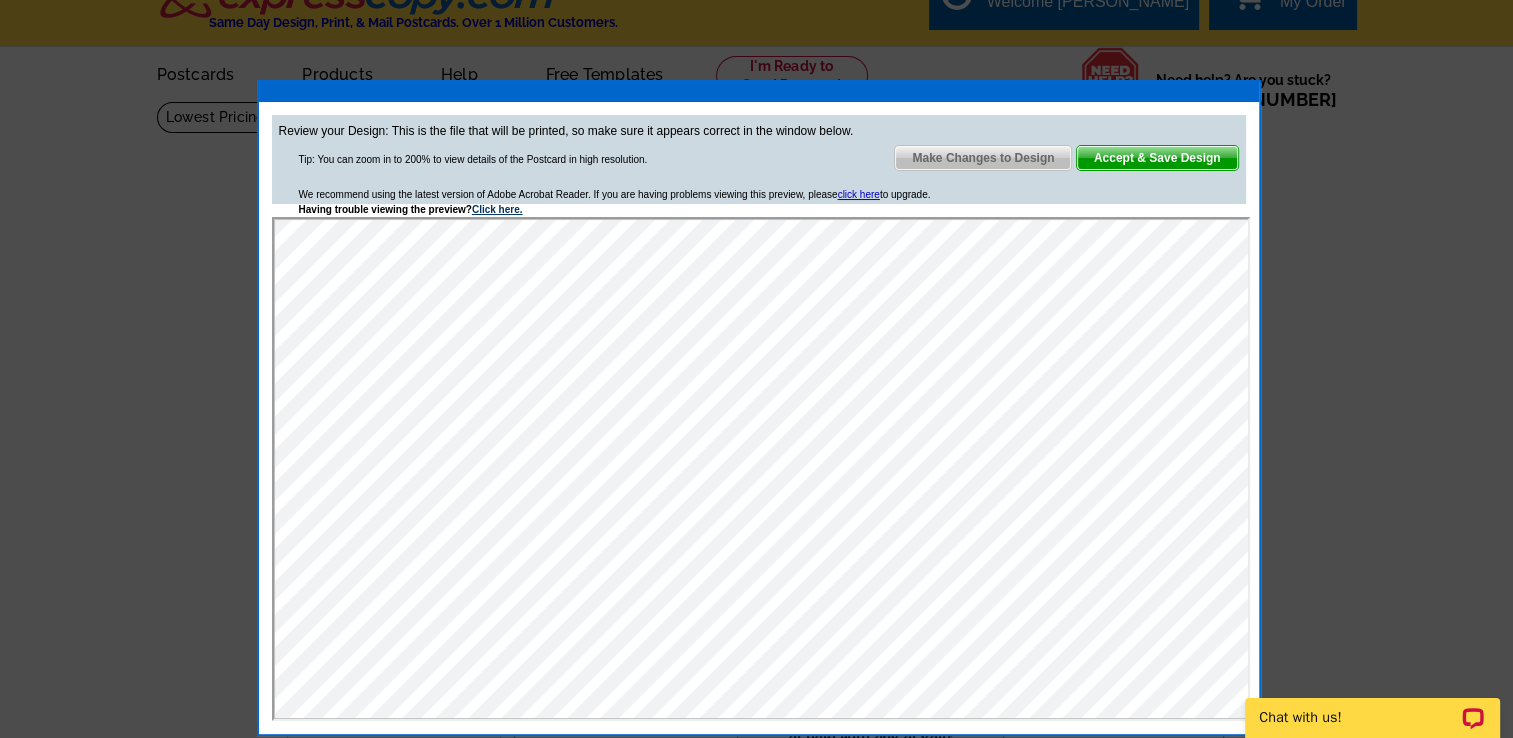click on "Click here." at bounding box center (497, 209) 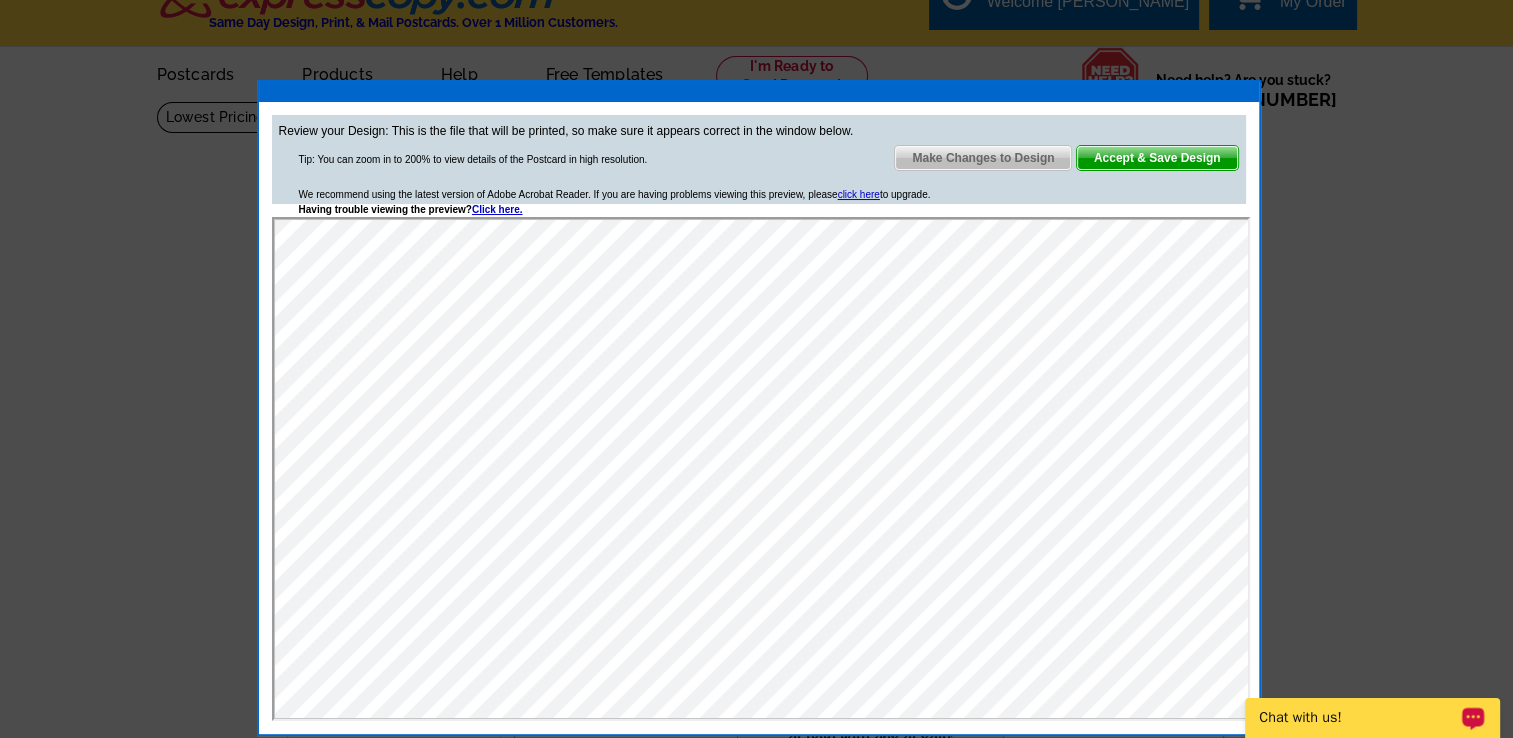 click on "Chat with us!" at bounding box center [1359, 718] 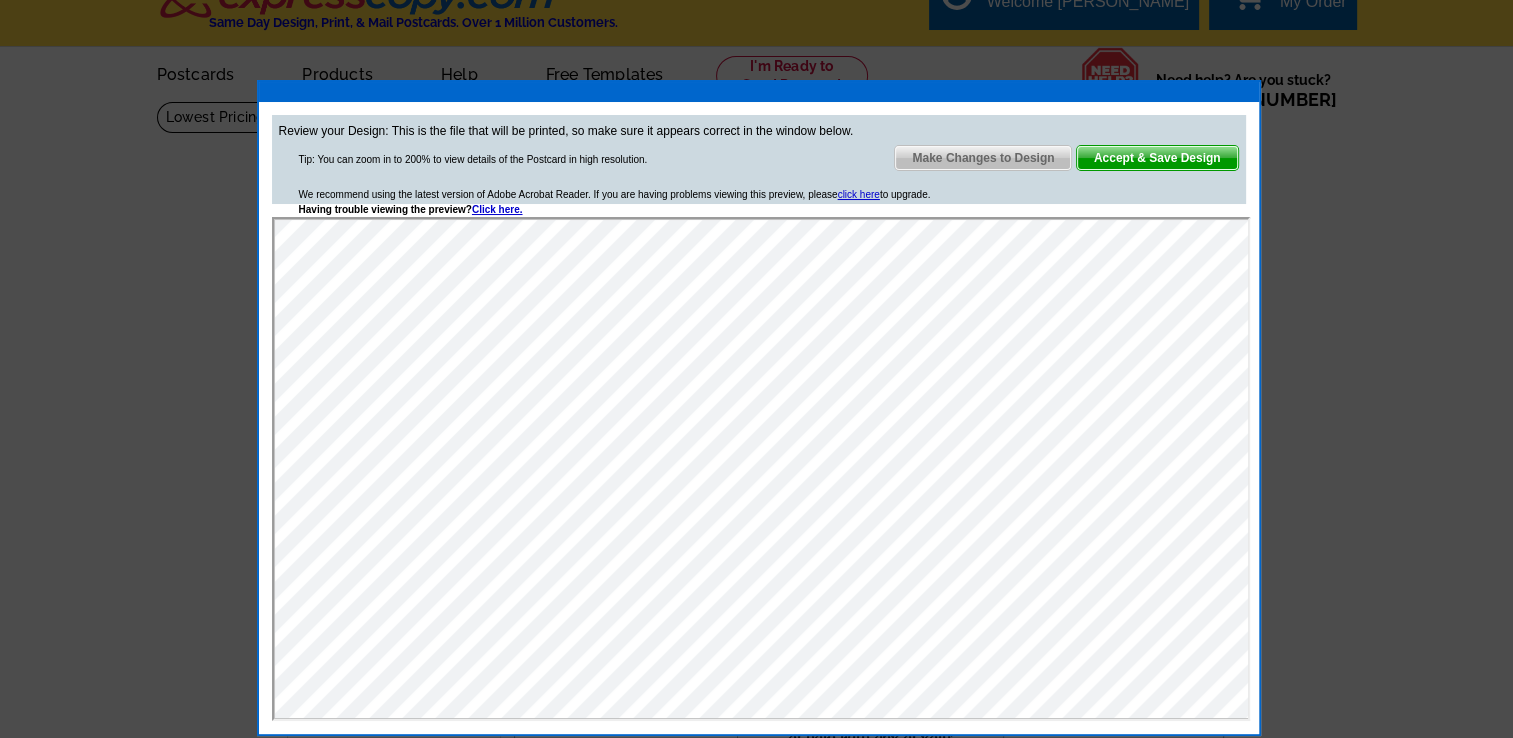 click on "Make Changes to Design" at bounding box center [983, 158] 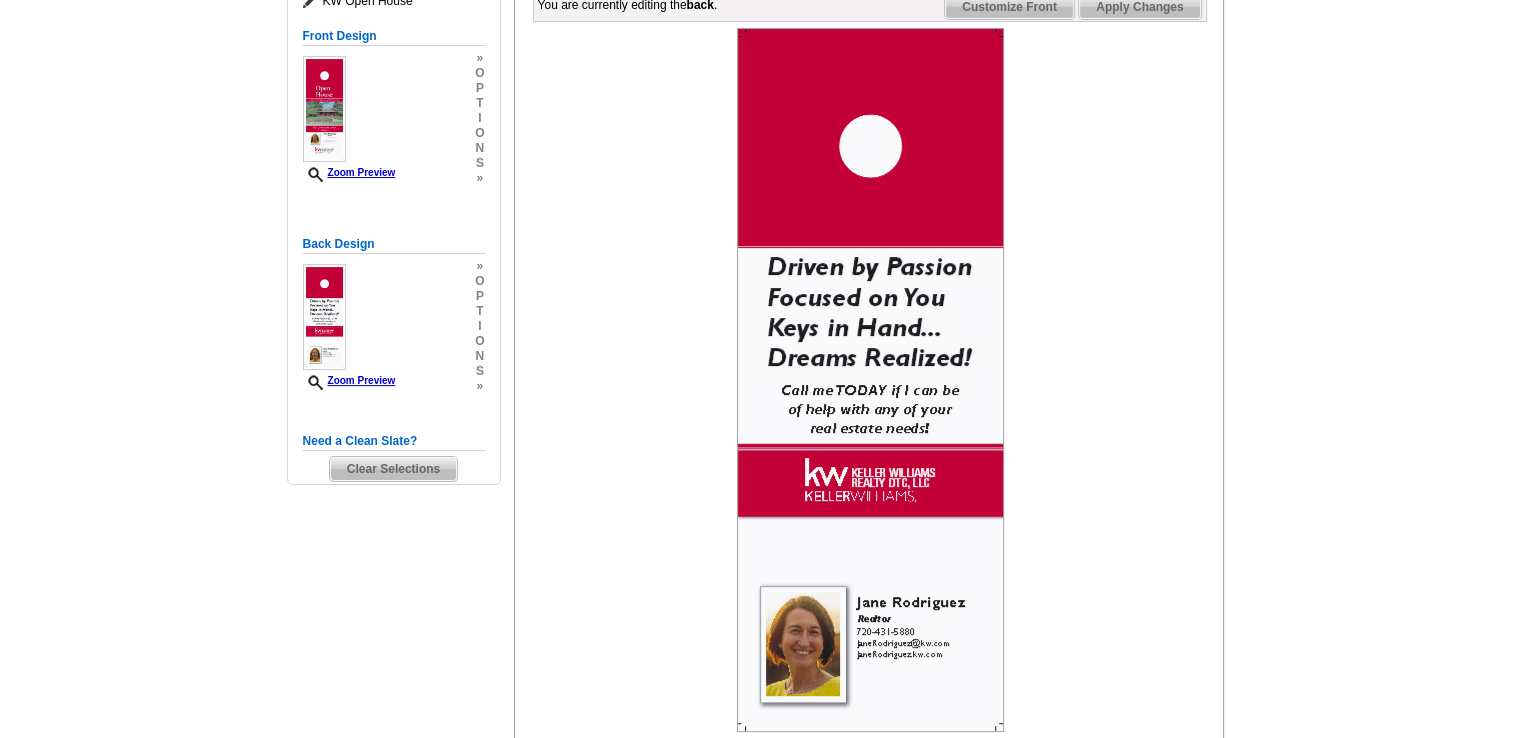 scroll, scrollTop: 364, scrollLeft: 0, axis: vertical 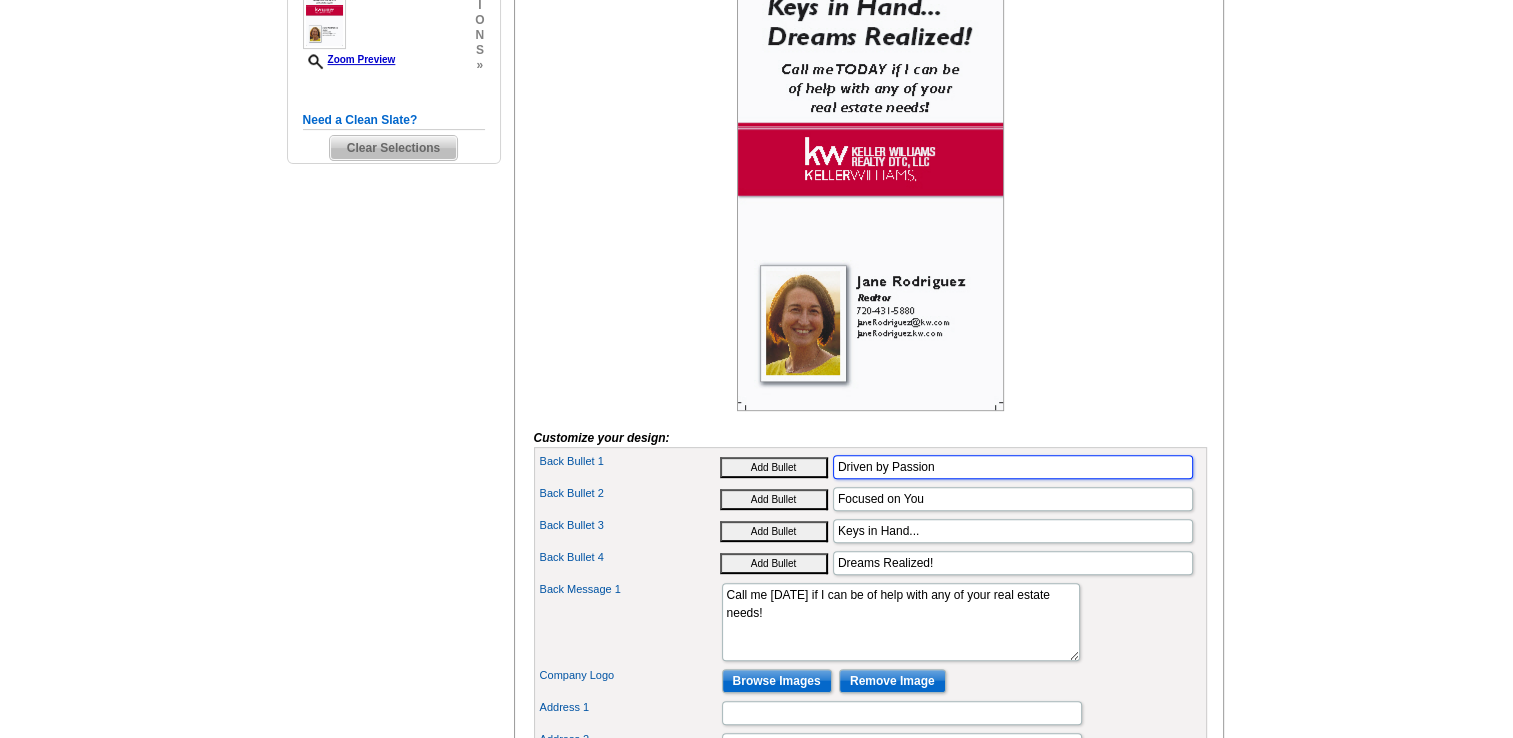 click on "Driven by Passion" at bounding box center [1013, 467] 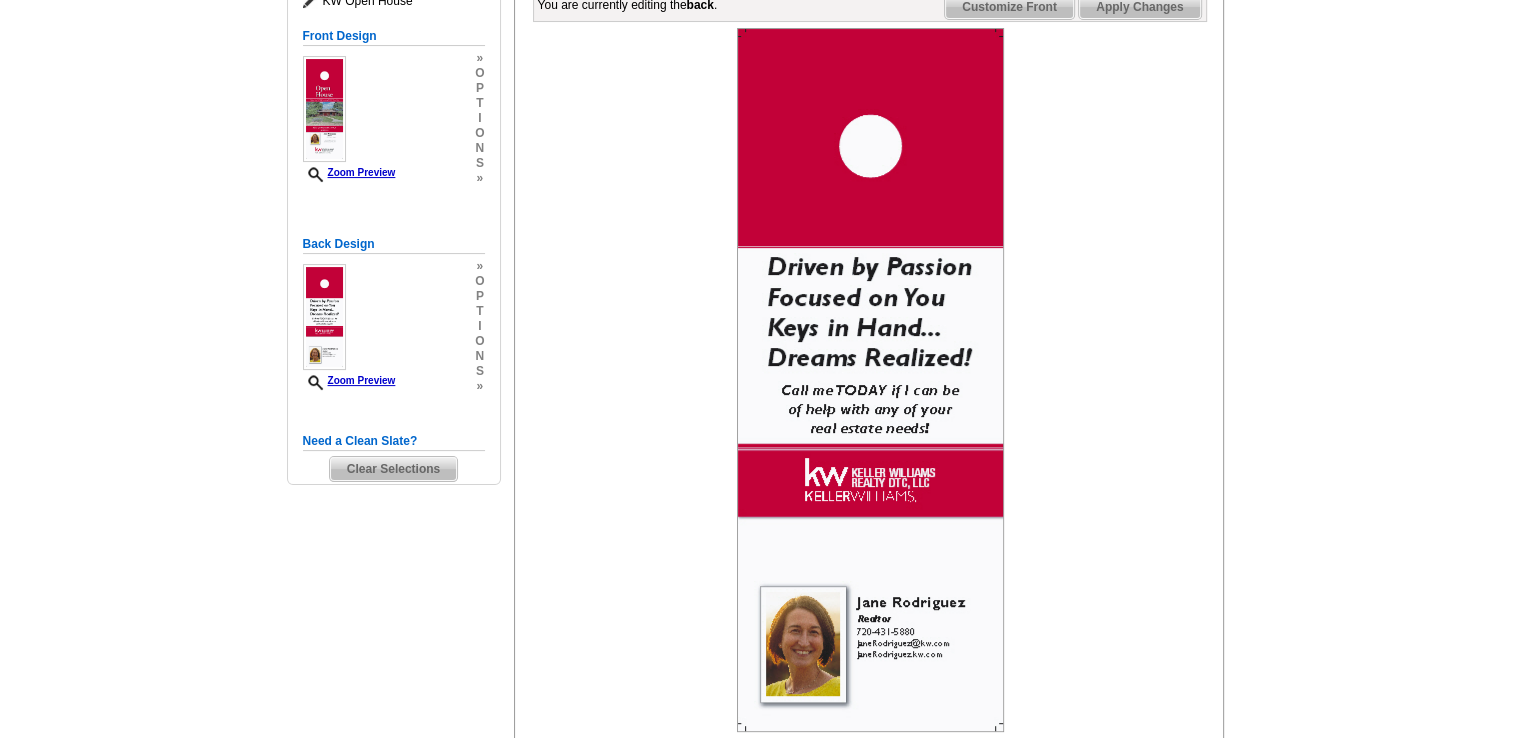 scroll, scrollTop: 318, scrollLeft: 0, axis: vertical 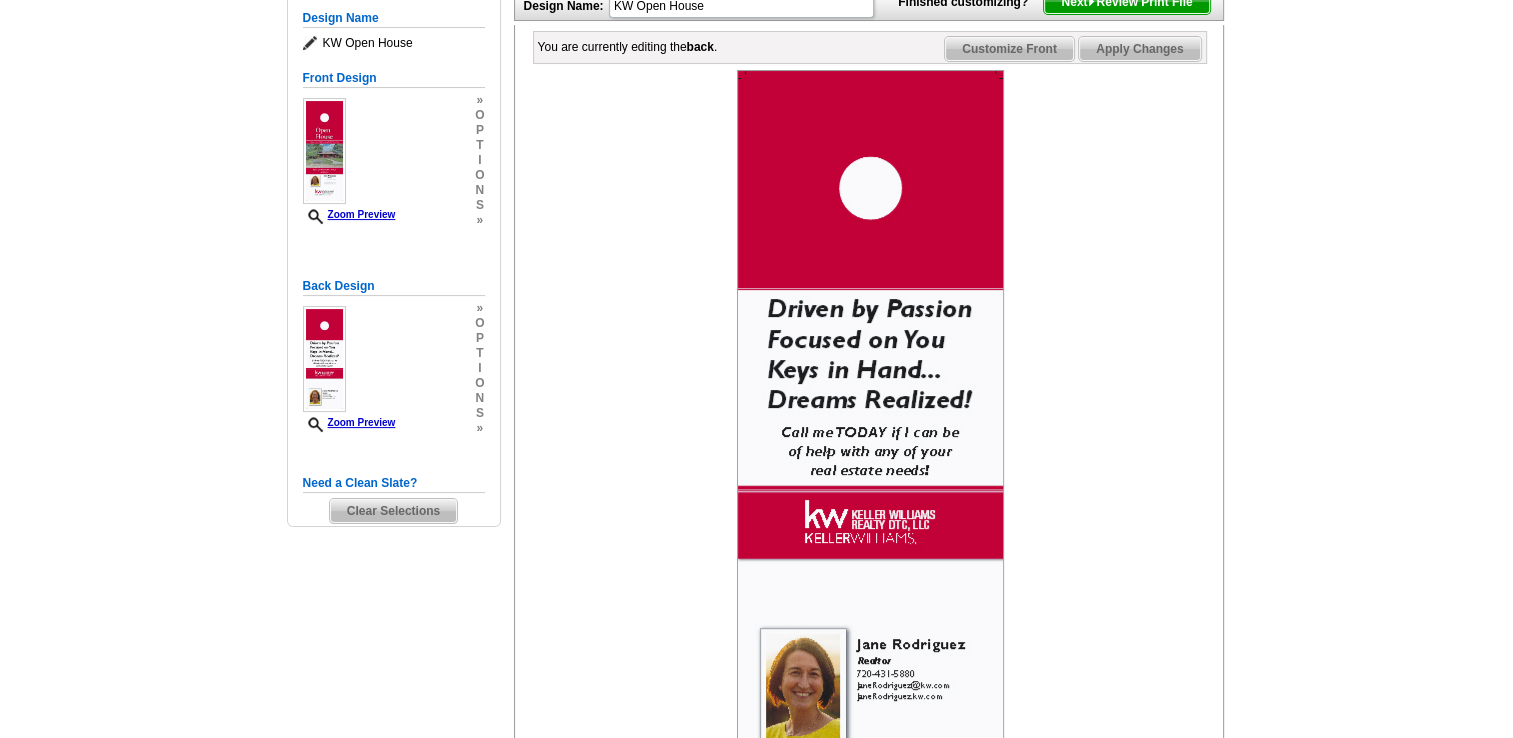type on "Driven by Passion," 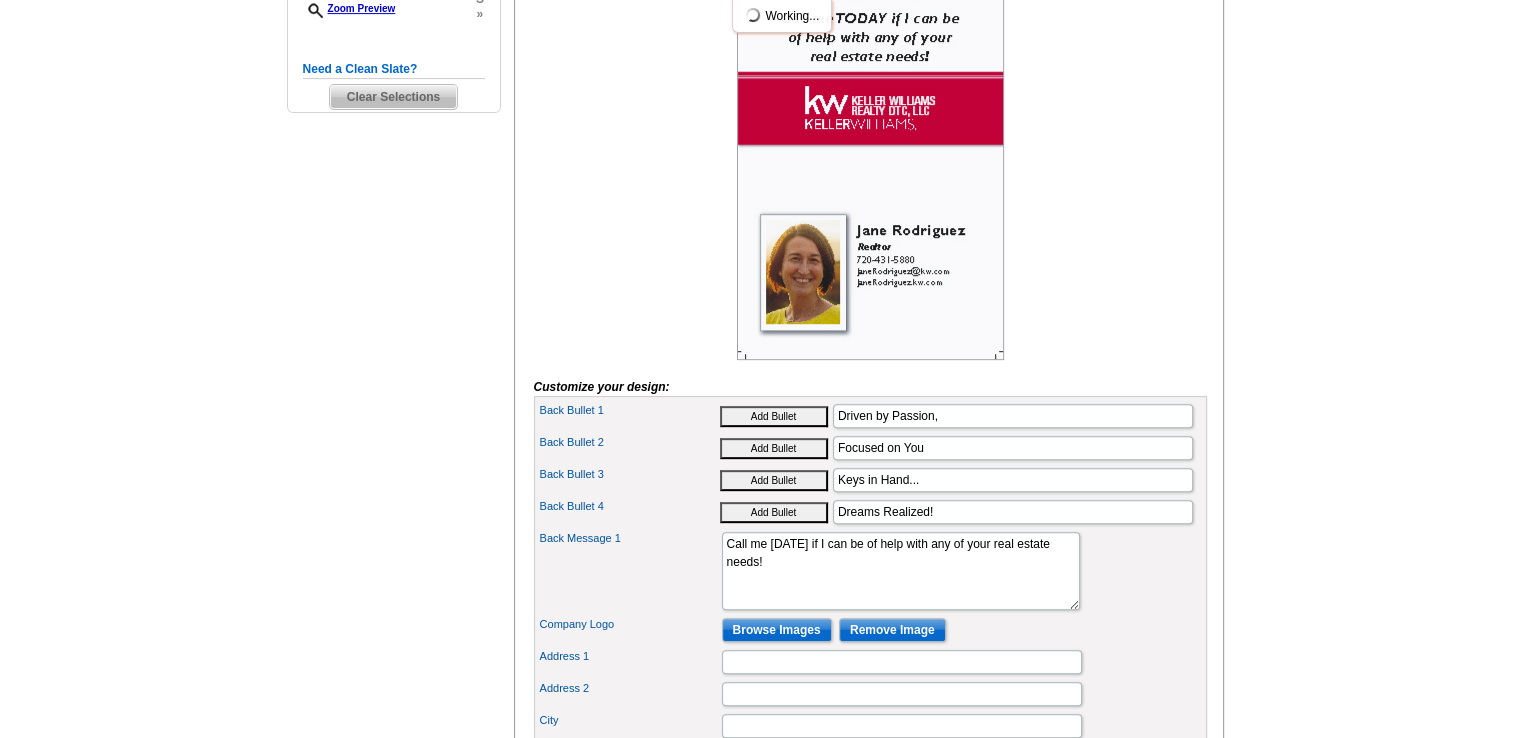 scroll, scrollTop: 746, scrollLeft: 0, axis: vertical 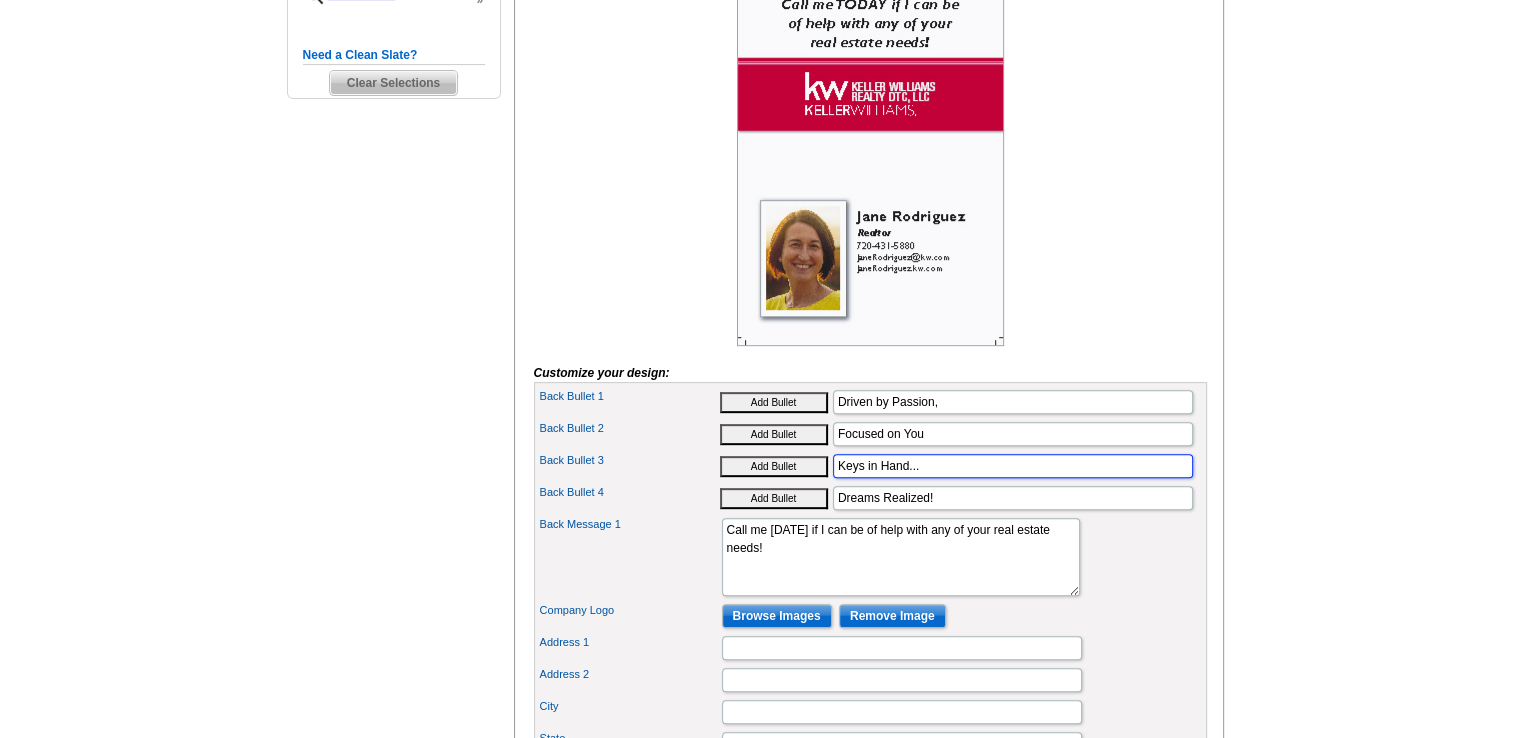 drag, startPoint x: 937, startPoint y: 498, endPoint x: 814, endPoint y: 494, distance: 123.065025 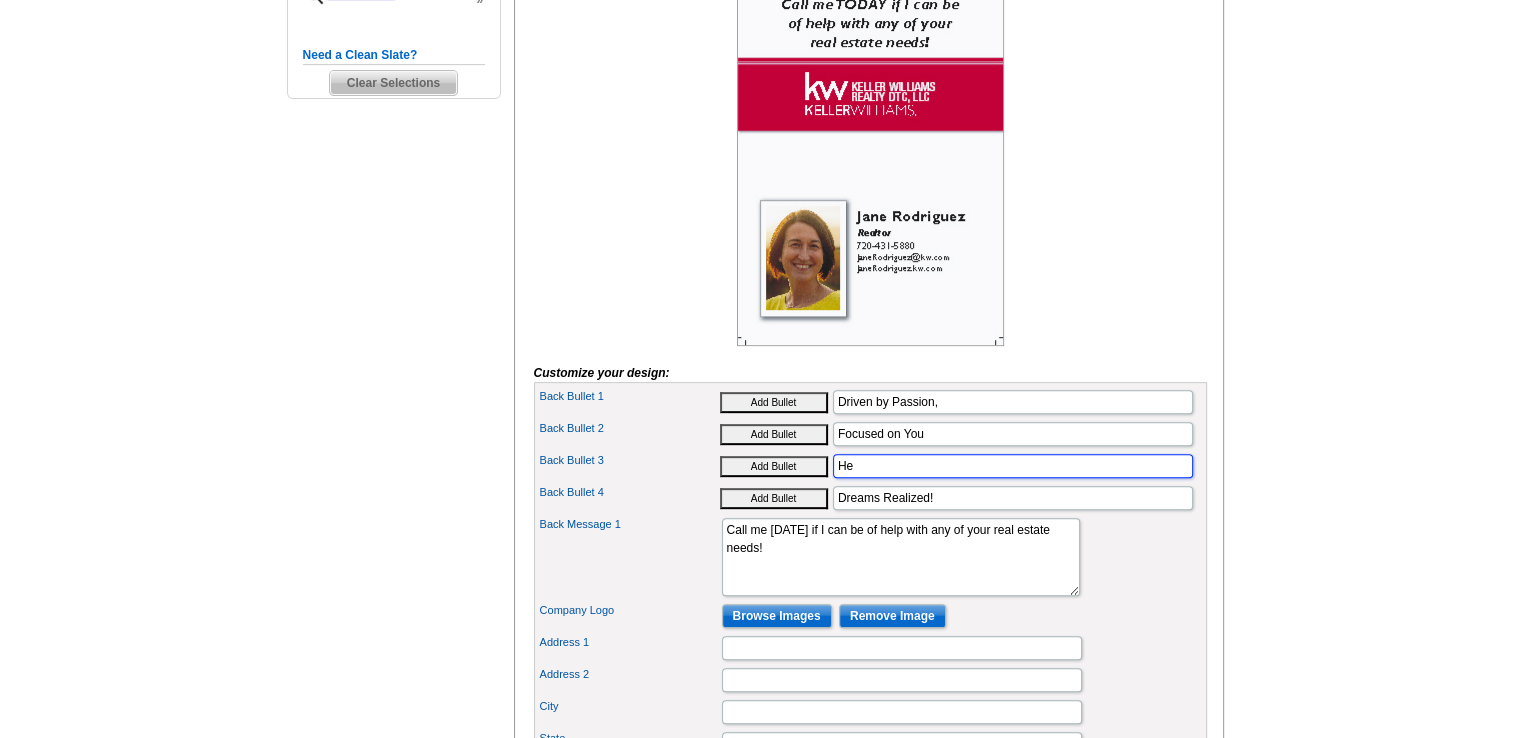 type on "H" 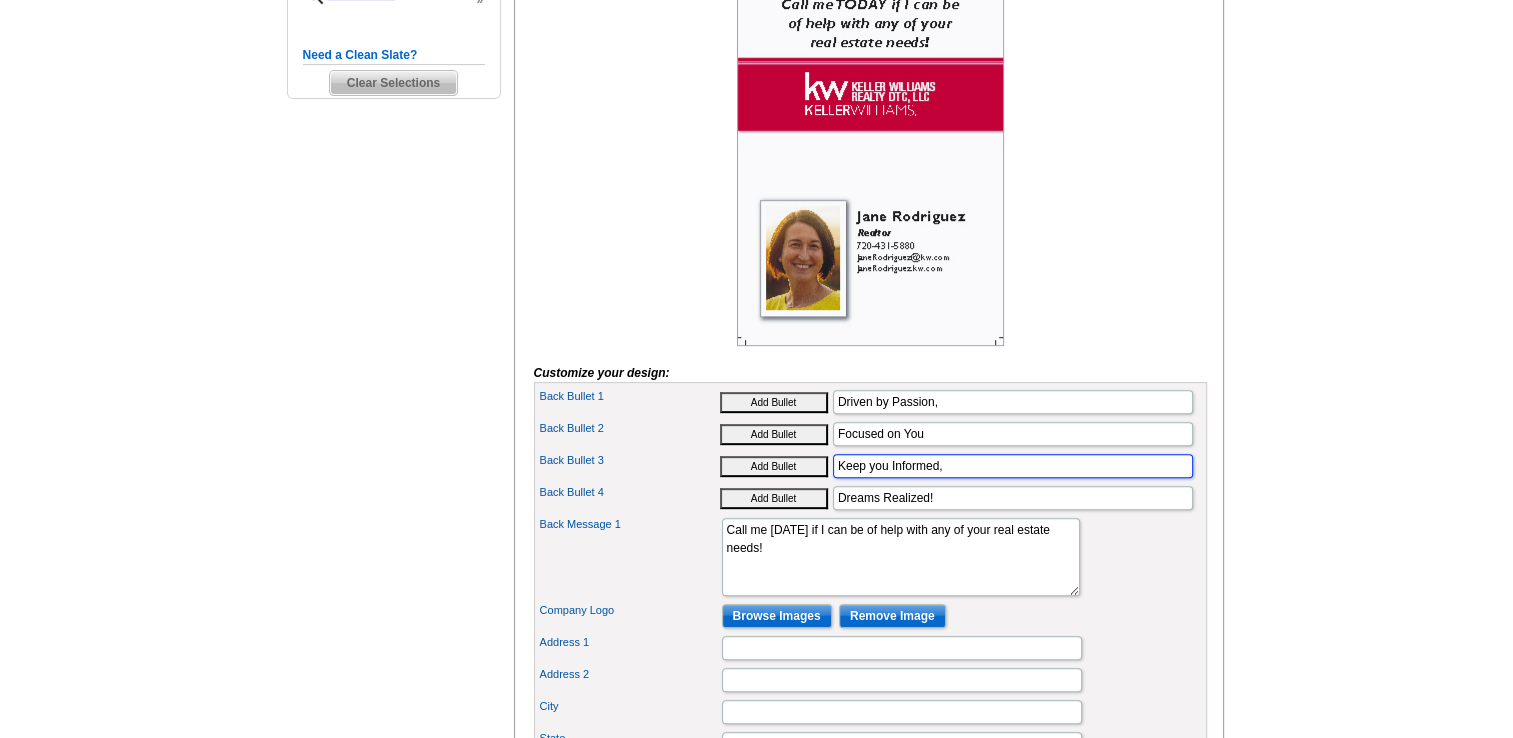 type on "Keep you Informed," 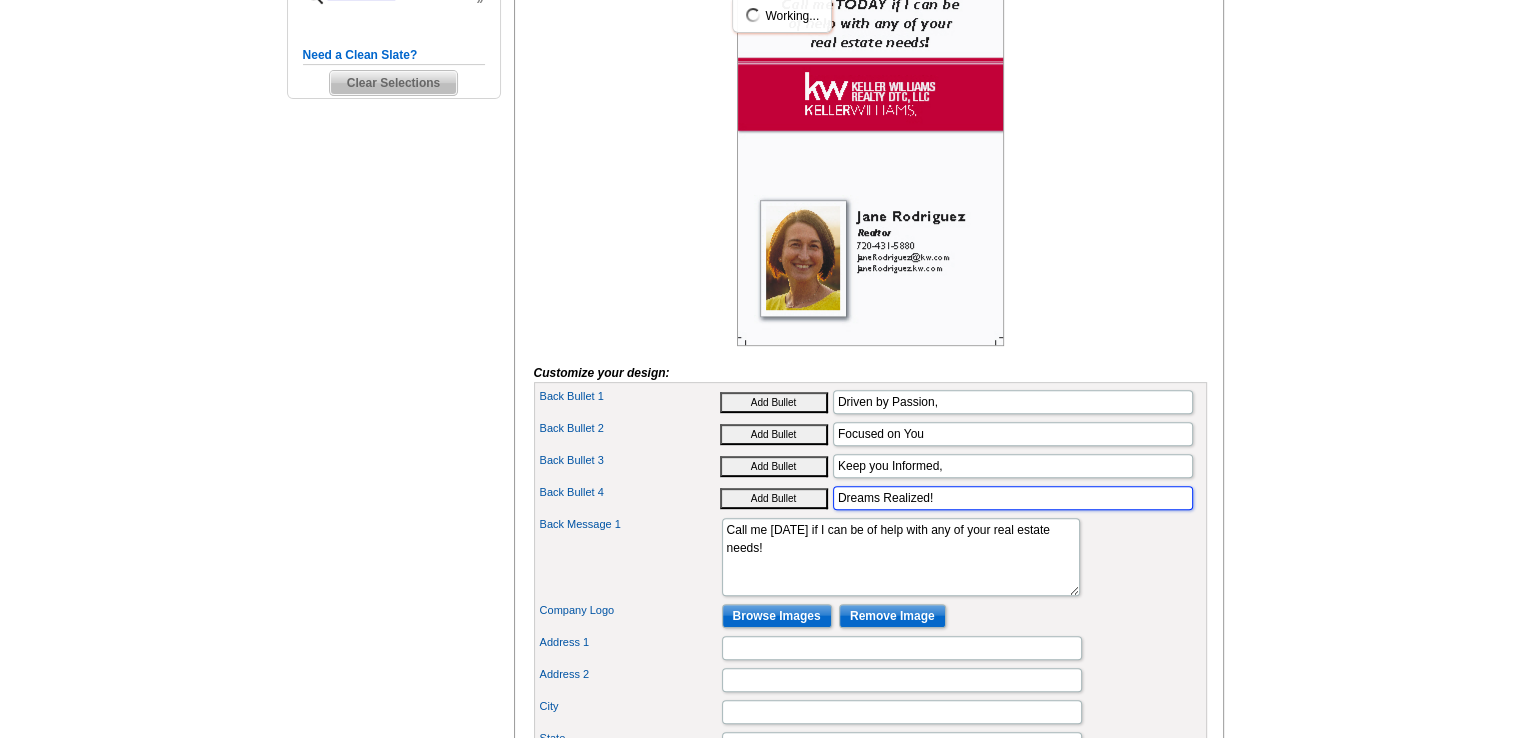 drag, startPoint x: 938, startPoint y: 527, endPoint x: 784, endPoint y: 534, distance: 154.15901 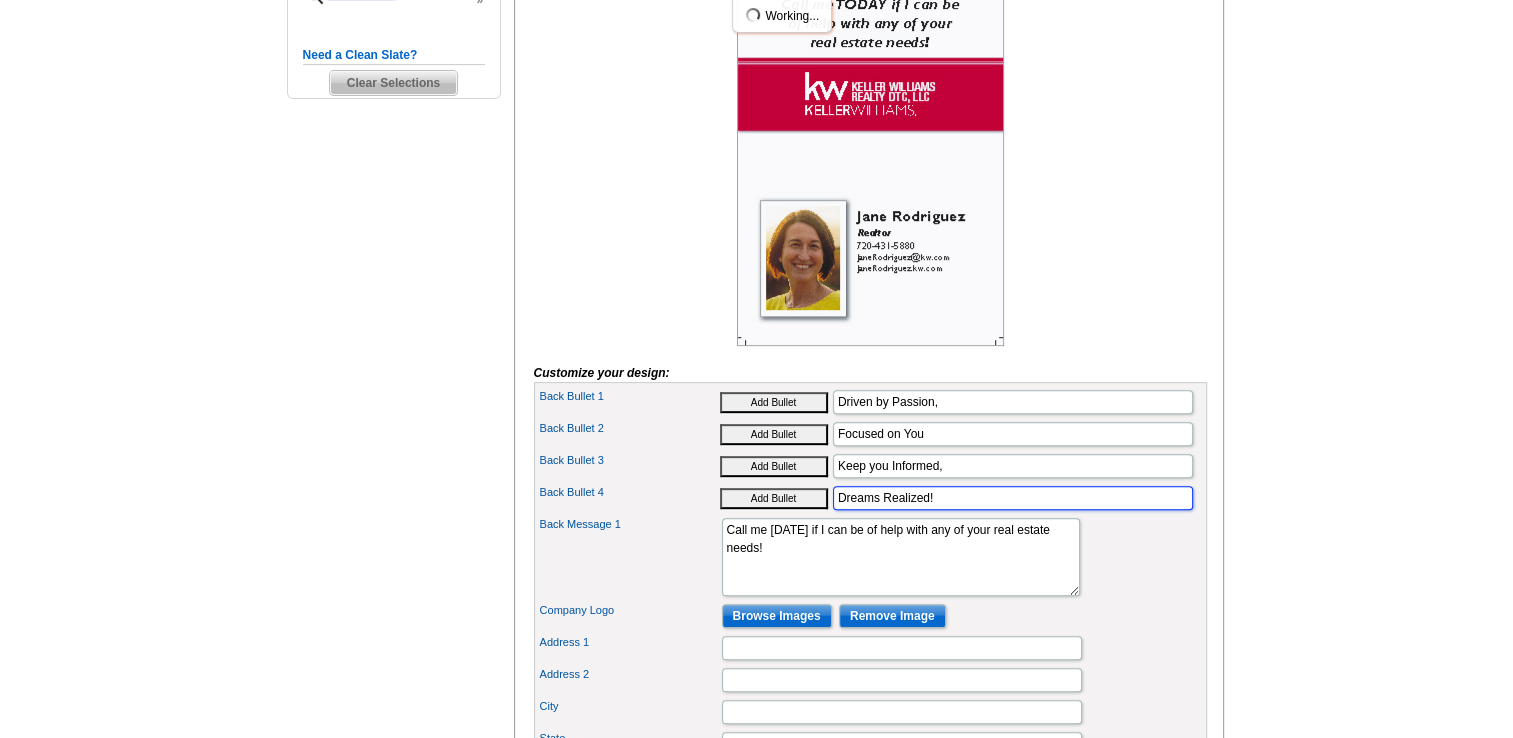click on "Back Bullet 4
Add Bullet
Dreams Realized!" at bounding box center (870, 498) 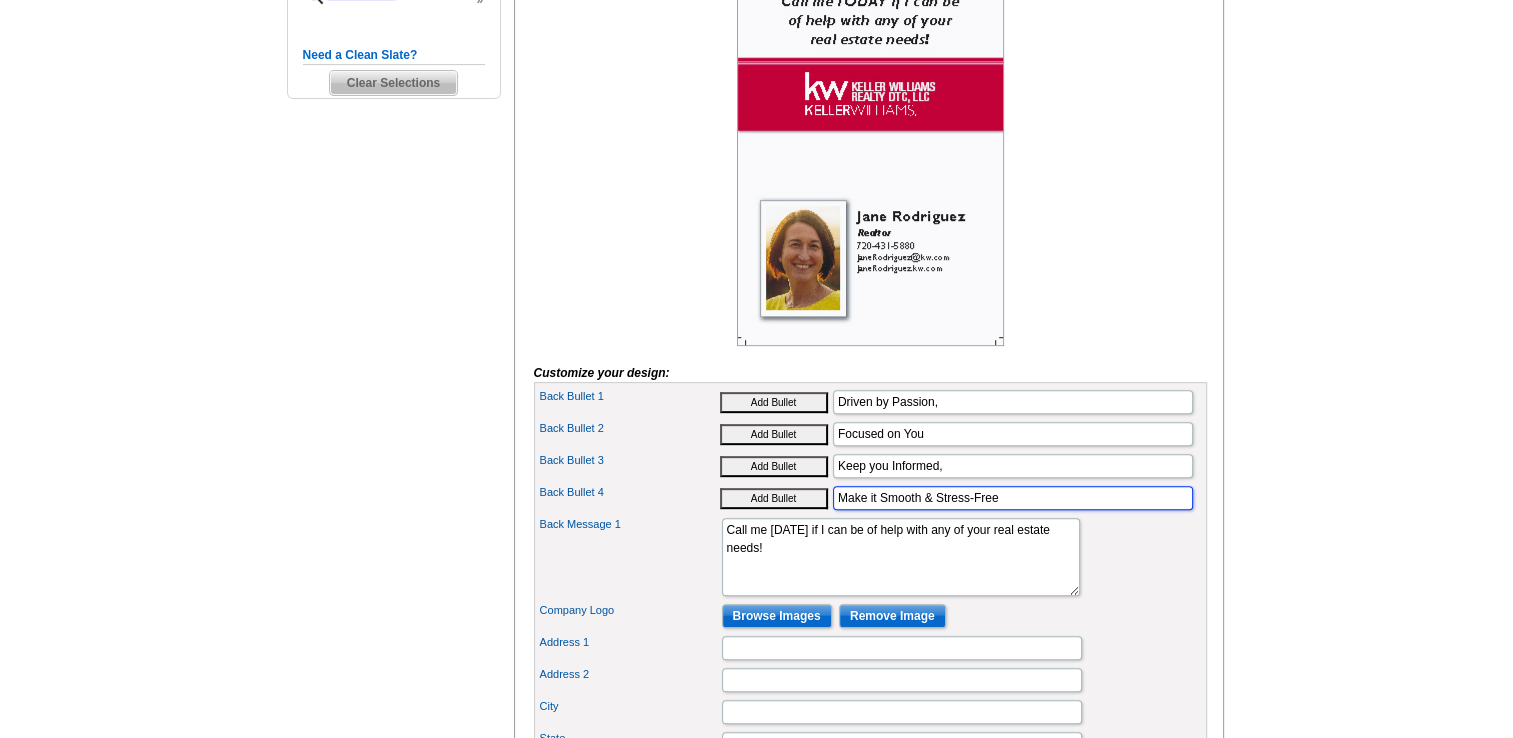 click on "Make it Smooth & Stress-Free" at bounding box center (1013, 498) 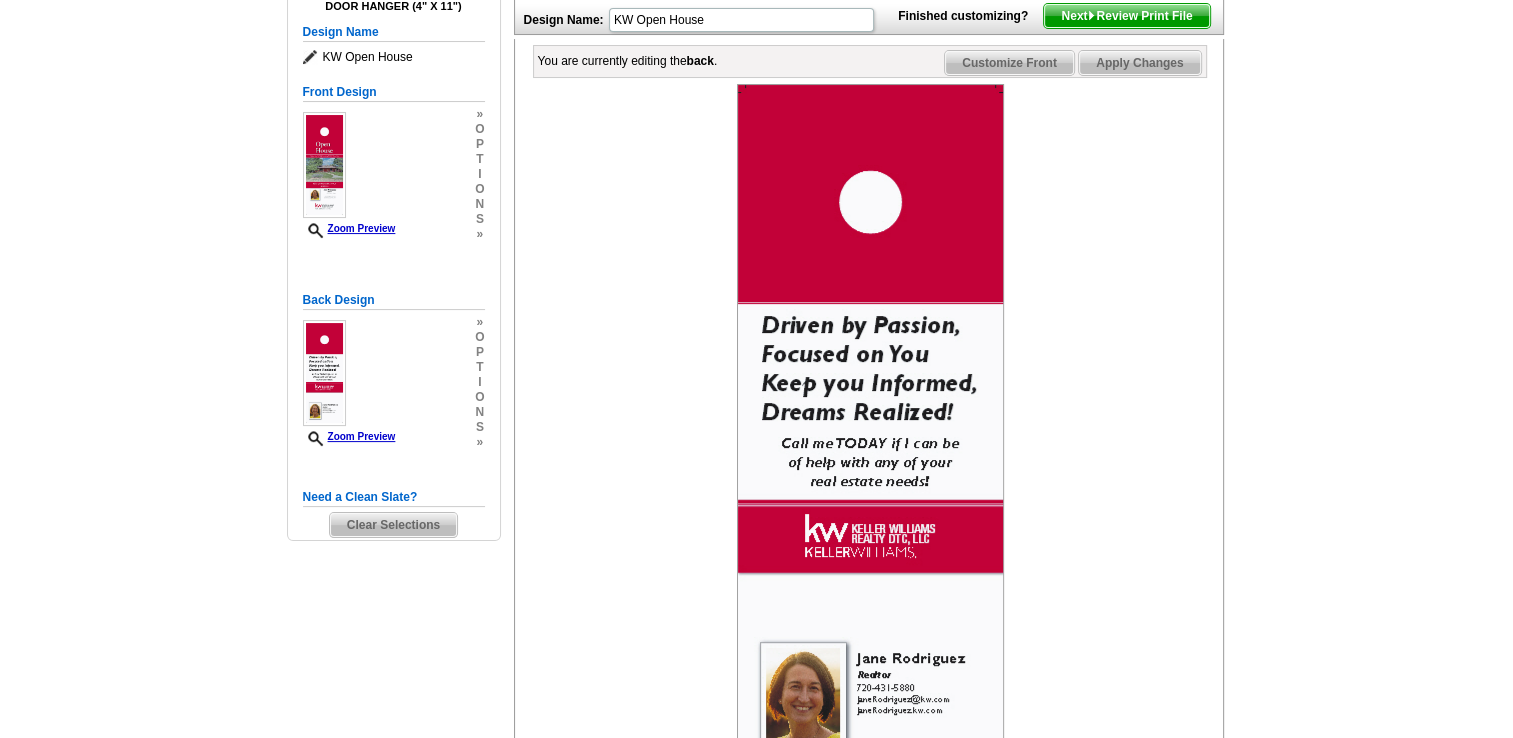 scroll, scrollTop: 296, scrollLeft: 0, axis: vertical 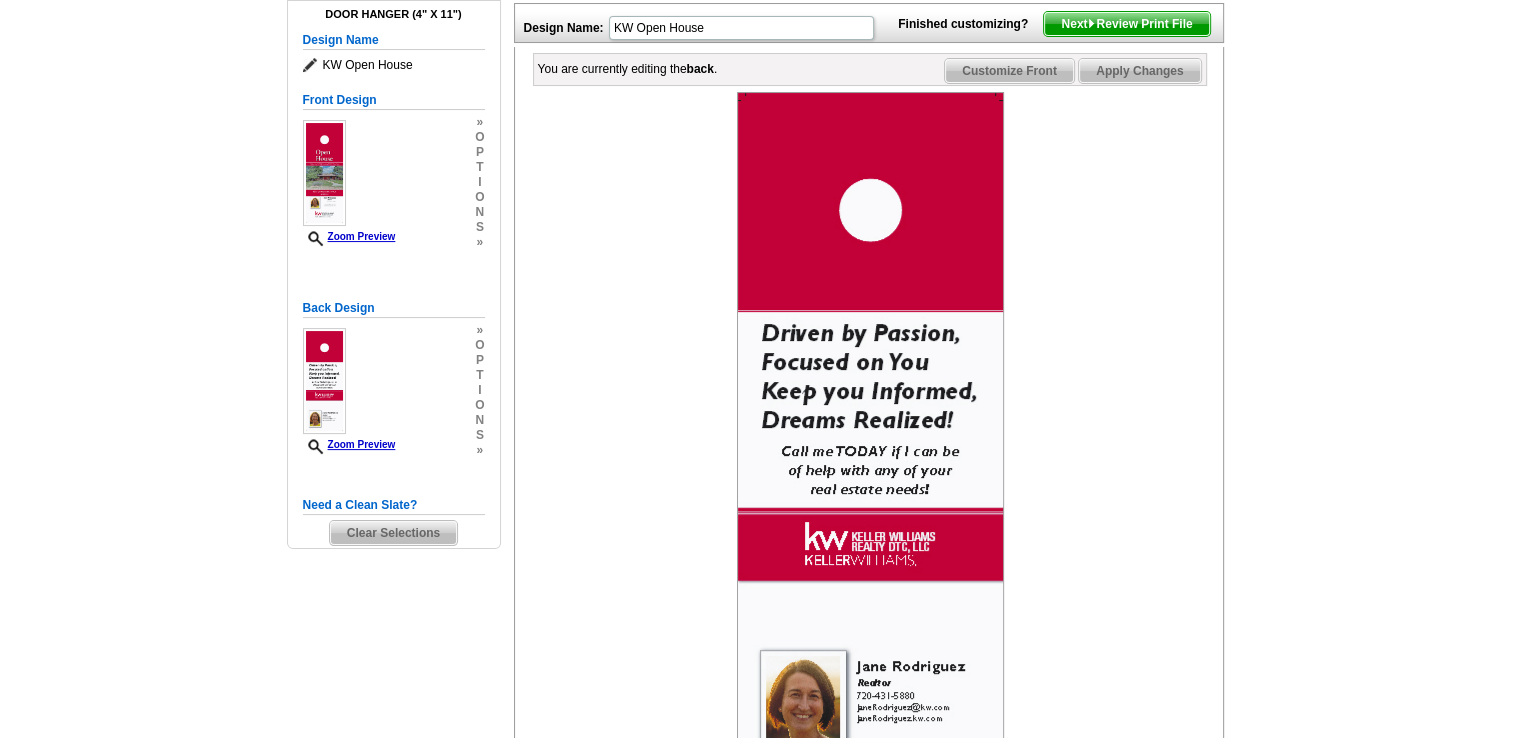 type on "Make it Smooth & Stress-Free" 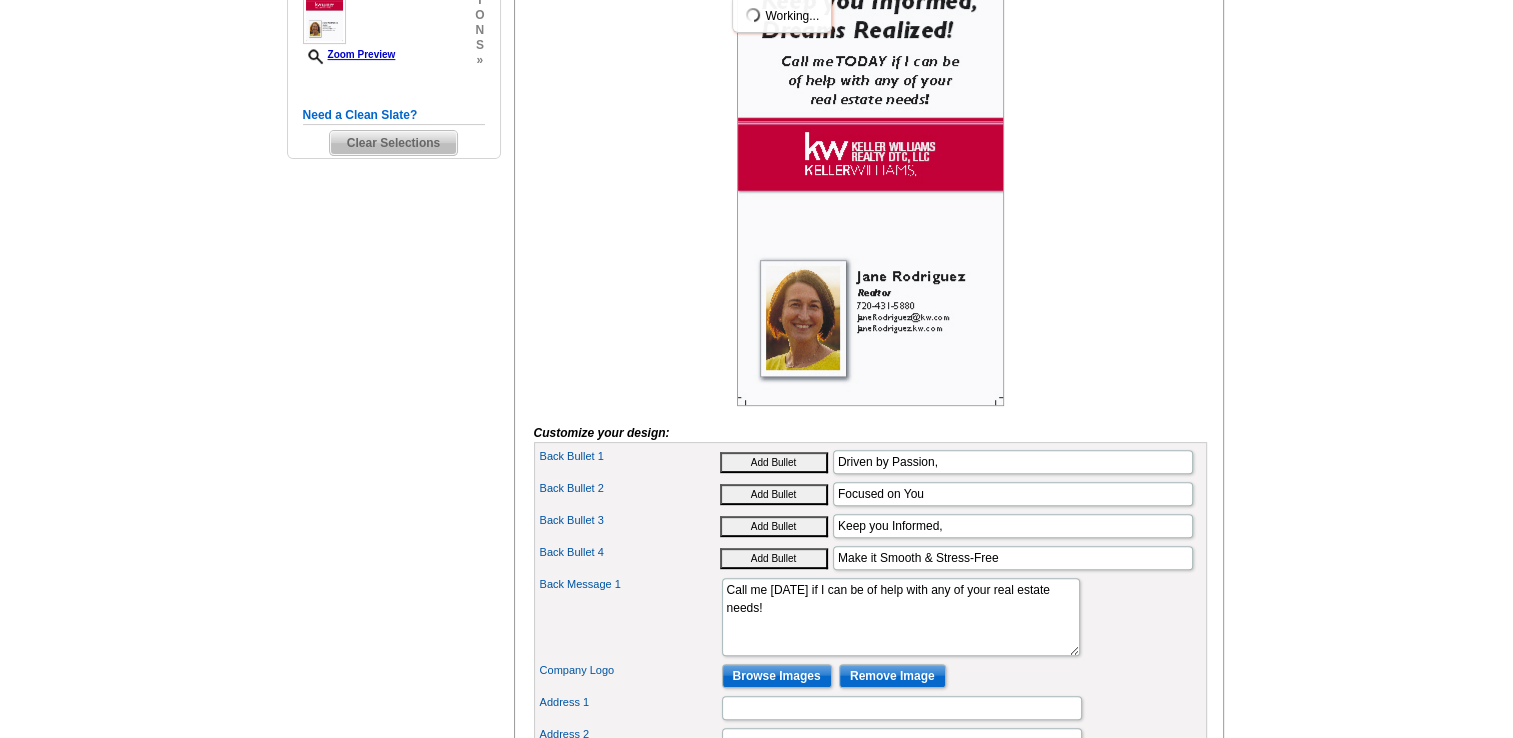 scroll, scrollTop: 683, scrollLeft: 0, axis: vertical 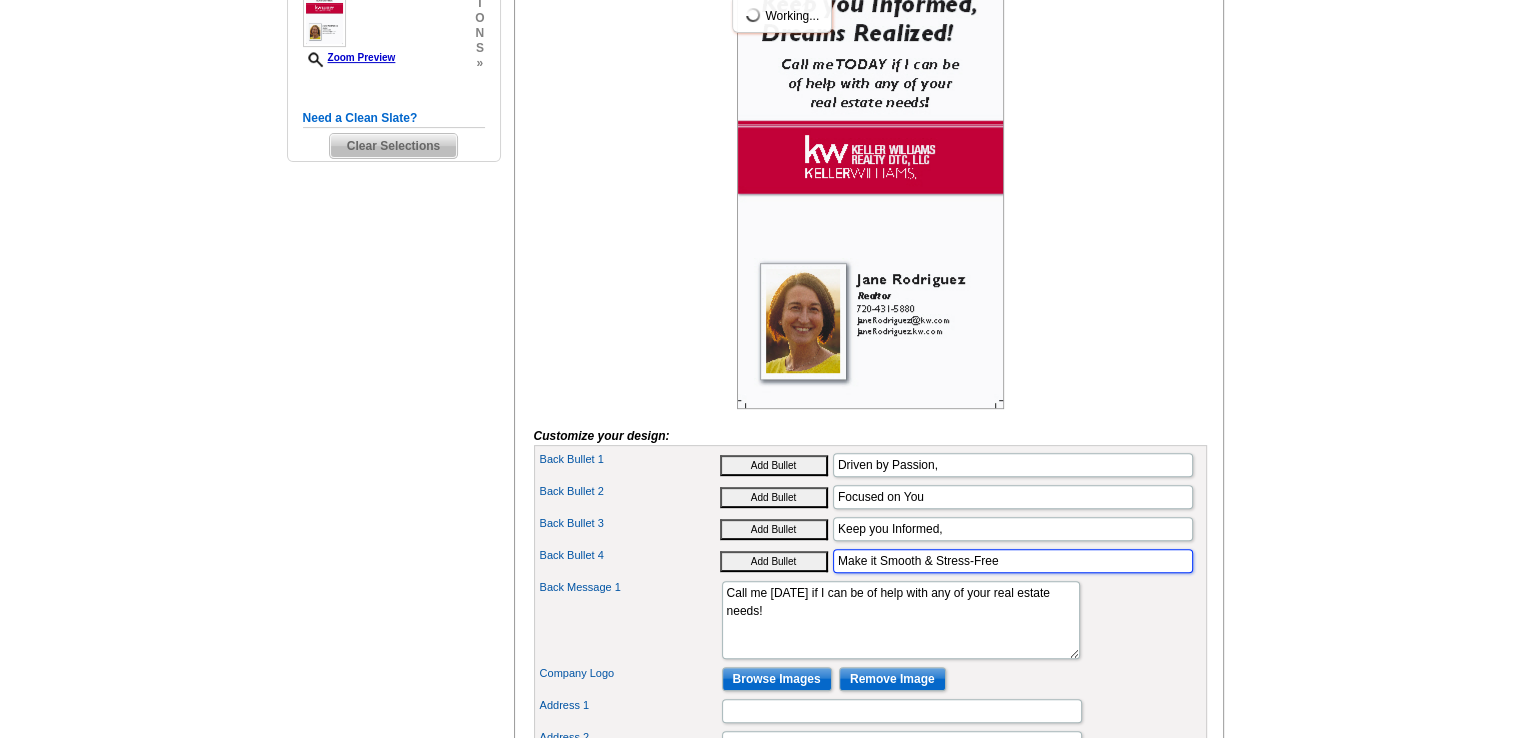 drag, startPoint x: 875, startPoint y: 590, endPoint x: 798, endPoint y: 596, distance: 77.23341 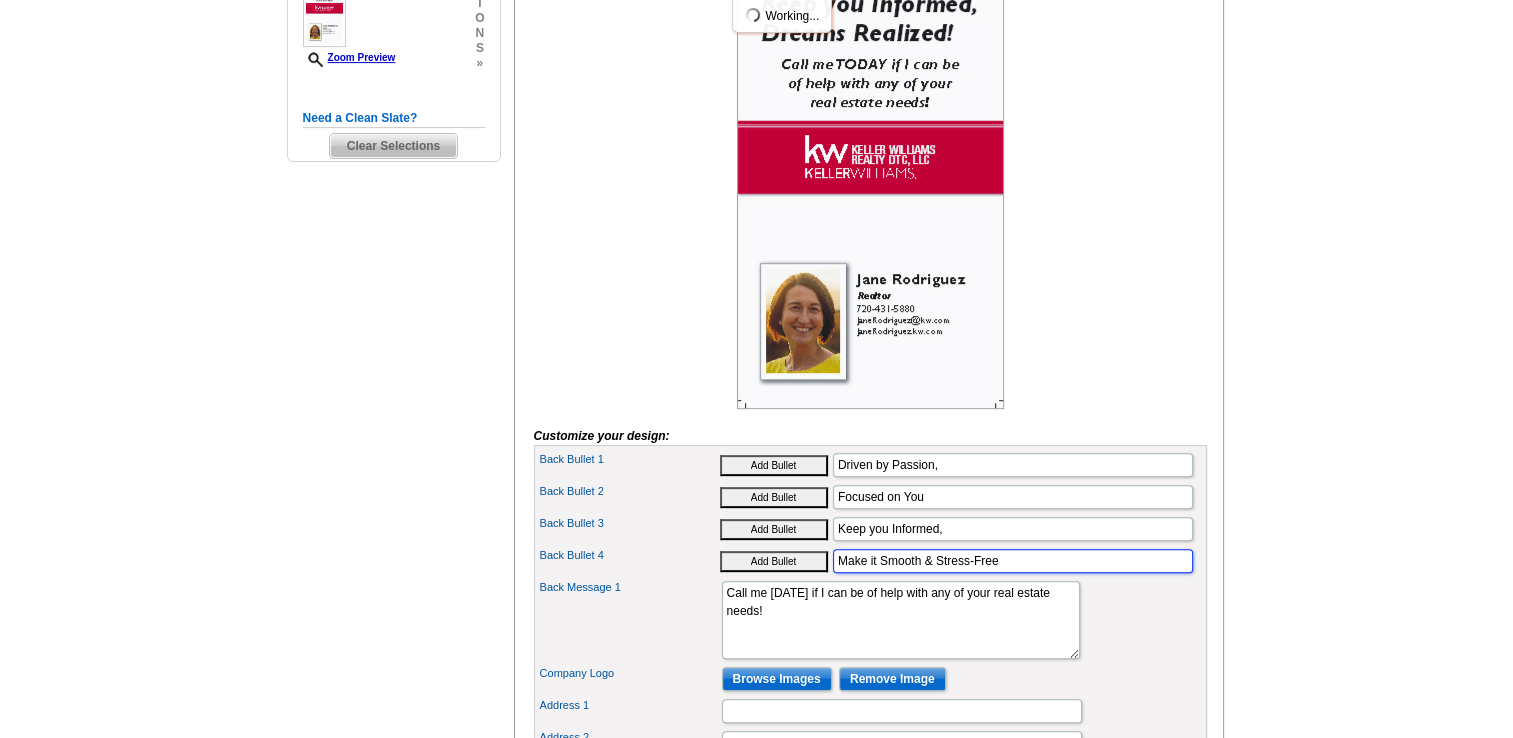 click on "Back Bullet 4
Add Bullet
Make it Smooth & Stress-Free" at bounding box center (870, 561) 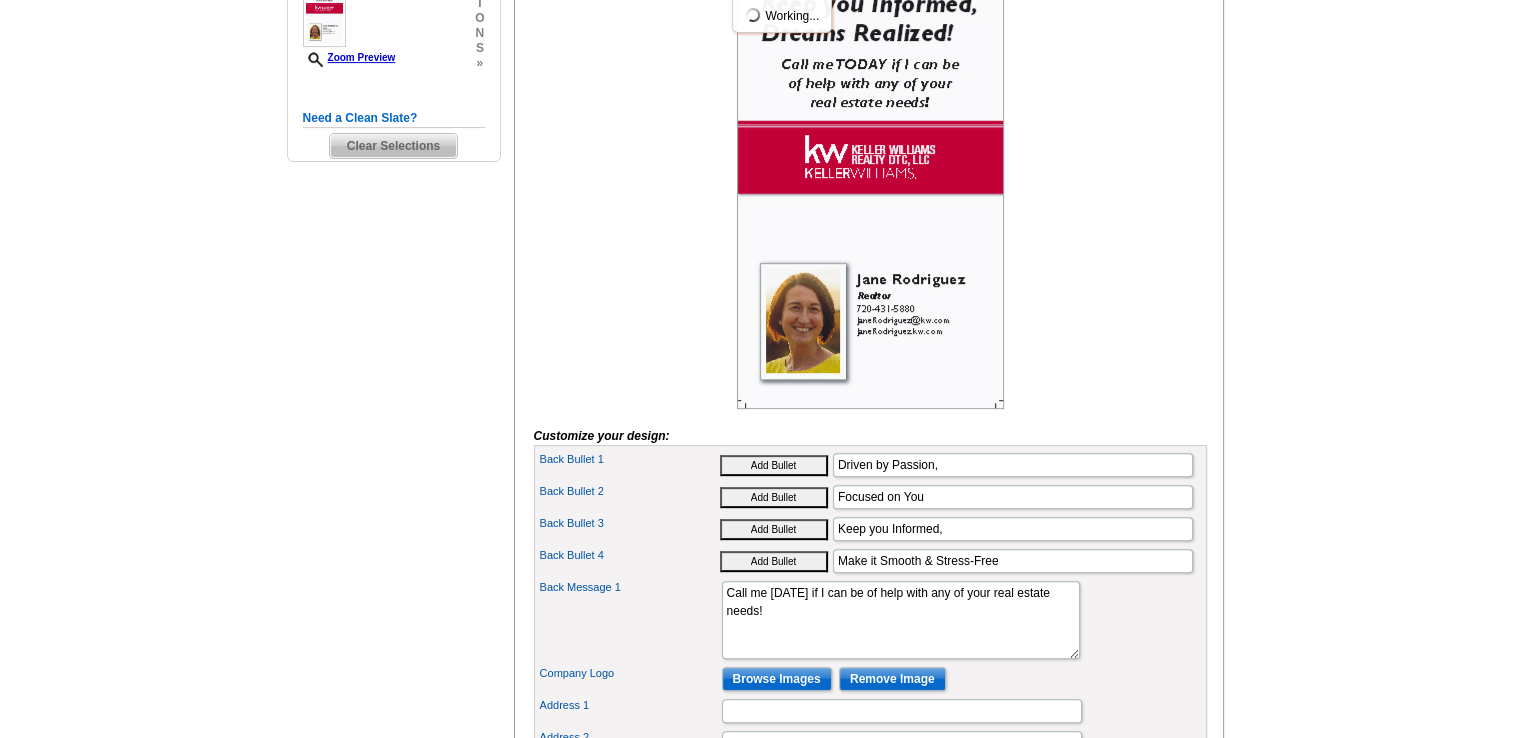 click on "Need Help? call 800-260-5887,  chat  with support, or have our designers make something custom just for you!
Got it, no need for the selection guide next time.
Show Results
Selected Design
Door Hanger (4" x 11")
Design Name
KW Open House
Front Design
Zoom Preview
»
o
p
t
i
o
n
s
»" at bounding box center (756, 425) 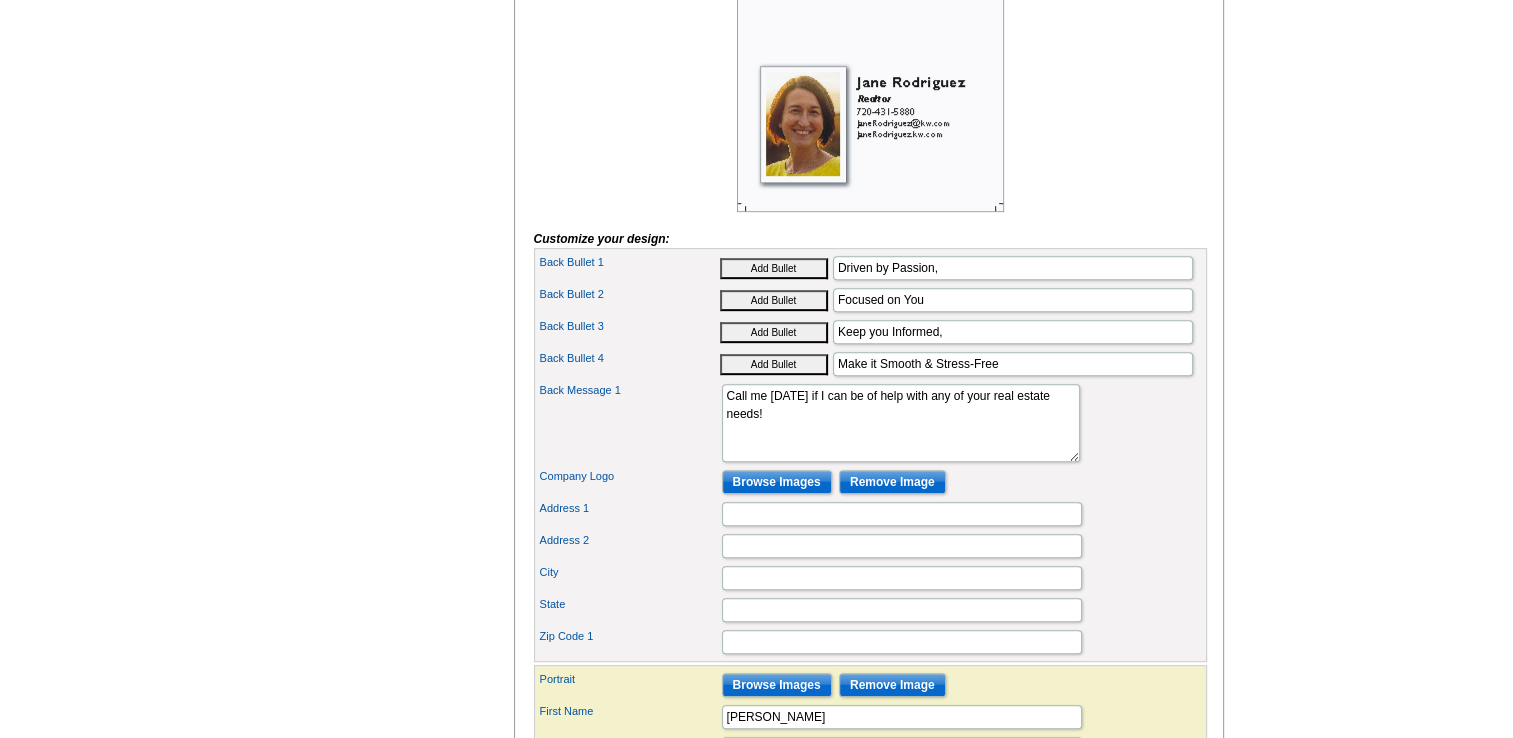 scroll, scrollTop: 928, scrollLeft: 0, axis: vertical 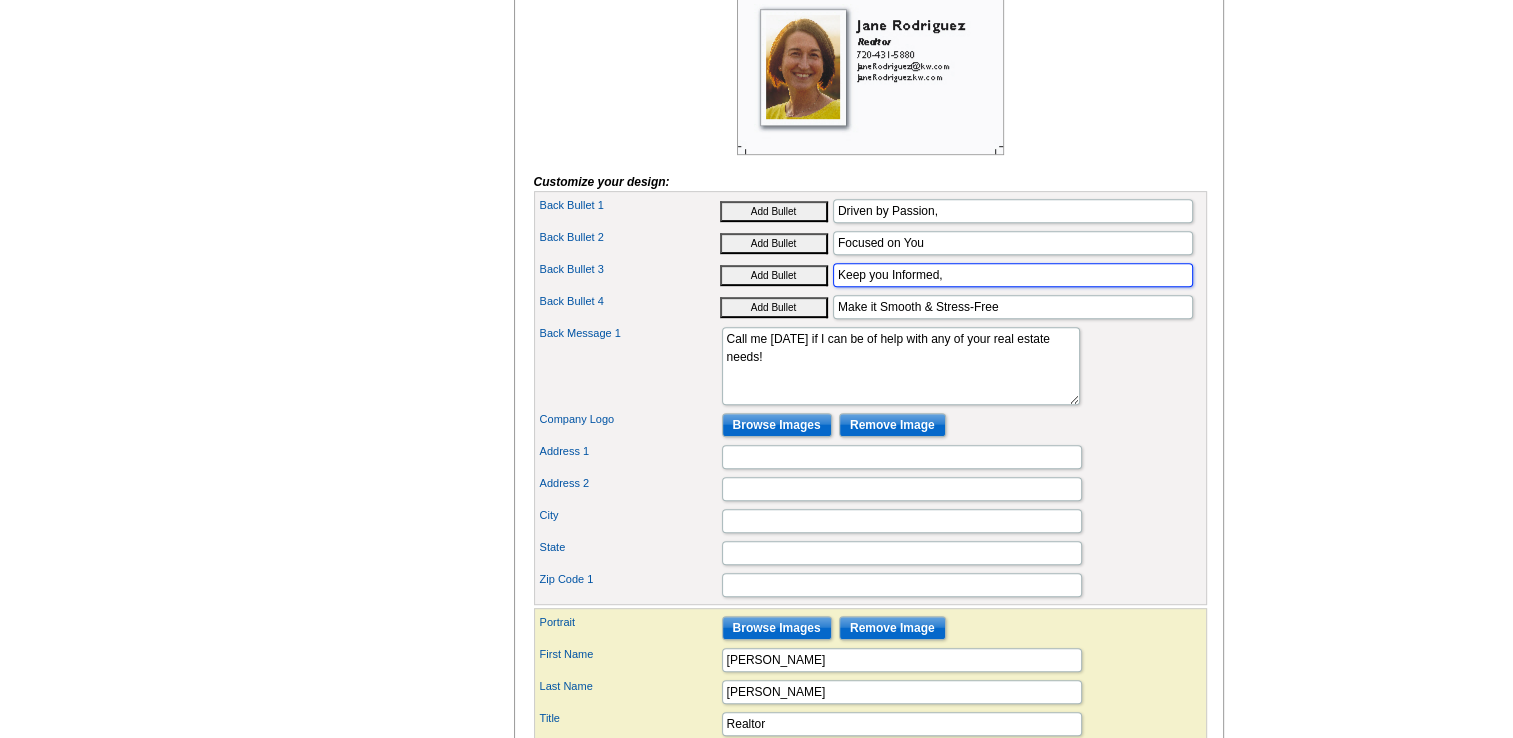 drag, startPoint x: 961, startPoint y: 306, endPoint x: 753, endPoint y: 314, distance: 208.1538 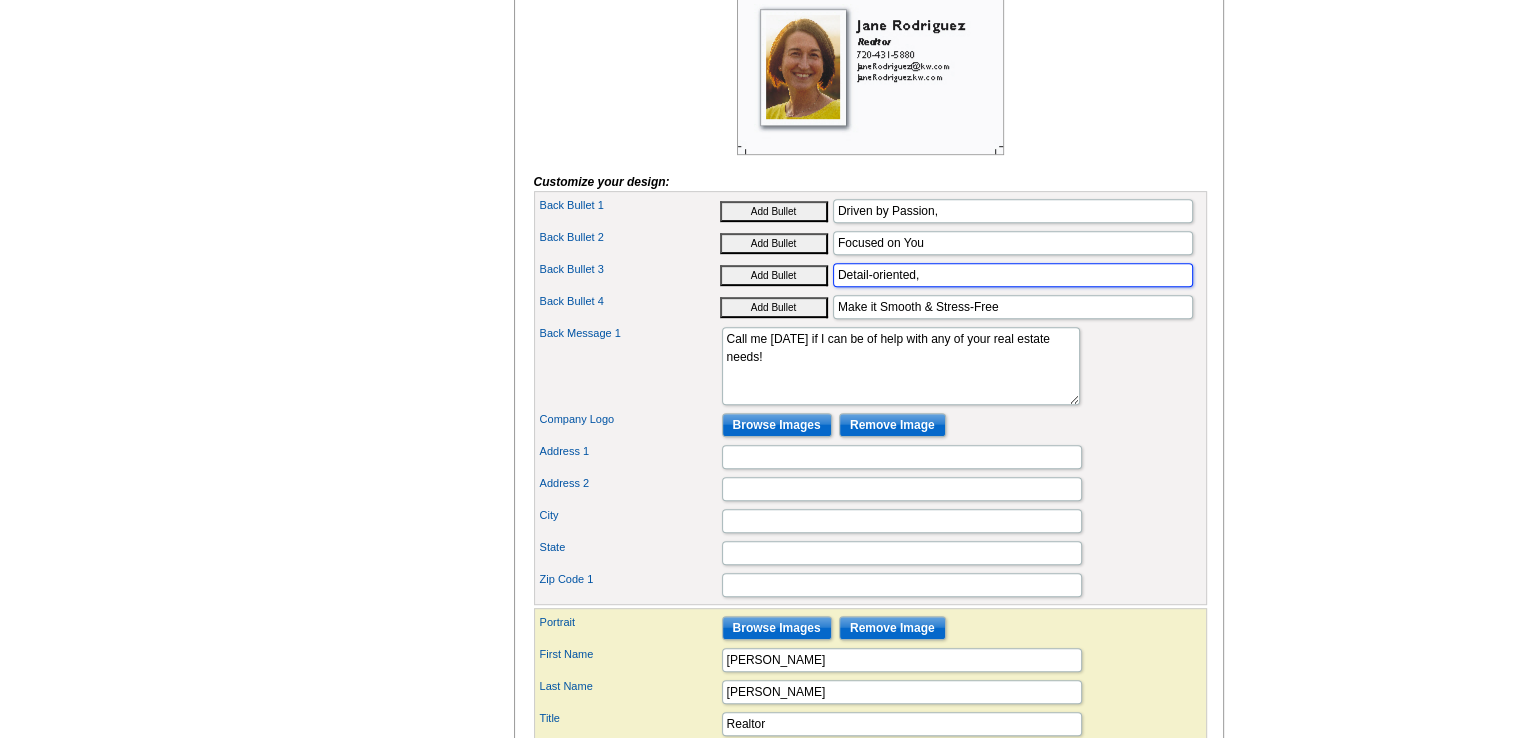 type on "Detail-oriented," 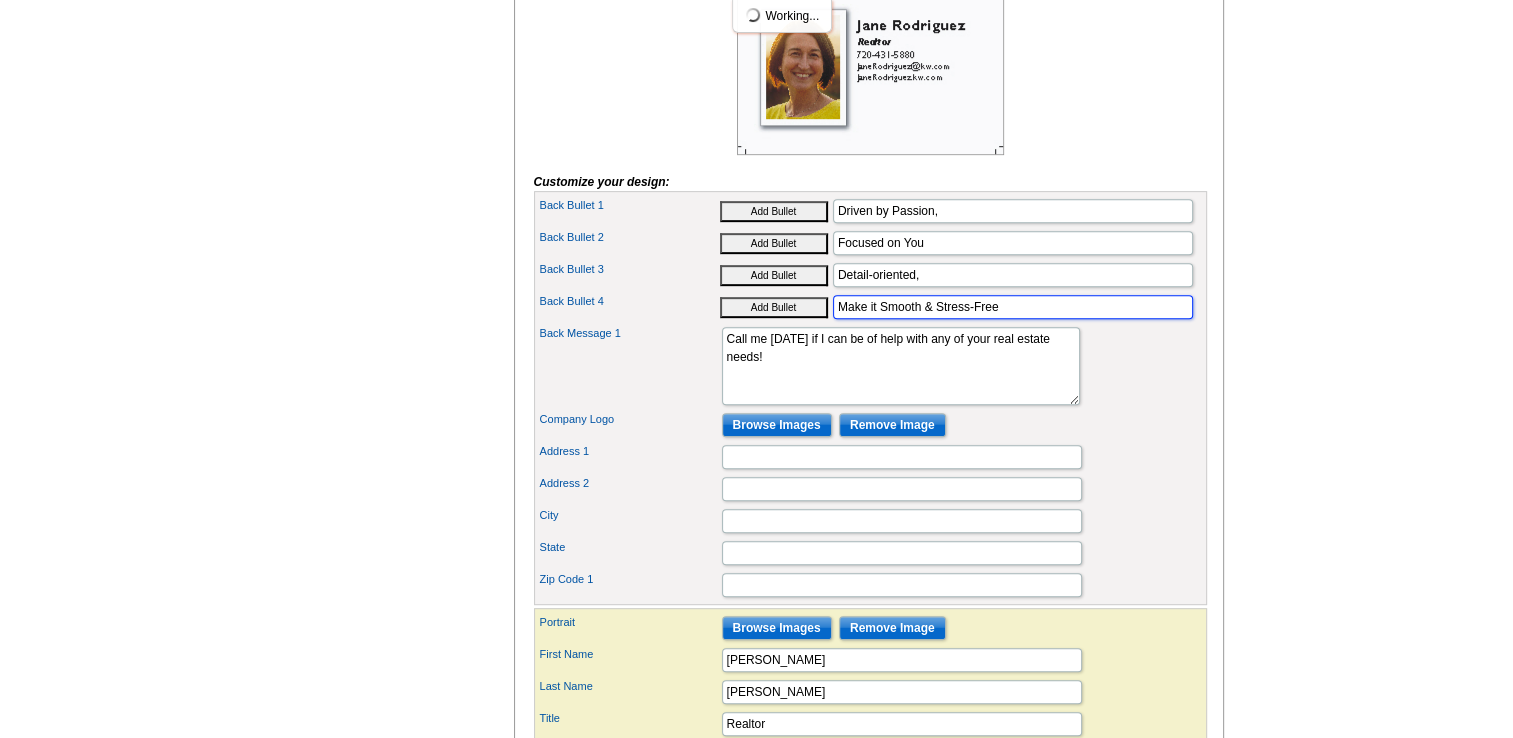 drag, startPoint x: 878, startPoint y: 334, endPoint x: 790, endPoint y: 326, distance: 88.362885 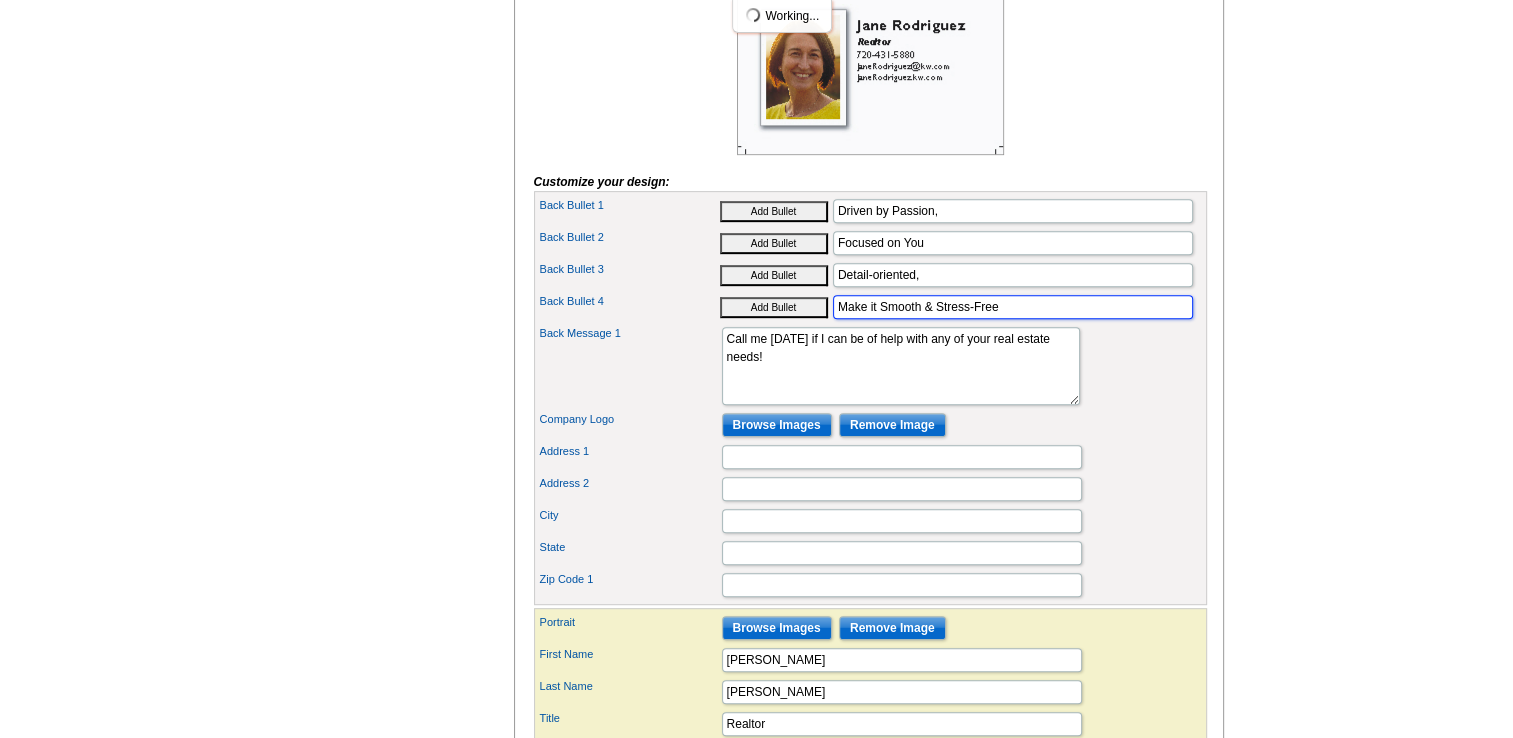 click on "Back Bullet 4
Add Bullet
Make it Smooth & Stress-Free" at bounding box center (870, 307) 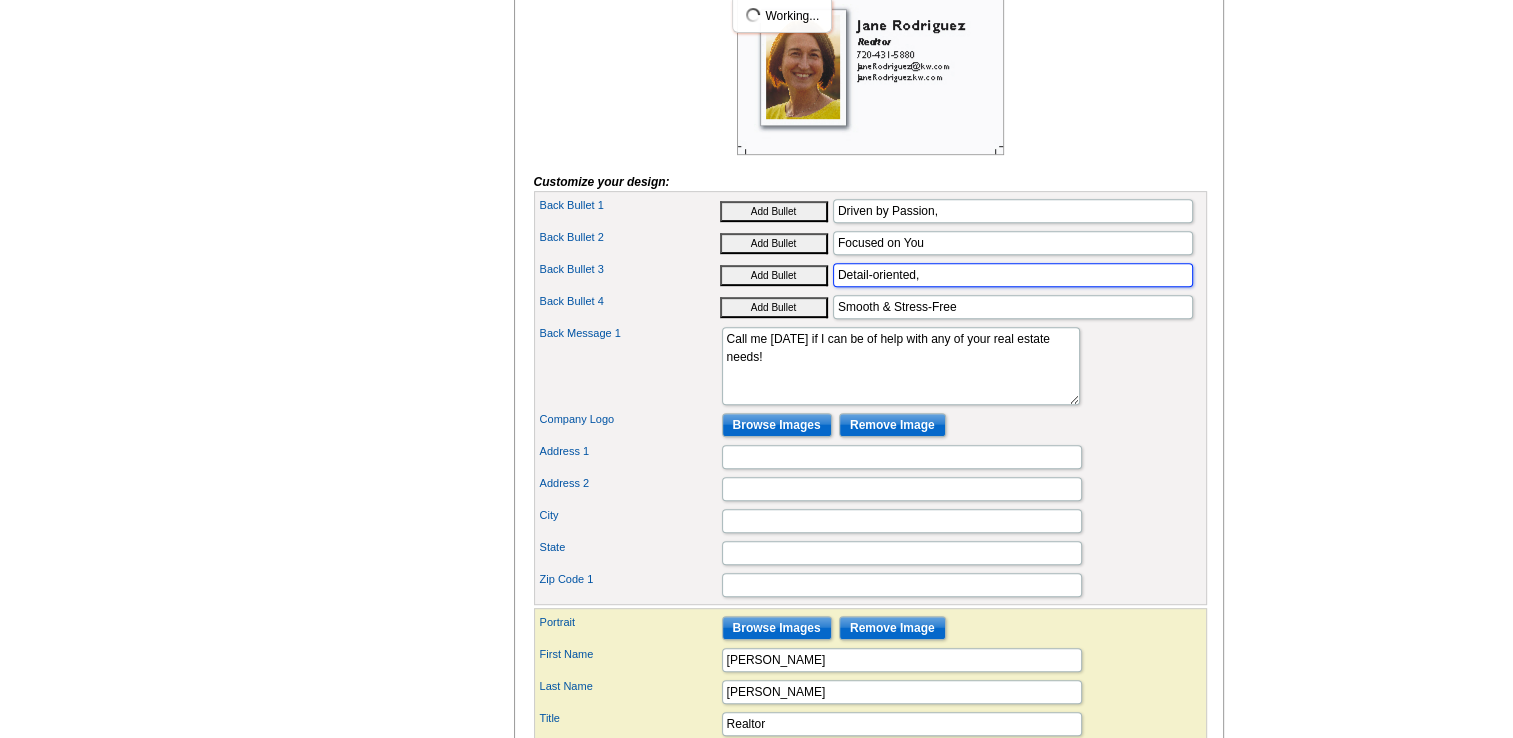 click on "Detail-oriented," at bounding box center [1013, 275] 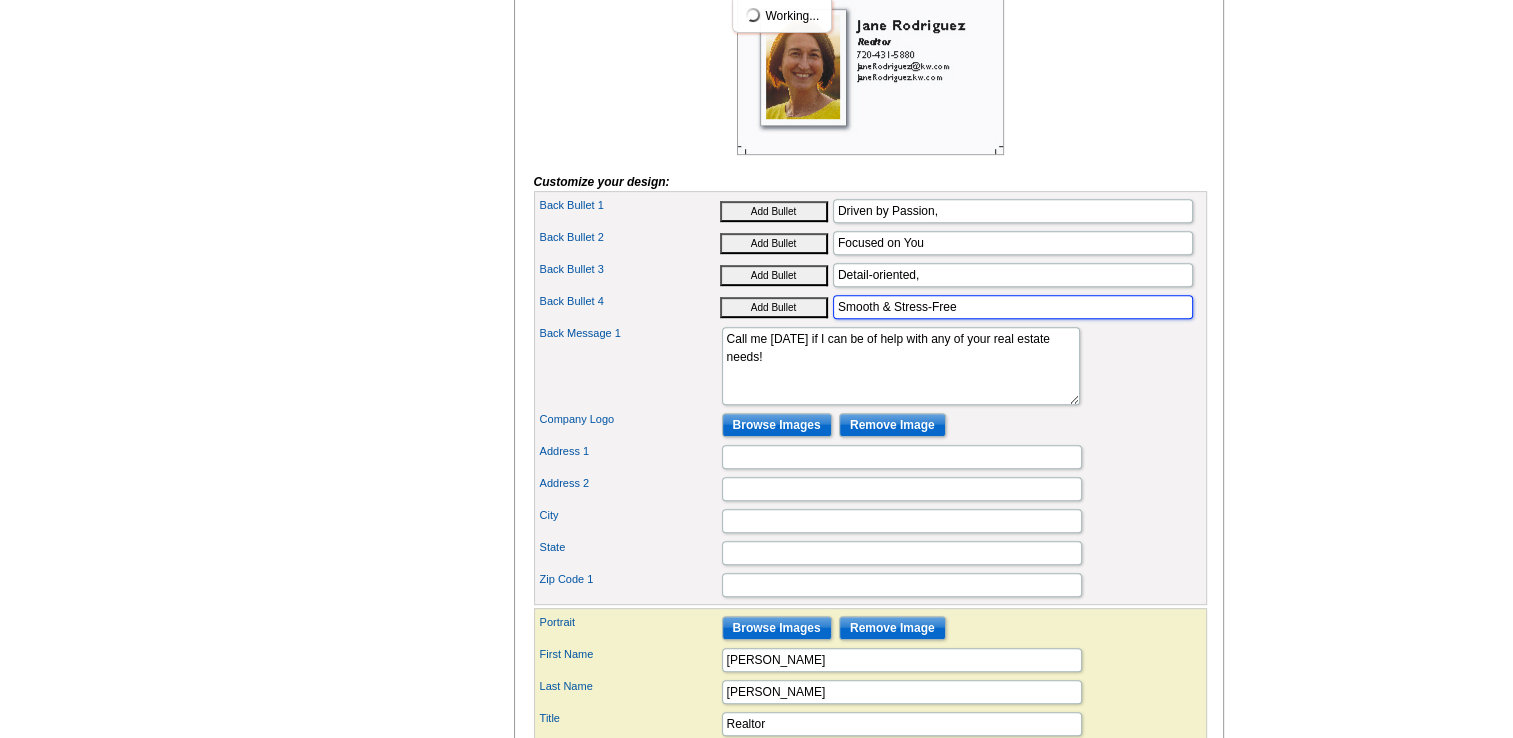 drag, startPoint x: 961, startPoint y: 338, endPoint x: 754, endPoint y: 347, distance: 207.19556 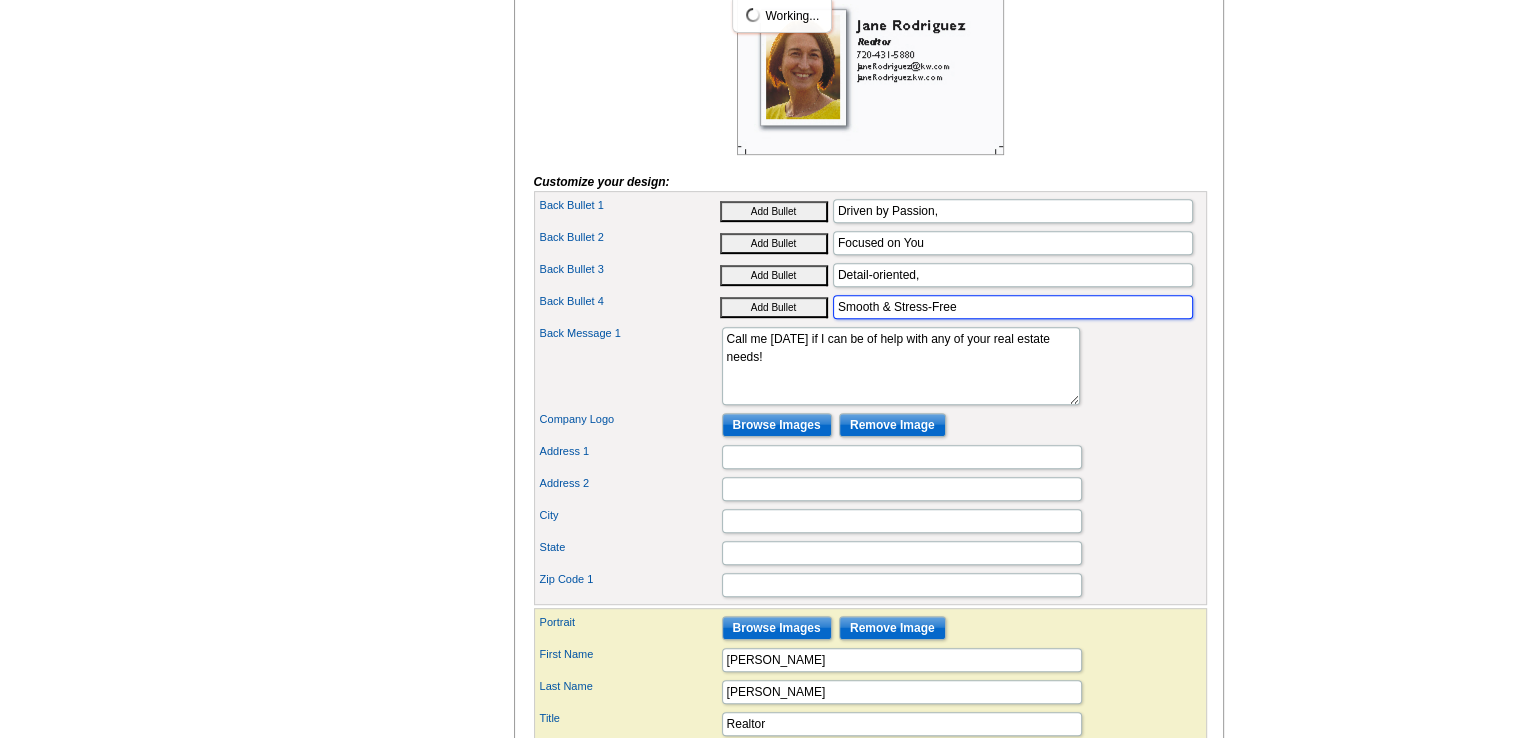 click on "Back Bullet 4
Add Bullet
Smooth & Stress-Free" at bounding box center [870, 307] 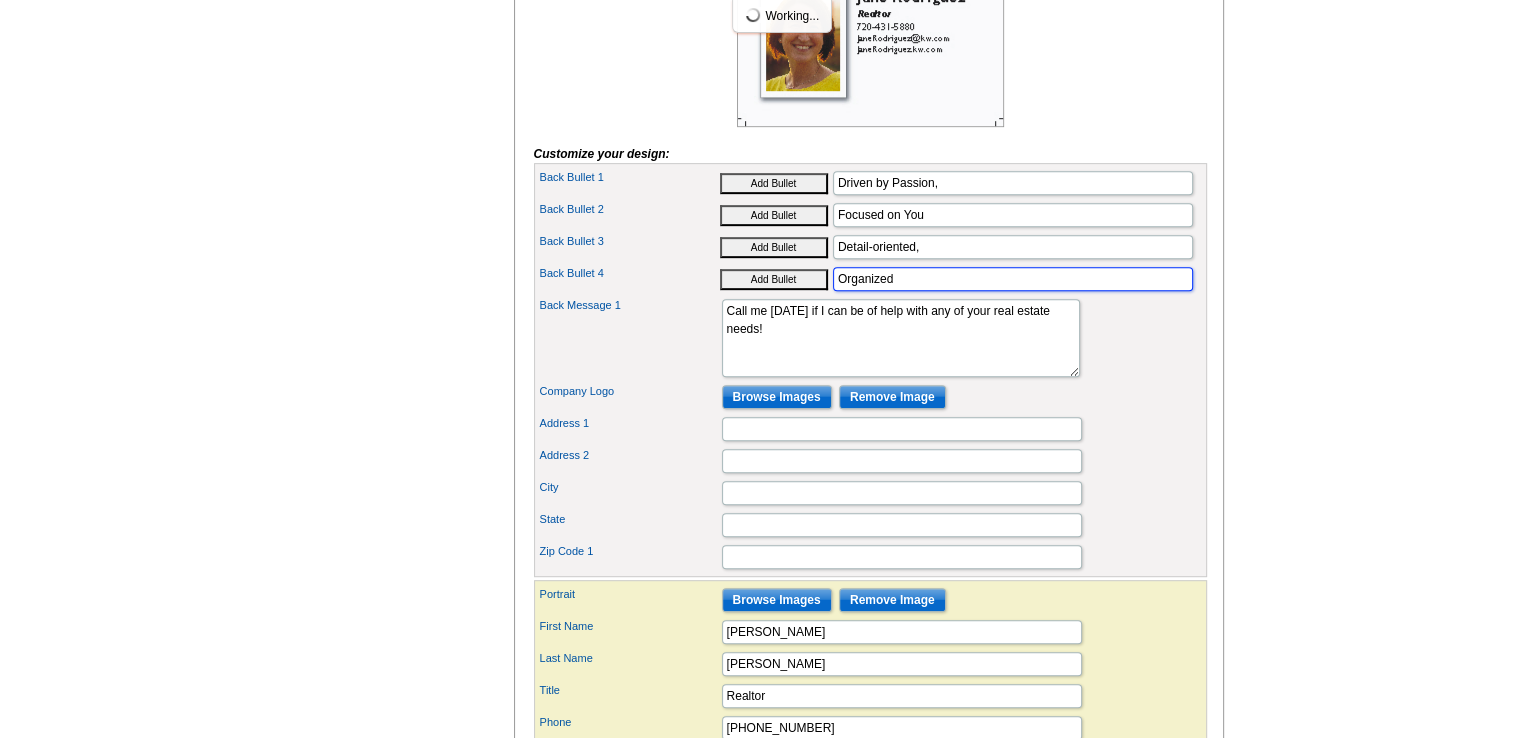 scroll, scrollTop: 966, scrollLeft: 0, axis: vertical 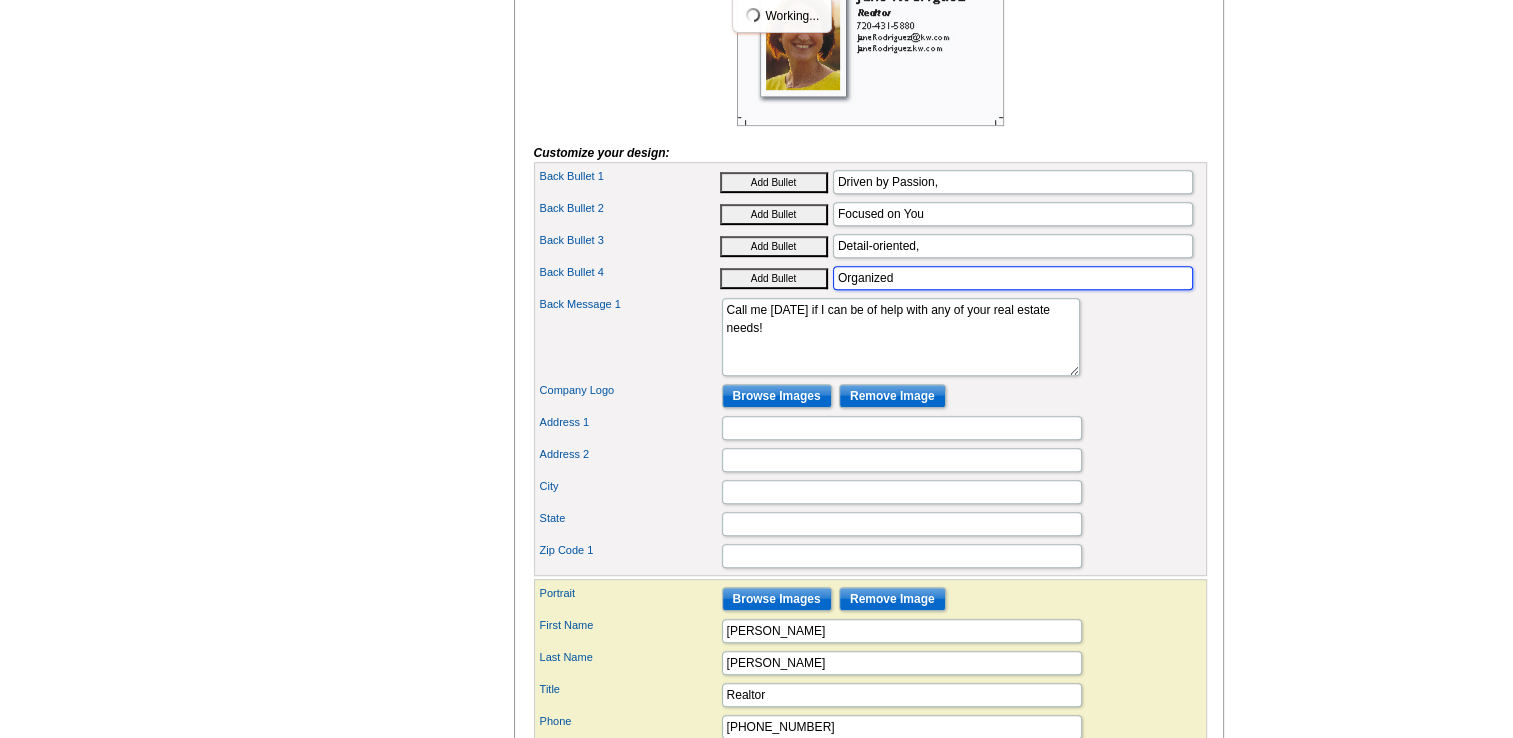 type on "Organized" 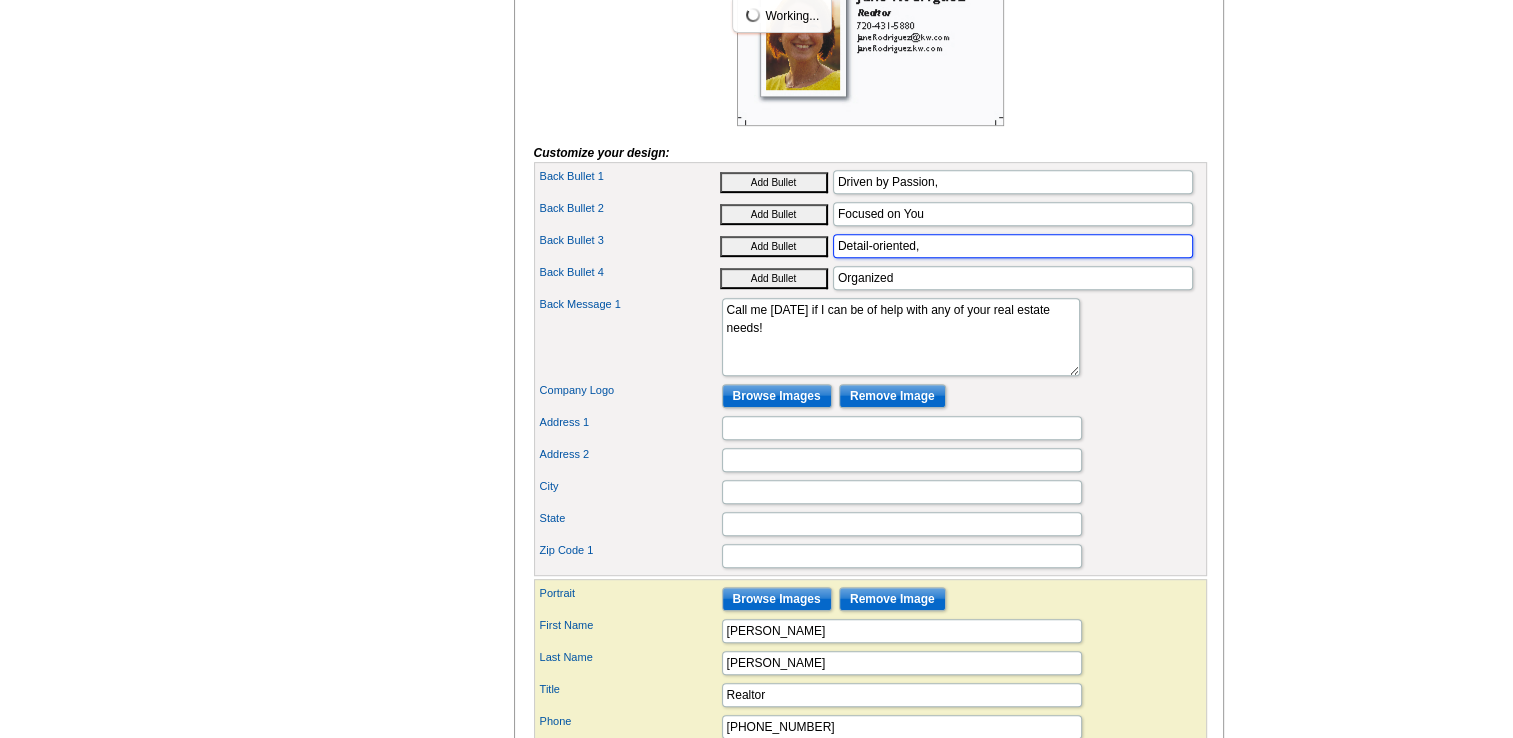 click on "Detail-oriented," at bounding box center (1013, 246) 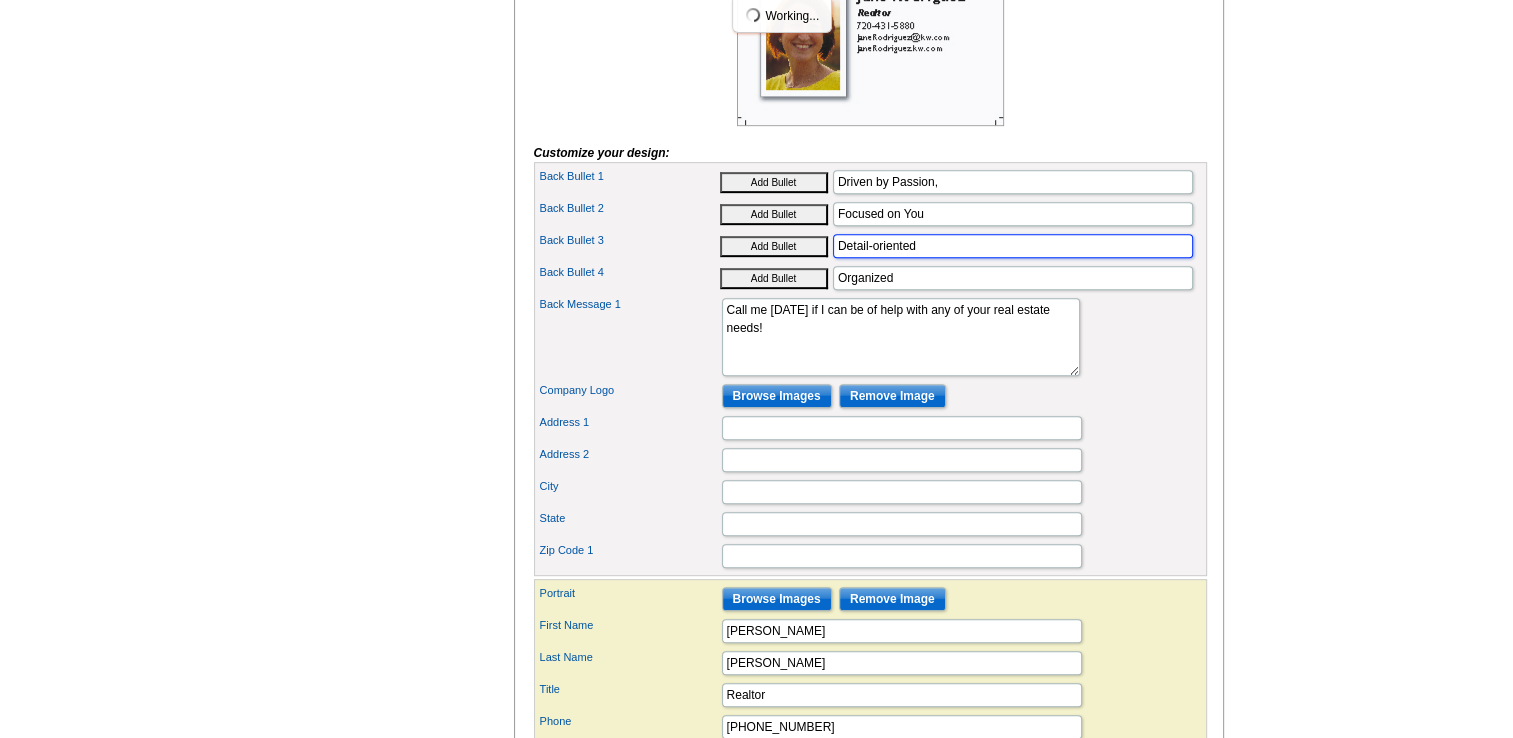 type on "Detail-oriented" 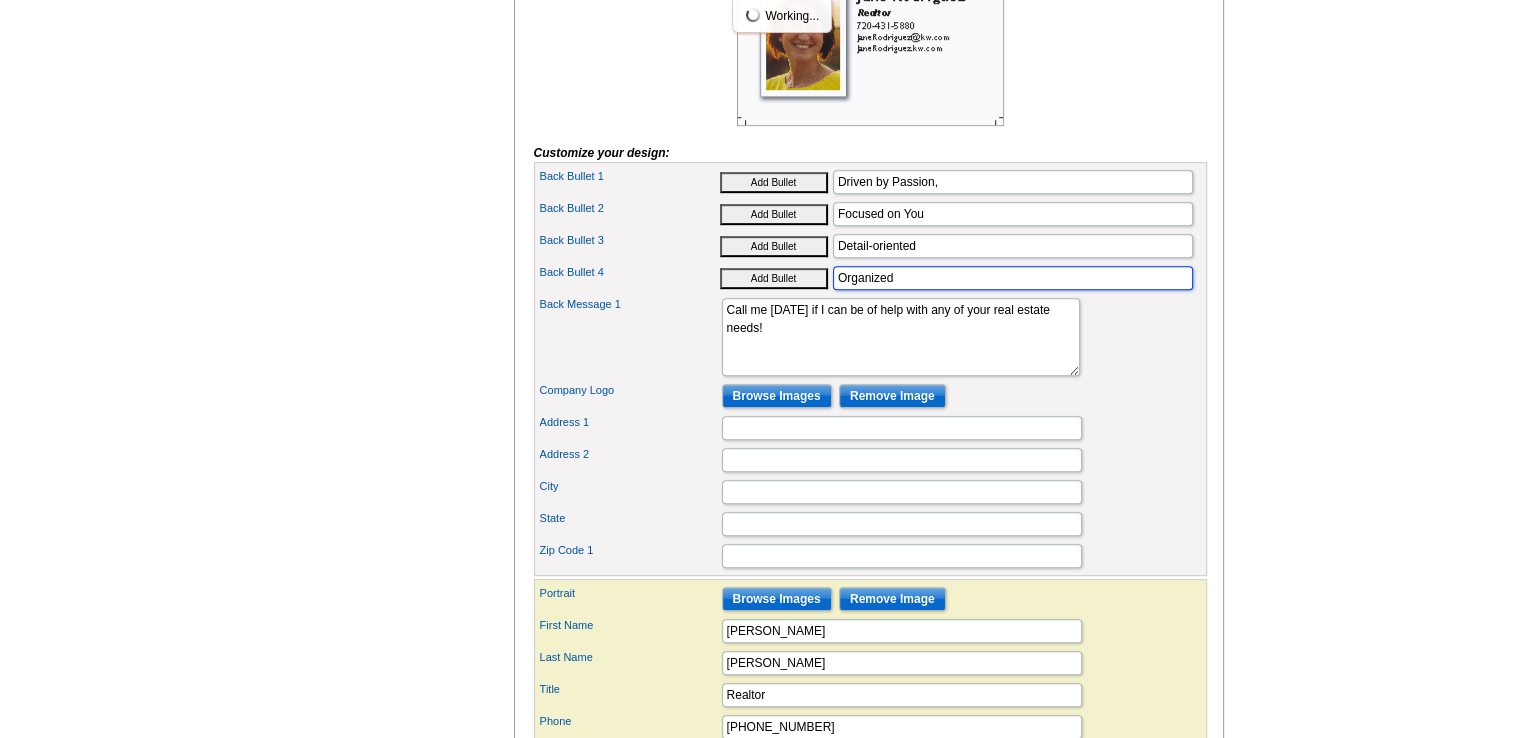click on "Organized" at bounding box center (1013, 278) 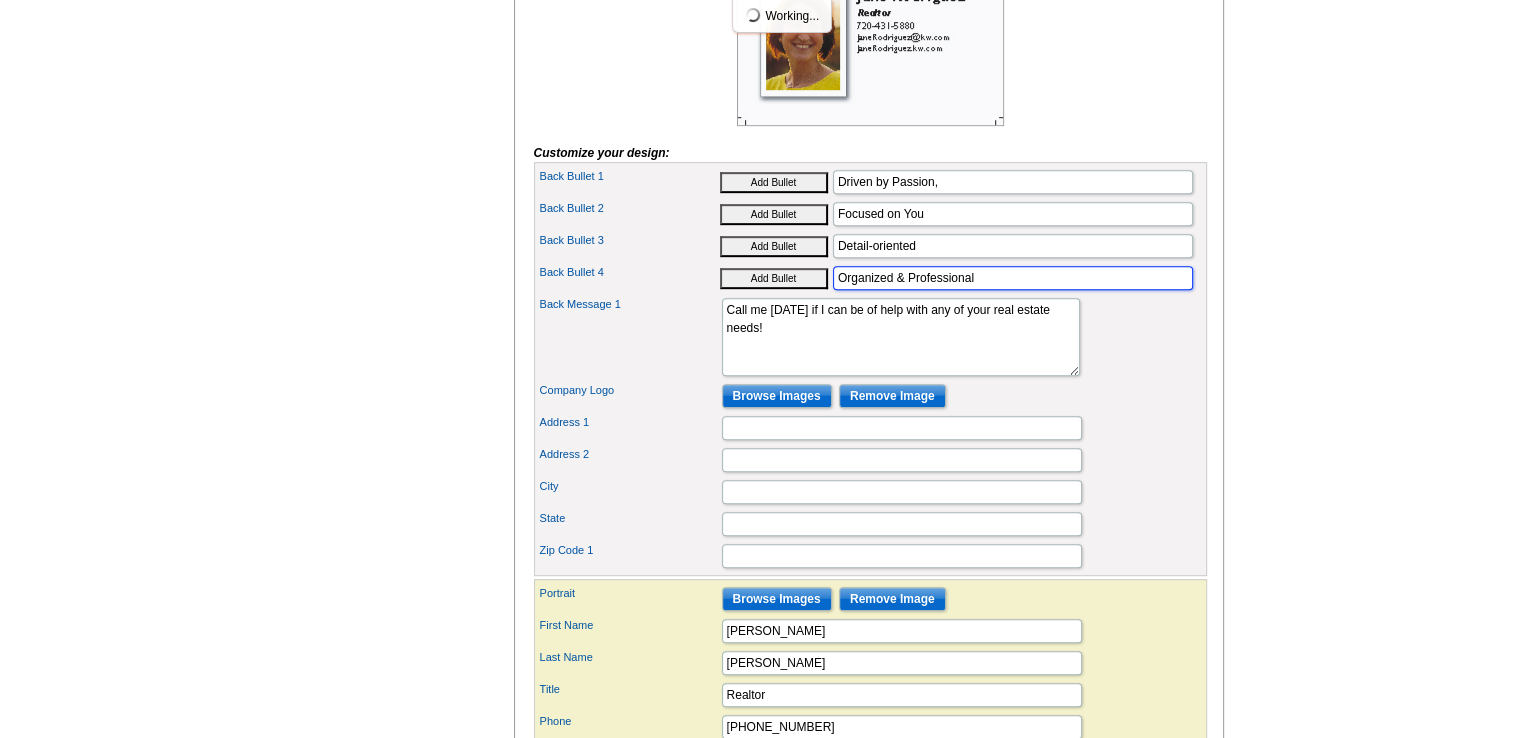 type on "Organized & Professional" 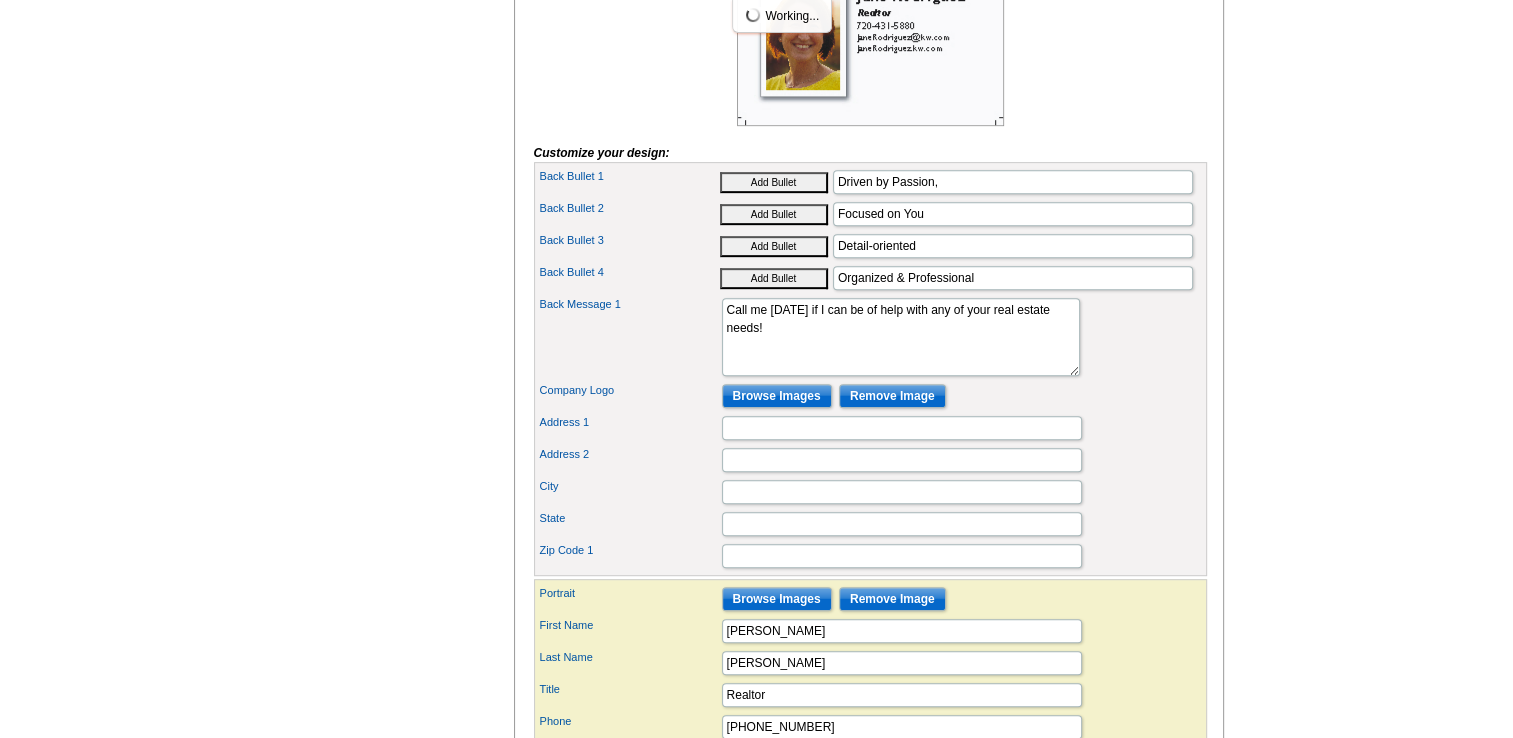 click on "Need Help? call 800-260-5887,  chat  with support, or have our designers make something custom just for you!
Got it, no need for the selection guide next time.
Show Results
Selected Design
Door Hanger (4" x 11")
Design Name
KW Open House
Front Design
Zoom Preview
»
o
p
t
i
o
n
s
»" at bounding box center [756, 142] 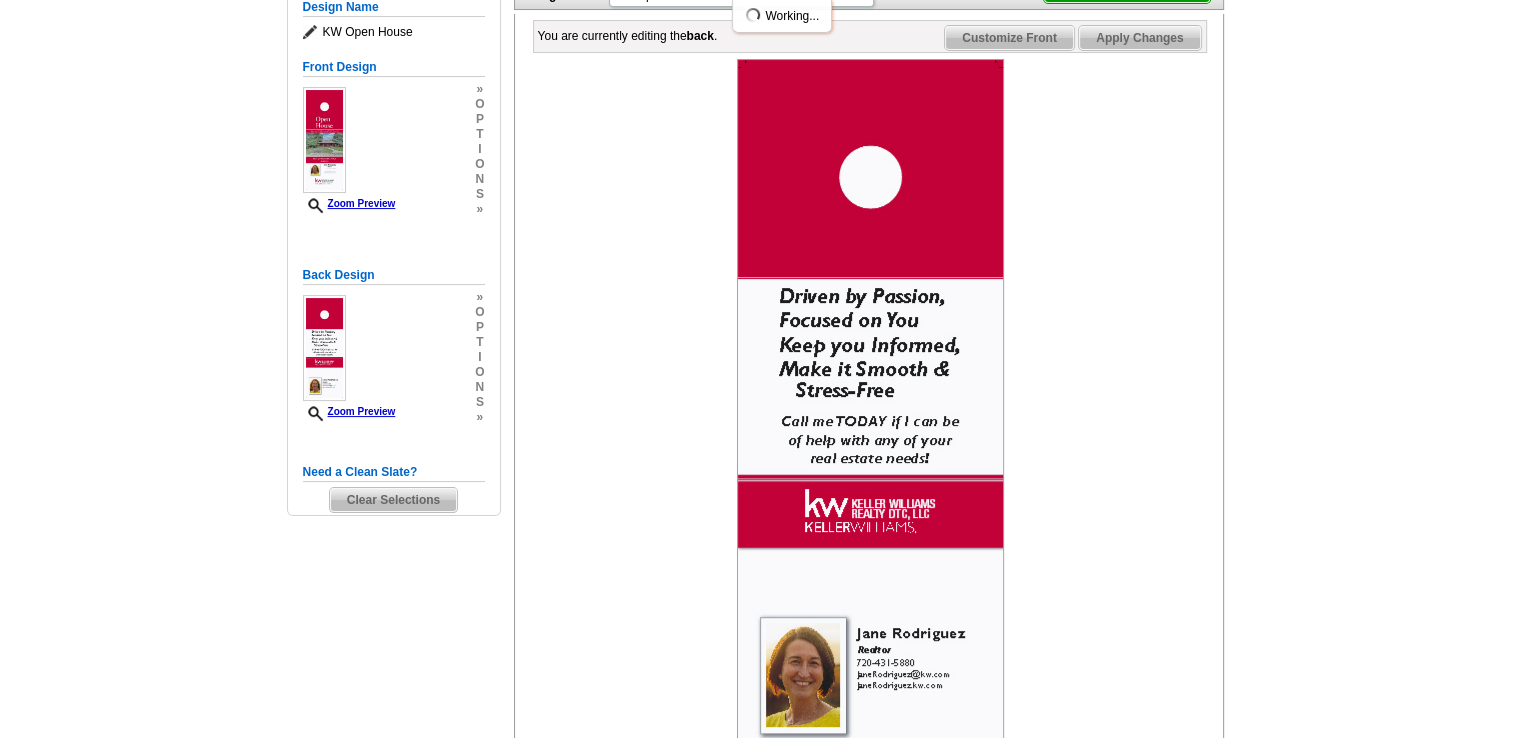 scroll, scrollTop: 306, scrollLeft: 0, axis: vertical 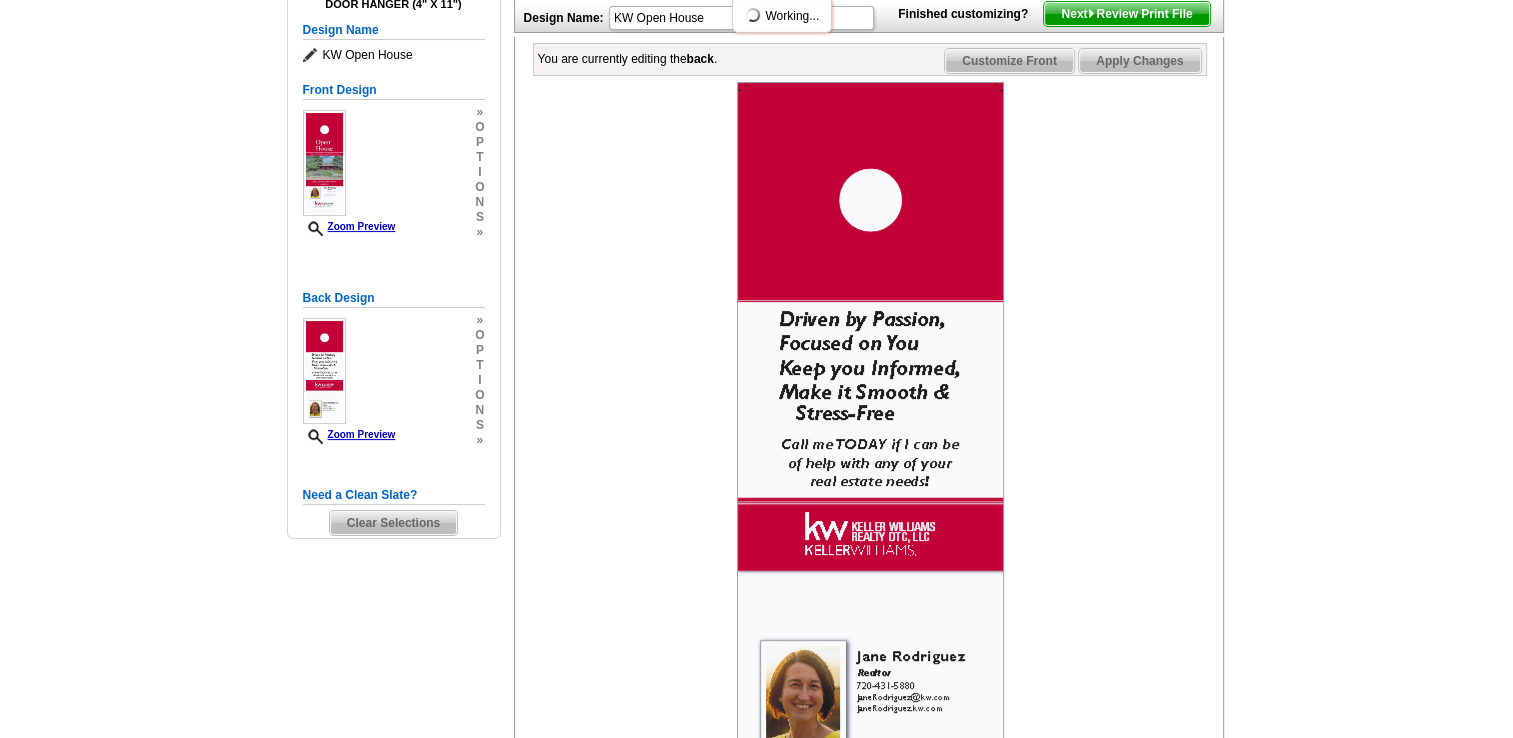 click on "Apply Changes" at bounding box center (1139, 61) 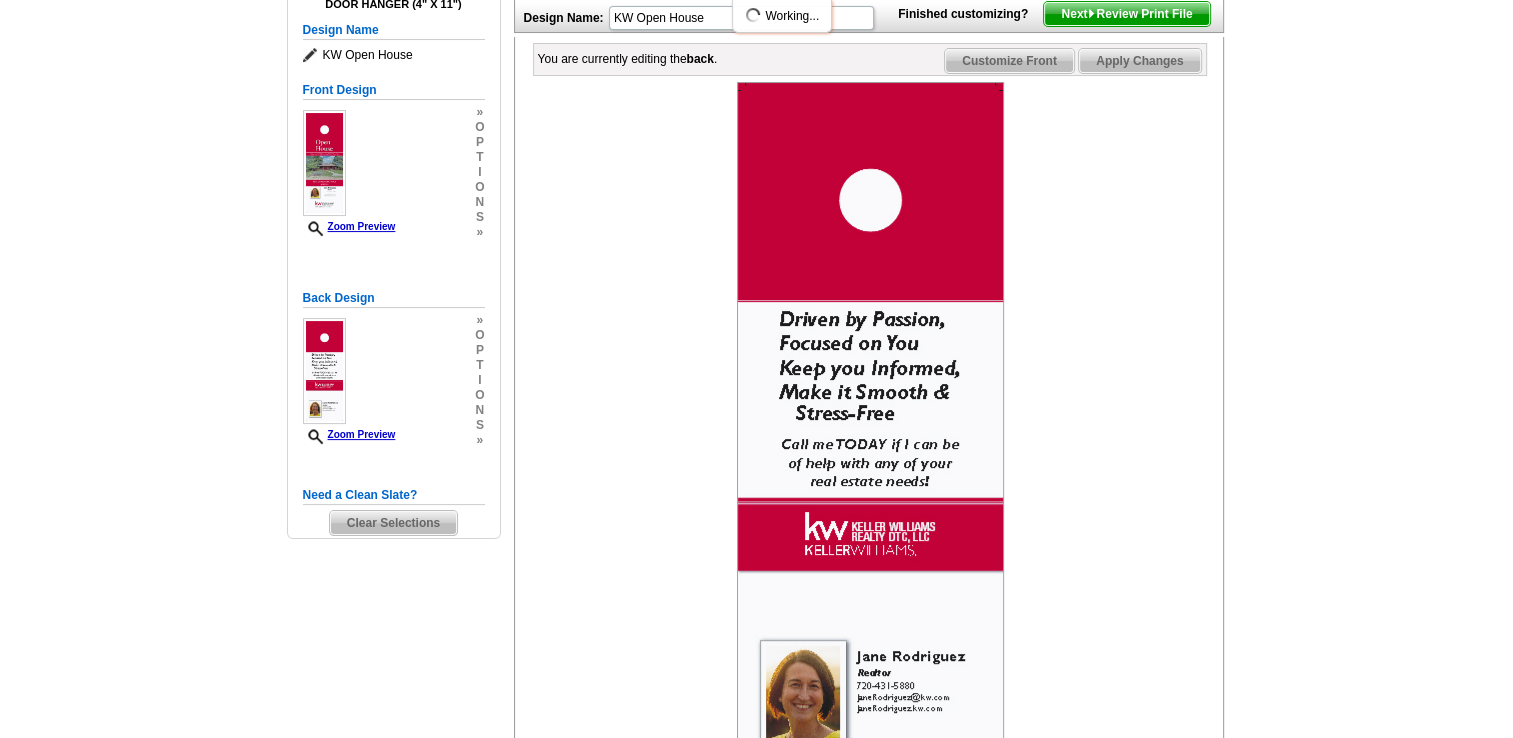 click on "Apply Changes" at bounding box center (1139, 61) 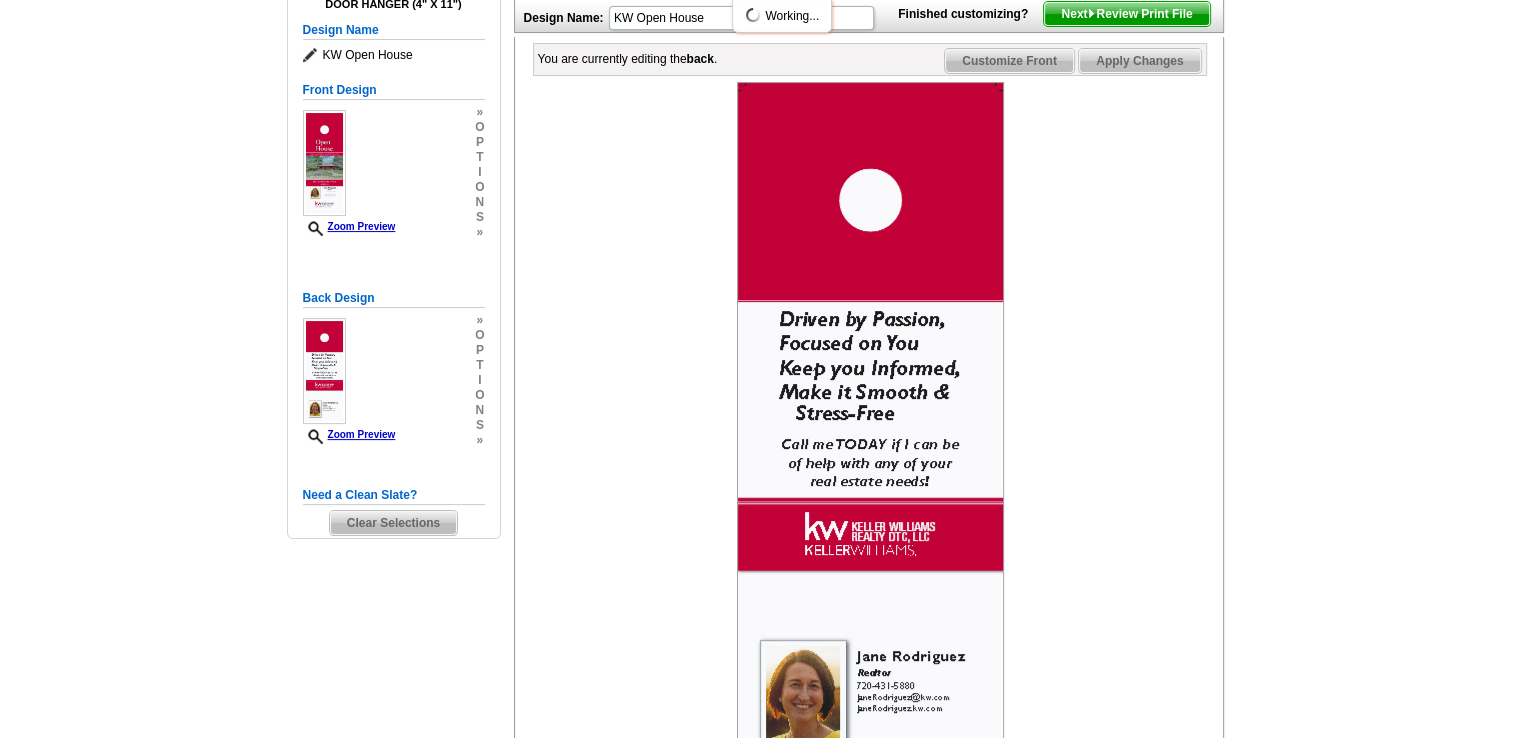 click on "Need Help? call 800-260-5887,  chat  with support, or have our designers make something custom just for you!
Got it, no need for the selection guide next time.
Show Results
Selected Design
Door Hanger (4" x 11")
Design Name
KW Open House
Front Design
Zoom Preview
»
o
p
t
i
o
n
s
»" at bounding box center [756, 802] 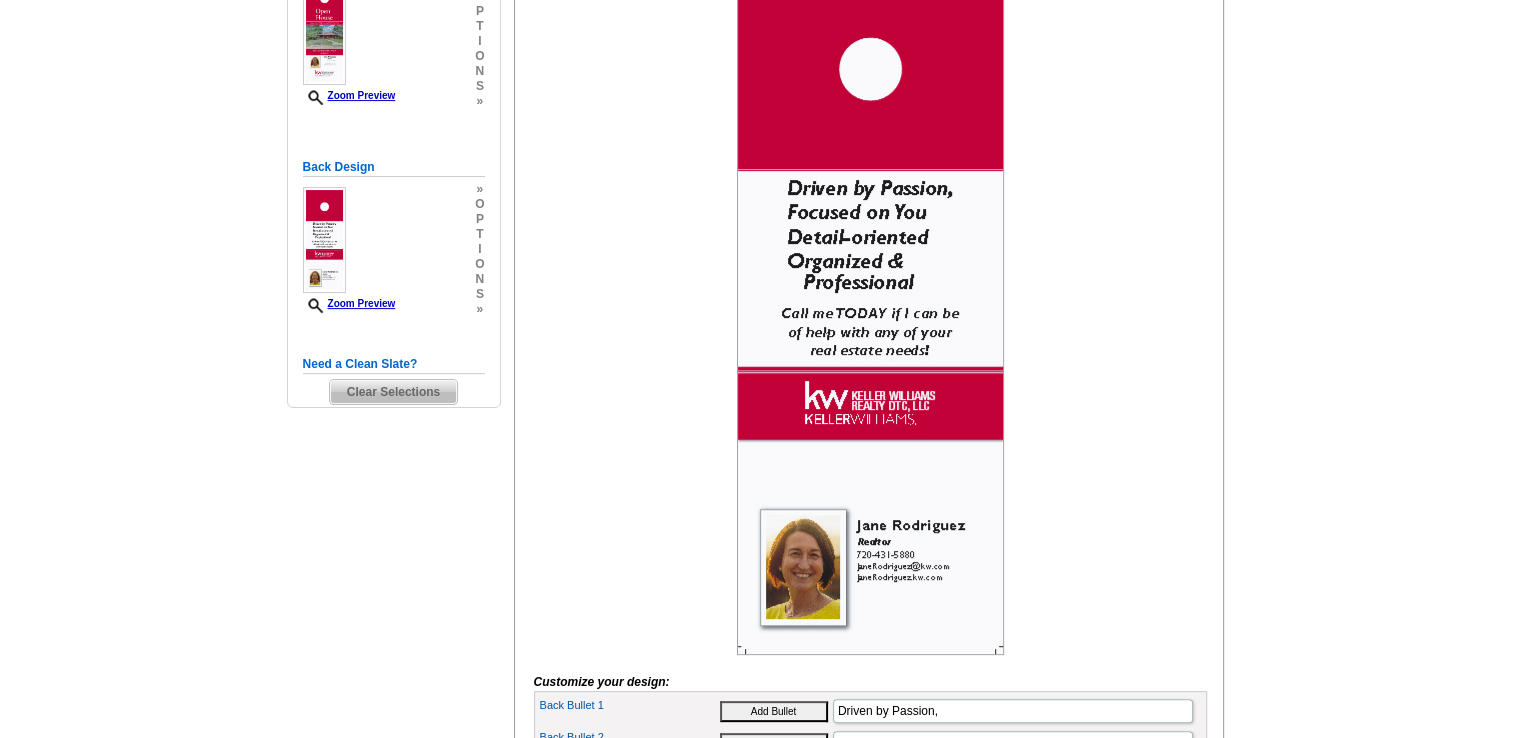 scroll, scrollTop: 457, scrollLeft: 0, axis: vertical 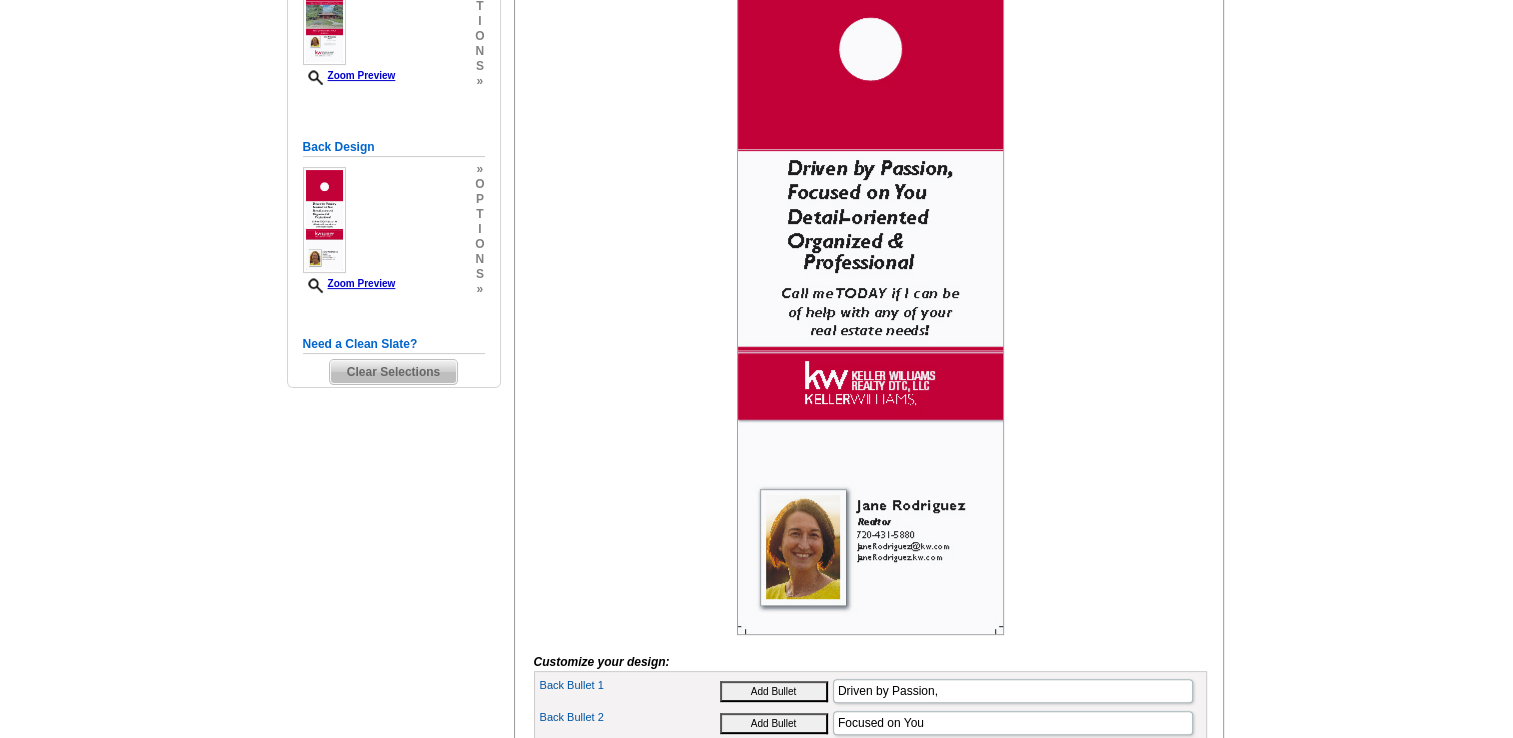 click on "Need Help? call 800-260-5887,  chat  with support, or have our designers make something custom just for you!
Got it, no need for the selection guide next time.
Show Results
Selected Design
Door Hanger (4" x 11")
Design Name
KW Open House
Front Design
Zoom Preview
»
o
p
t
i
o
n
s
»" at bounding box center [756, 651] 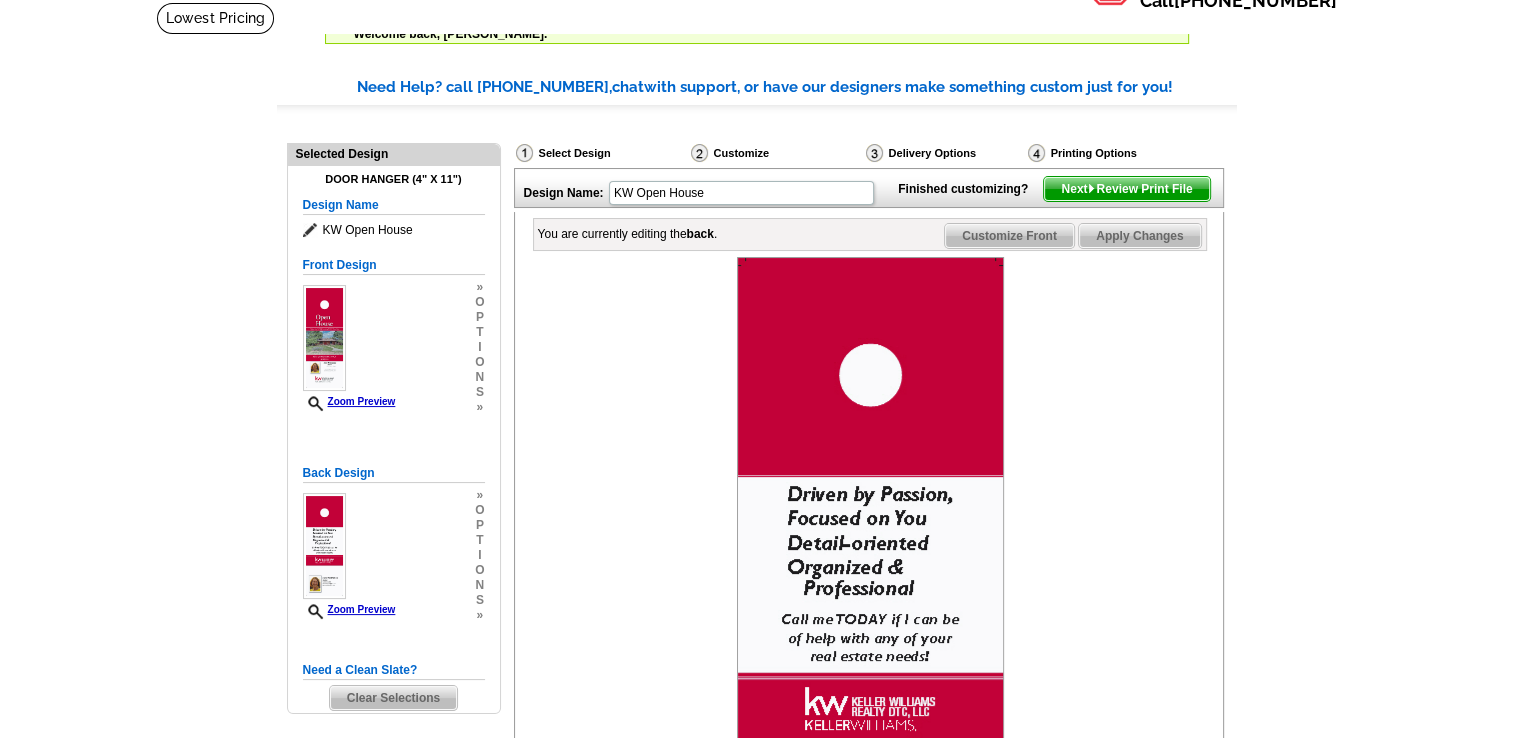 scroll, scrollTop: 125, scrollLeft: 0, axis: vertical 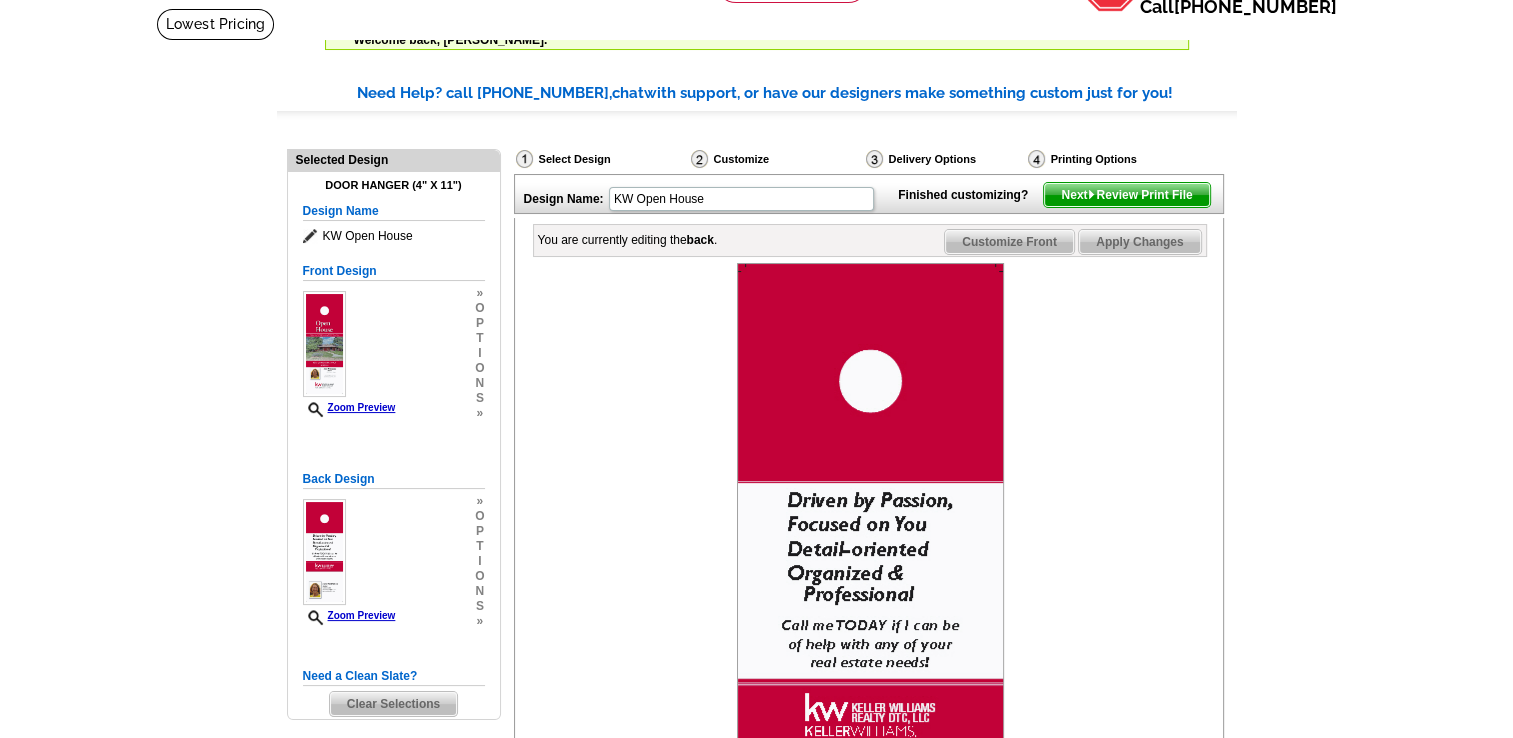 click on "Next   Review Print File" at bounding box center (1126, 195) 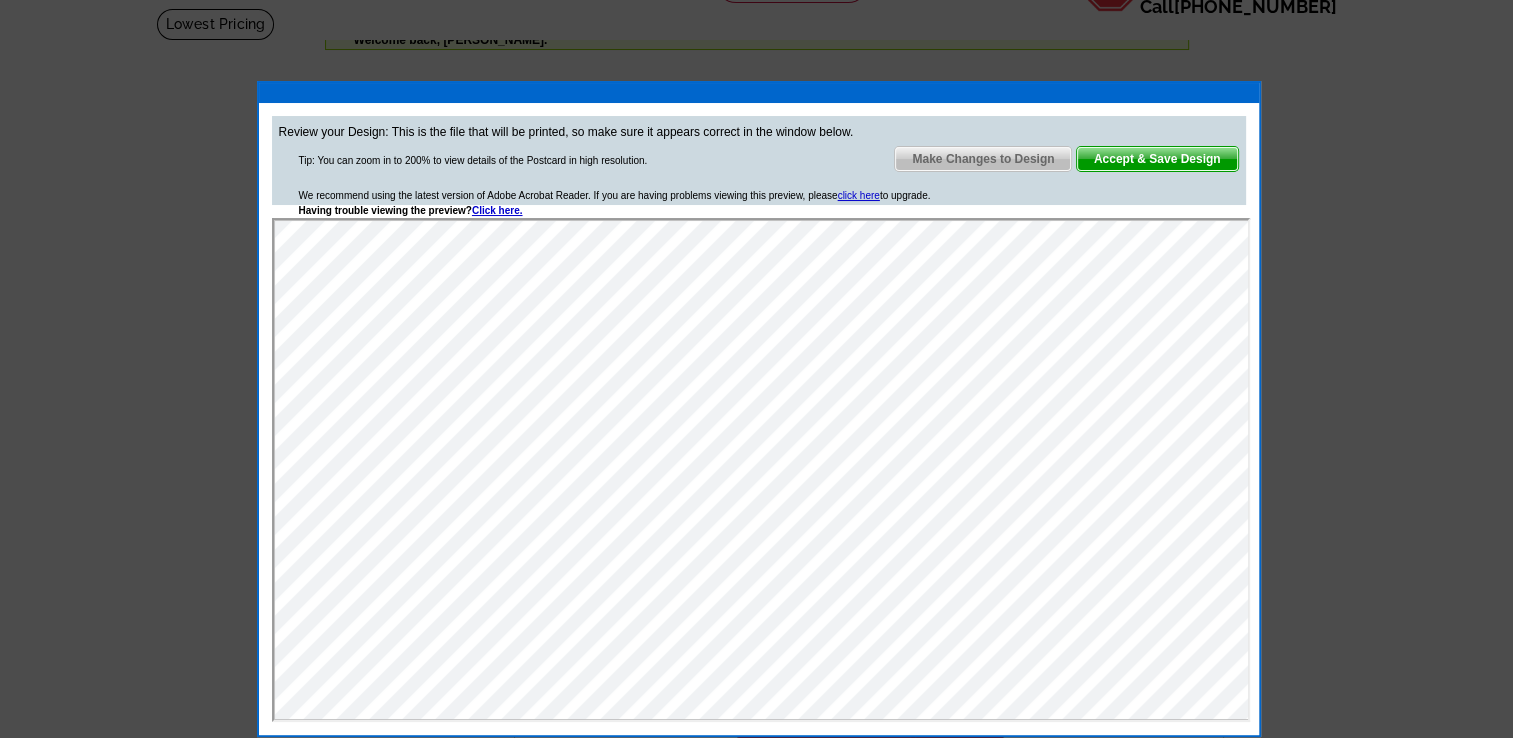 scroll, scrollTop: 0, scrollLeft: 0, axis: both 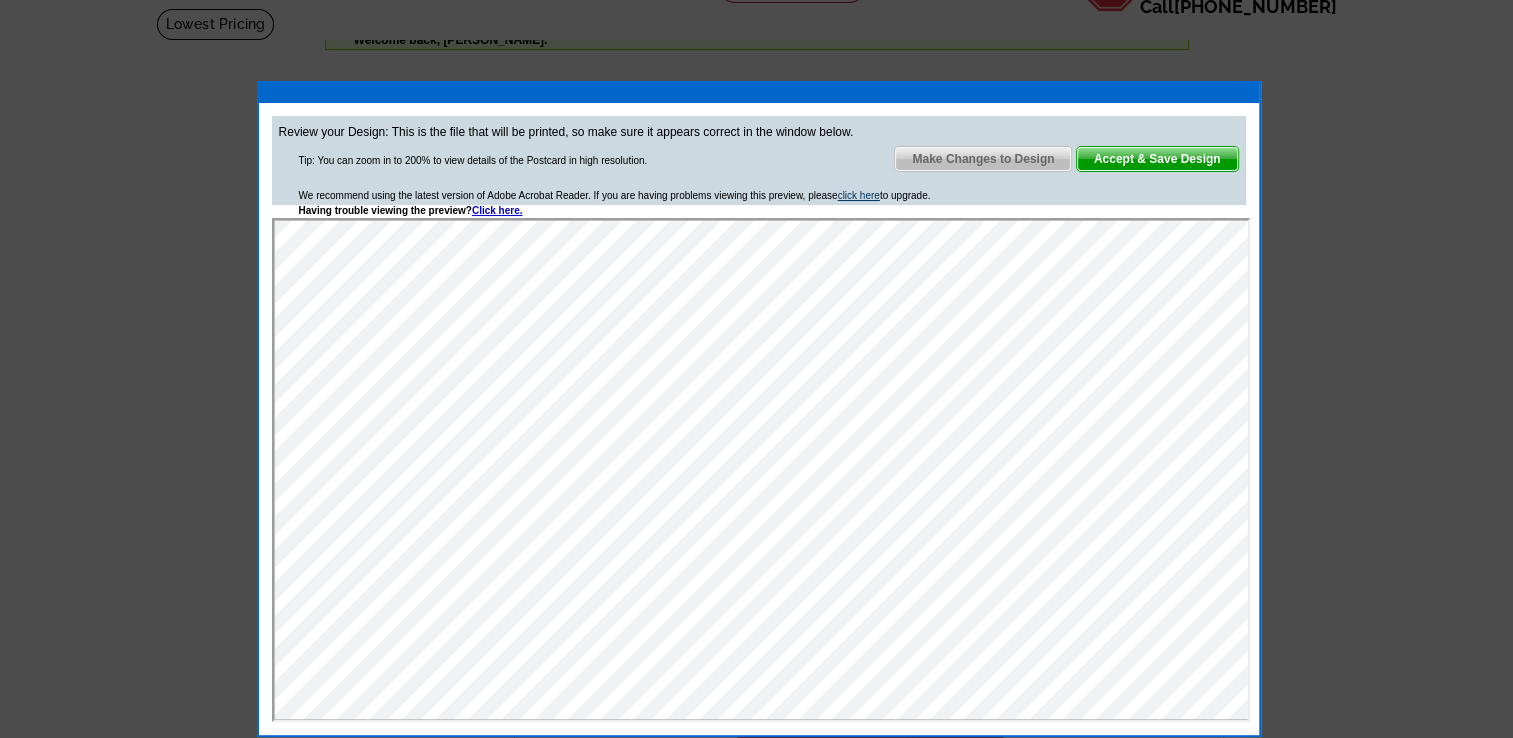 click on "click here" at bounding box center (859, 195) 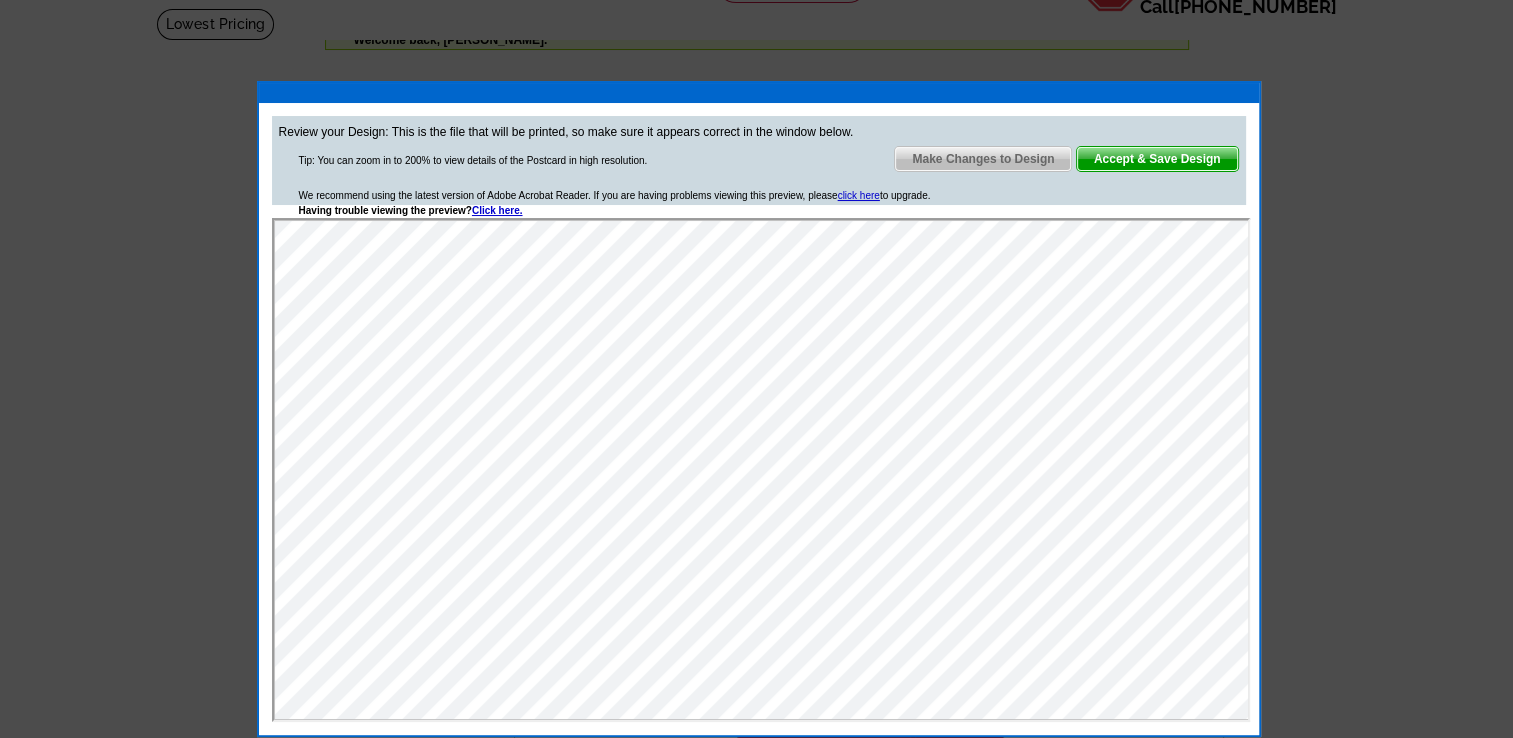 click on "Accept & Save Design" at bounding box center (1157, 159) 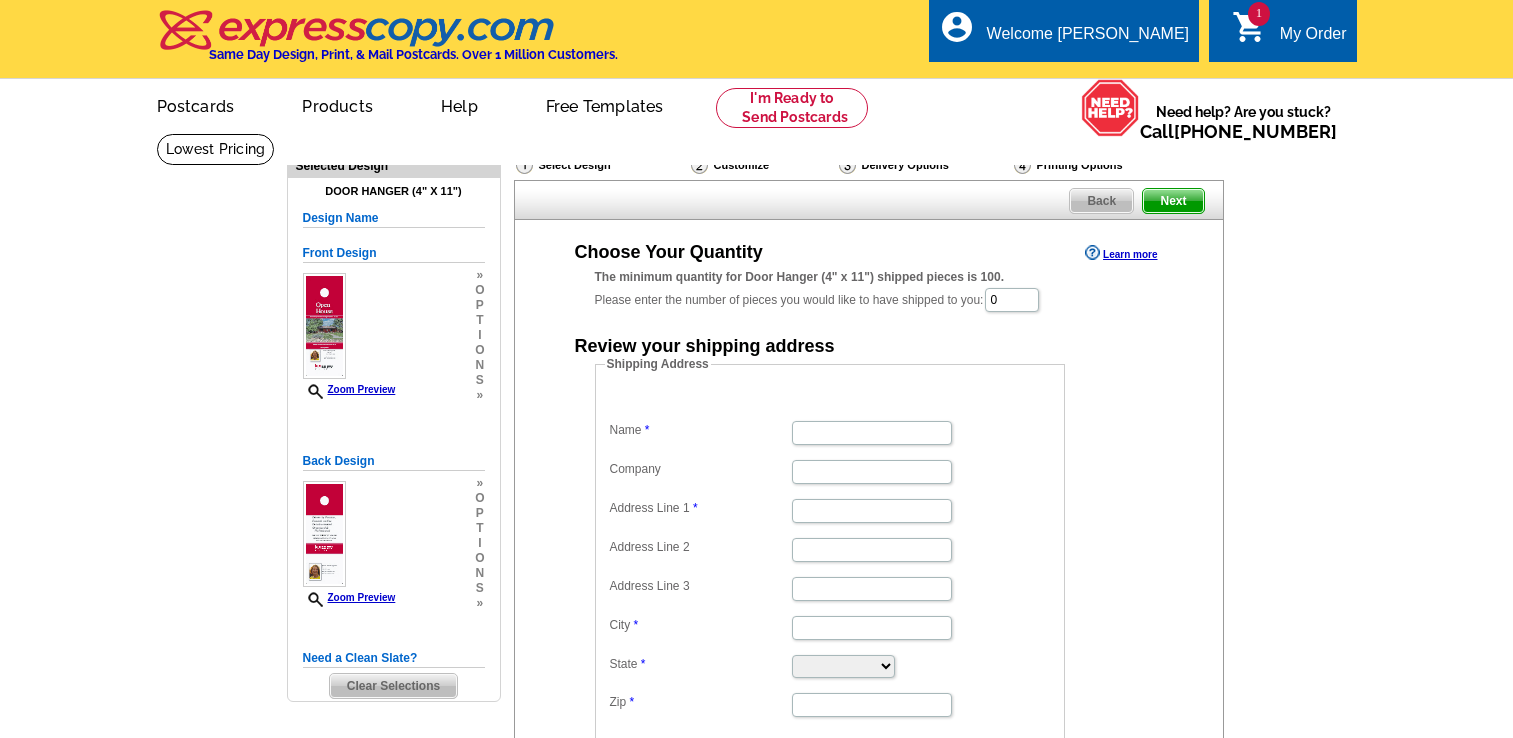 scroll, scrollTop: 0, scrollLeft: 0, axis: both 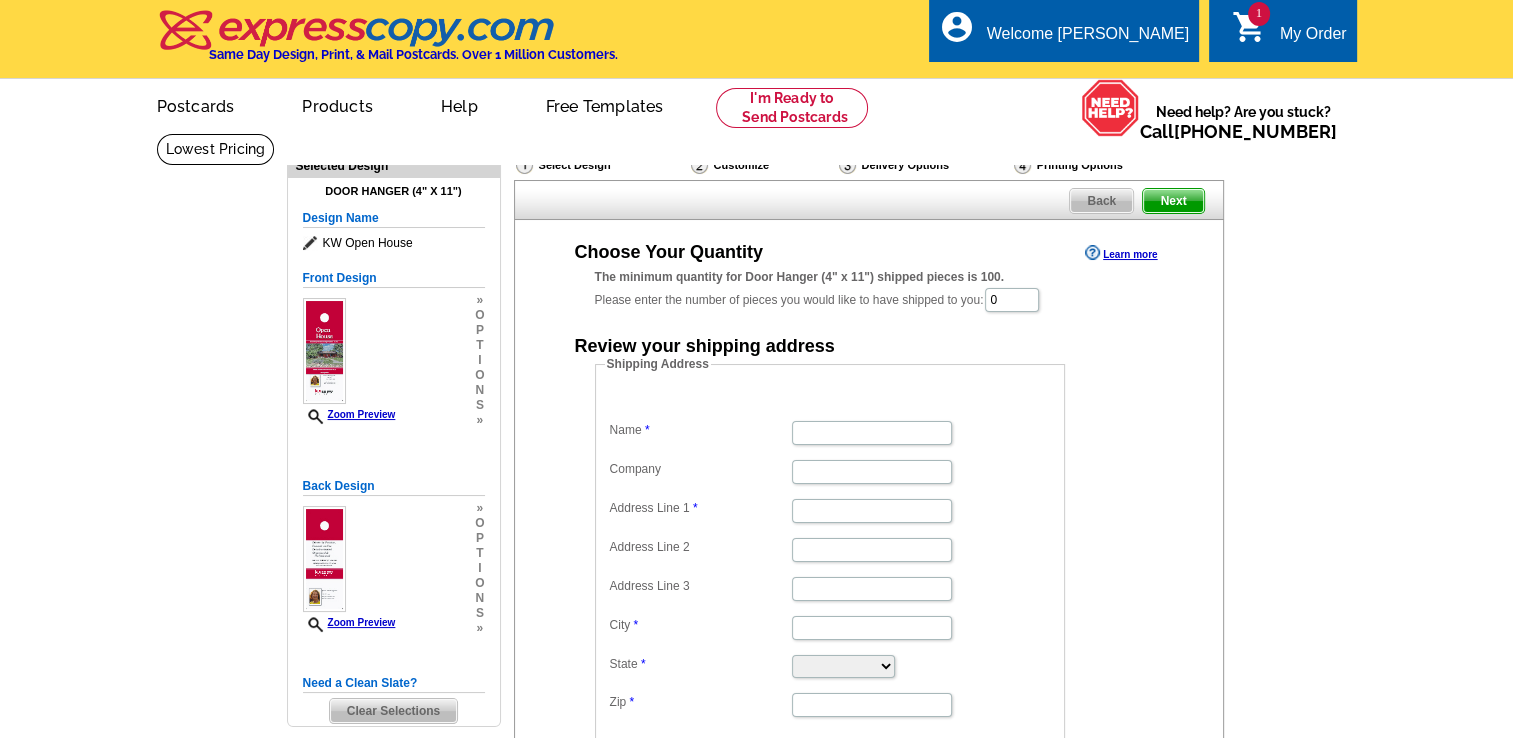 click on "Back" at bounding box center [1101, 201] 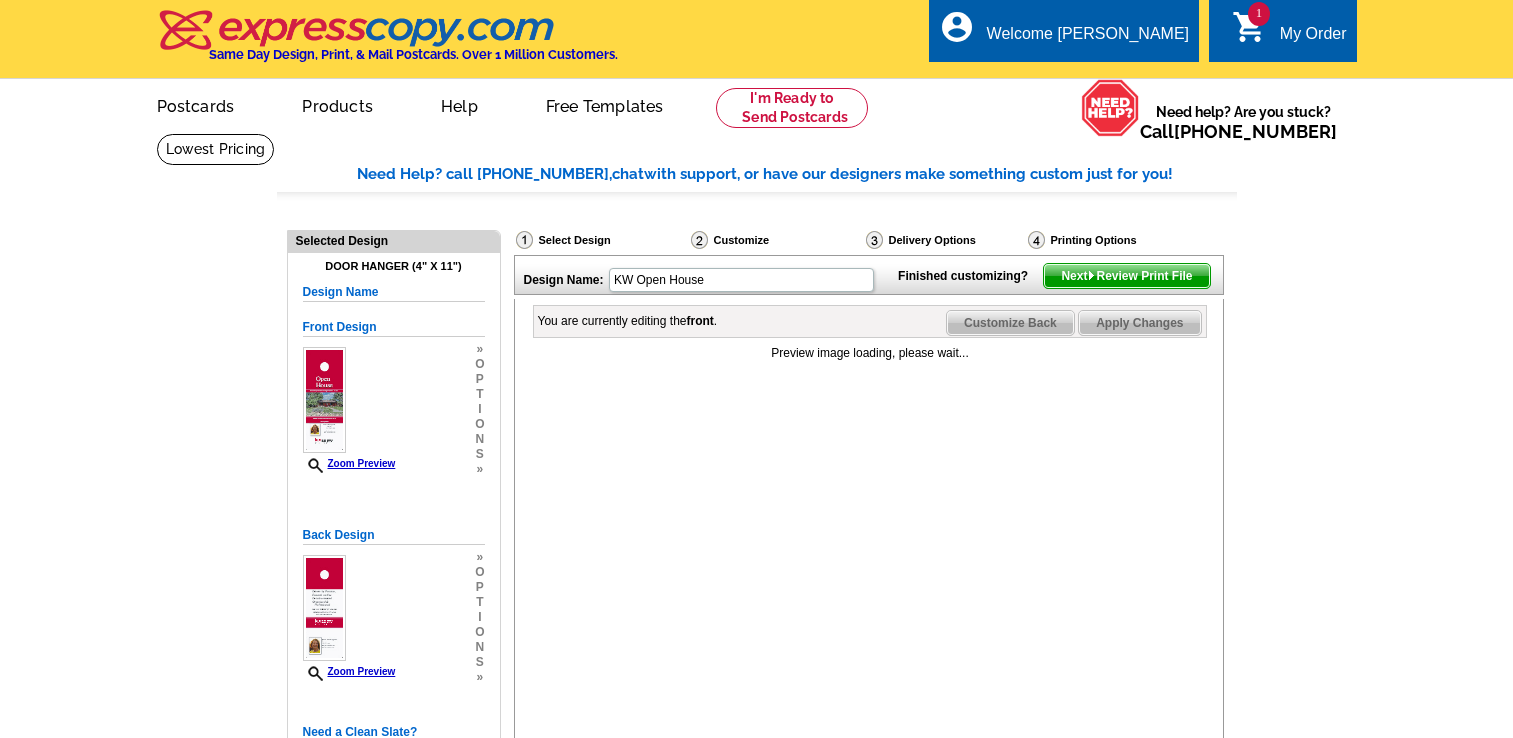 scroll, scrollTop: 0, scrollLeft: 0, axis: both 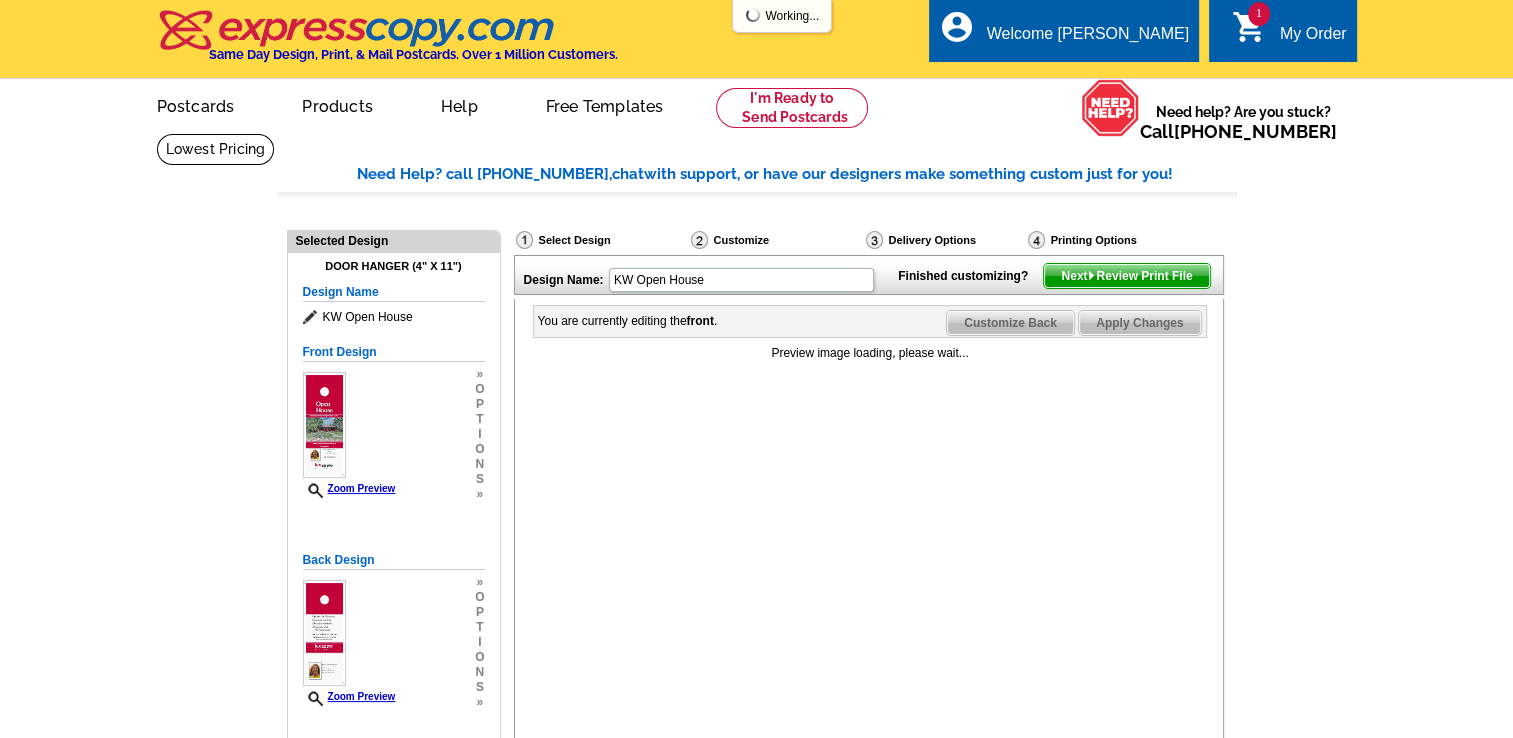 click at bounding box center [1091, 275] 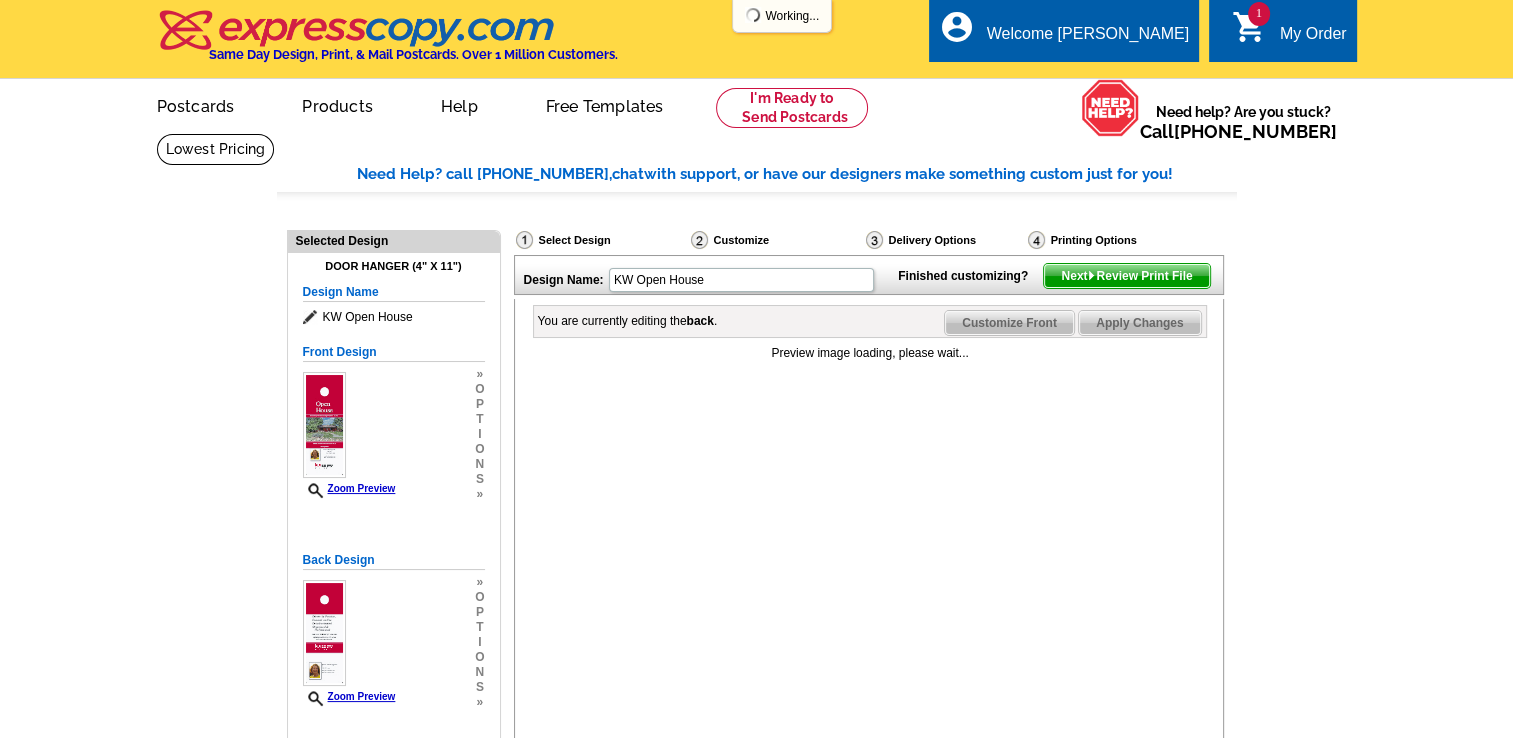 click on "Need Help? call 800-260-5887,  chat  with support, or have our designers make something custom just for you!
Got it, no need for the selection guide next time.
Show Results
Selected Design
Door Hanger (4" x 11")
Design Name
KW Open House
Front Design
Zoom Preview
»
o
p
t
i
o
n
s
»" at bounding box center [756, 1064] 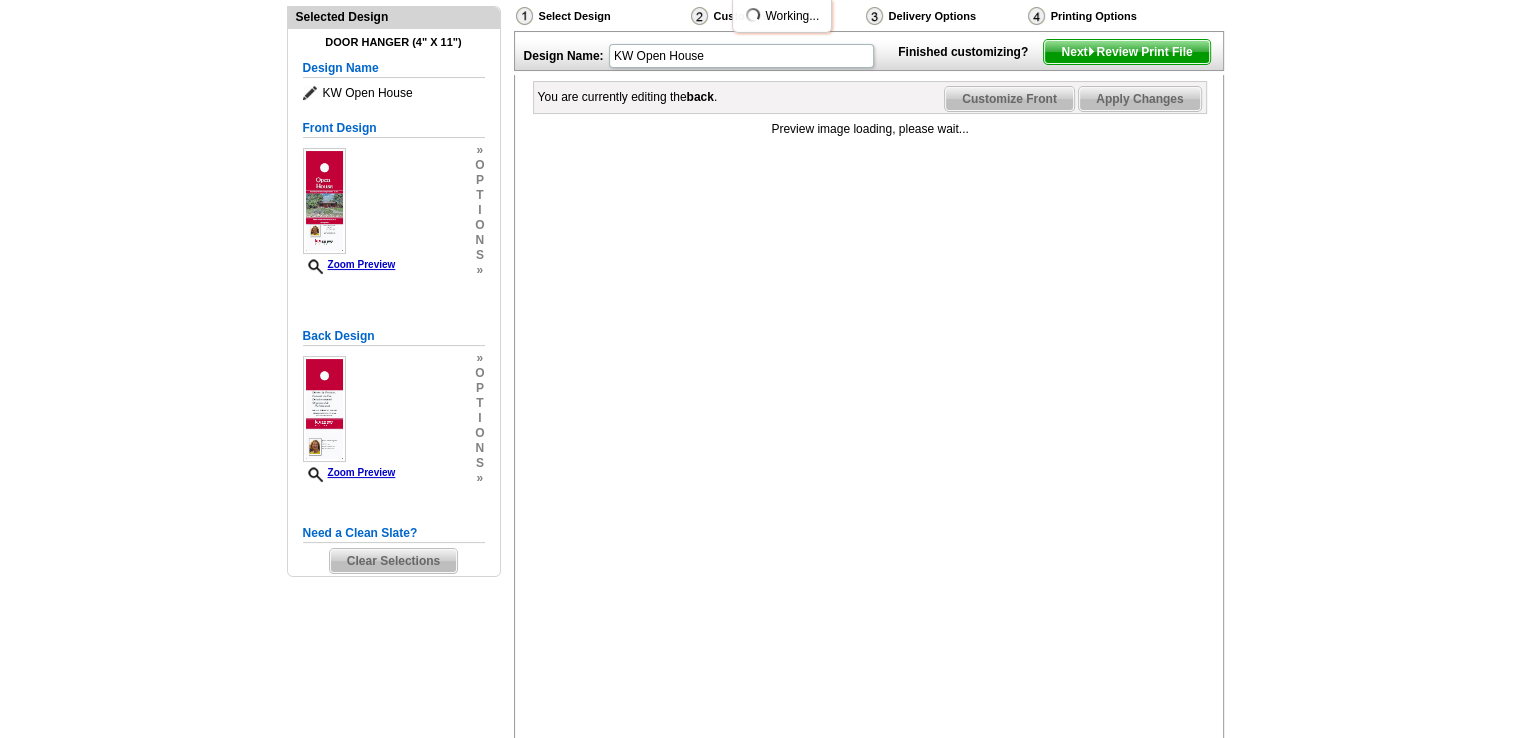 scroll, scrollTop: 212, scrollLeft: 0, axis: vertical 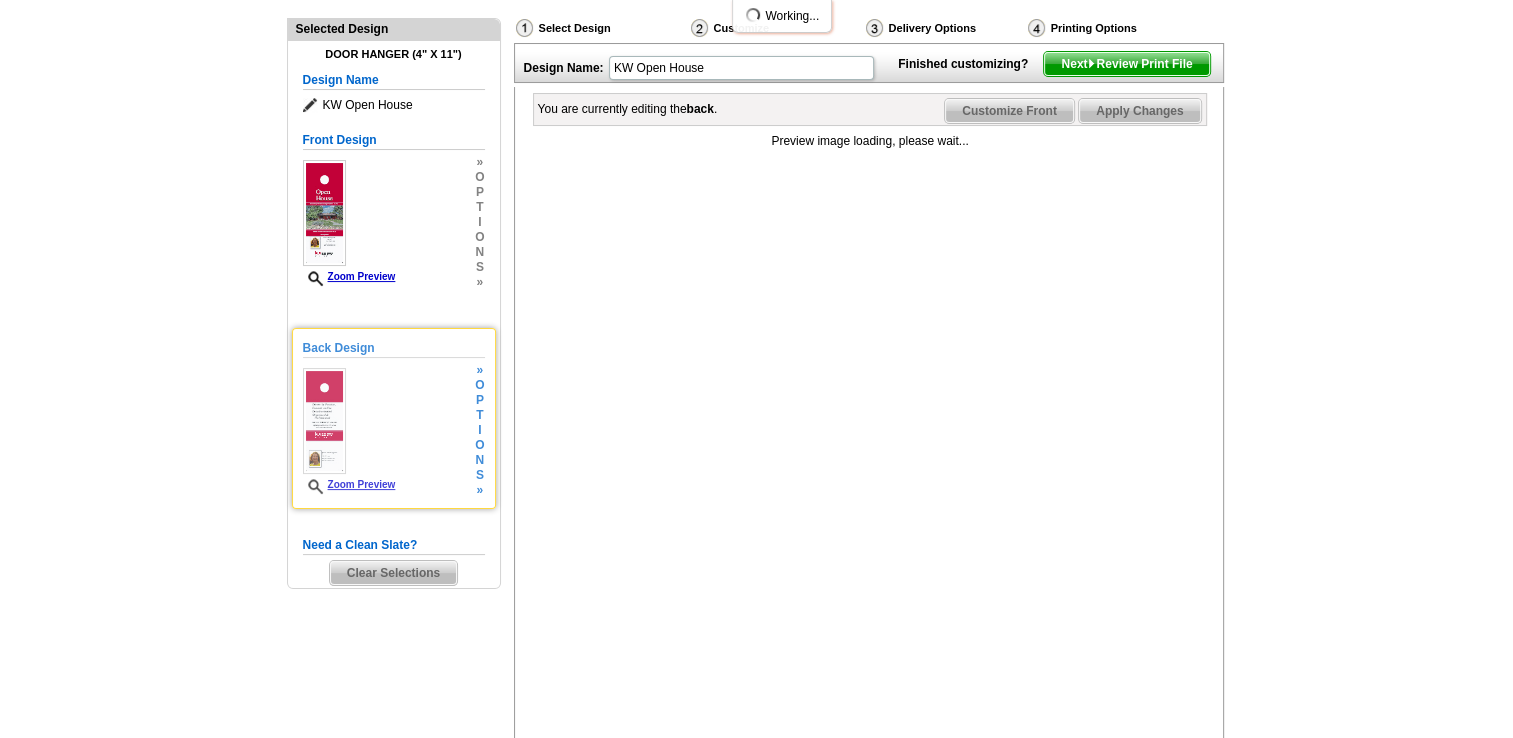 click on "Zoom Preview" at bounding box center (349, 431) 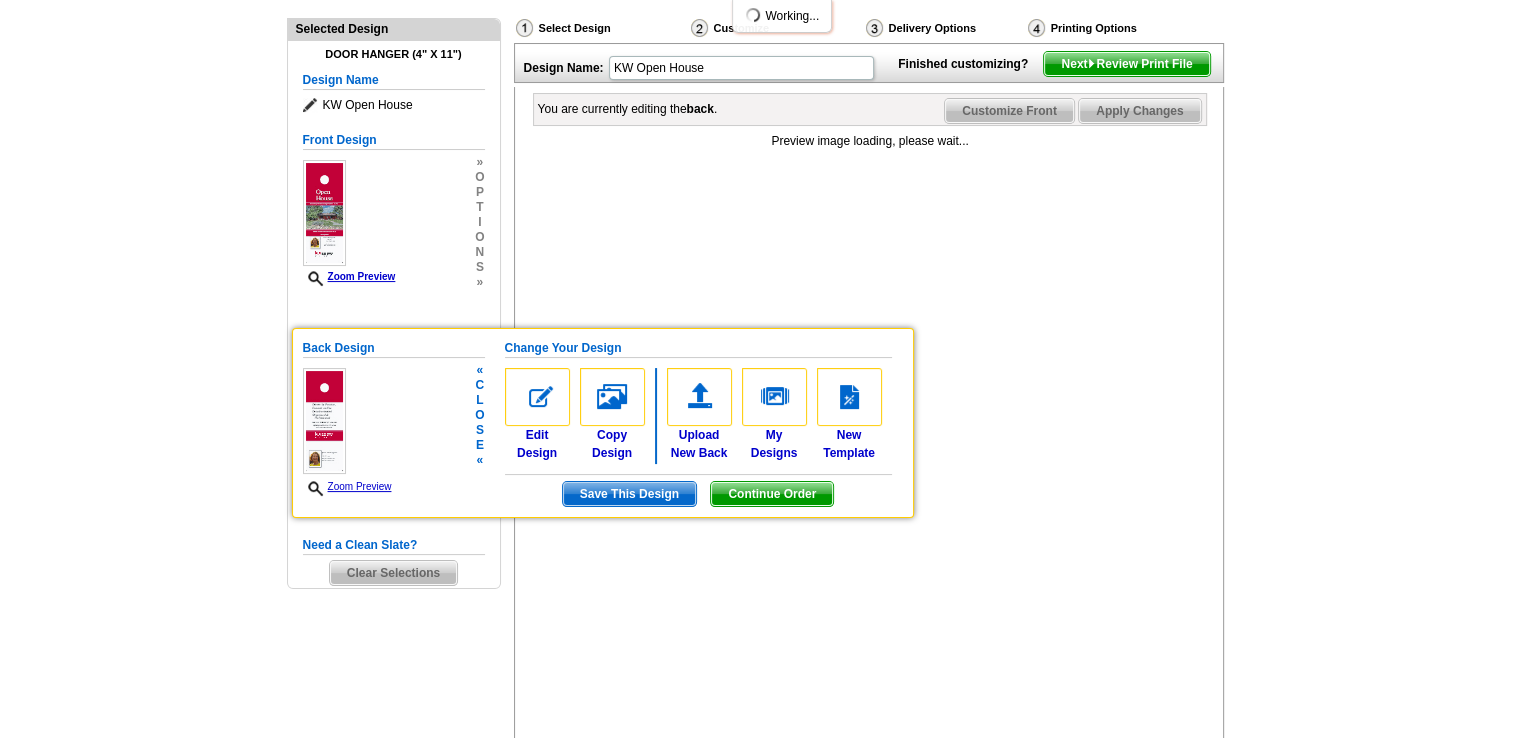 click on "Zoom Preview" at bounding box center [347, 486] 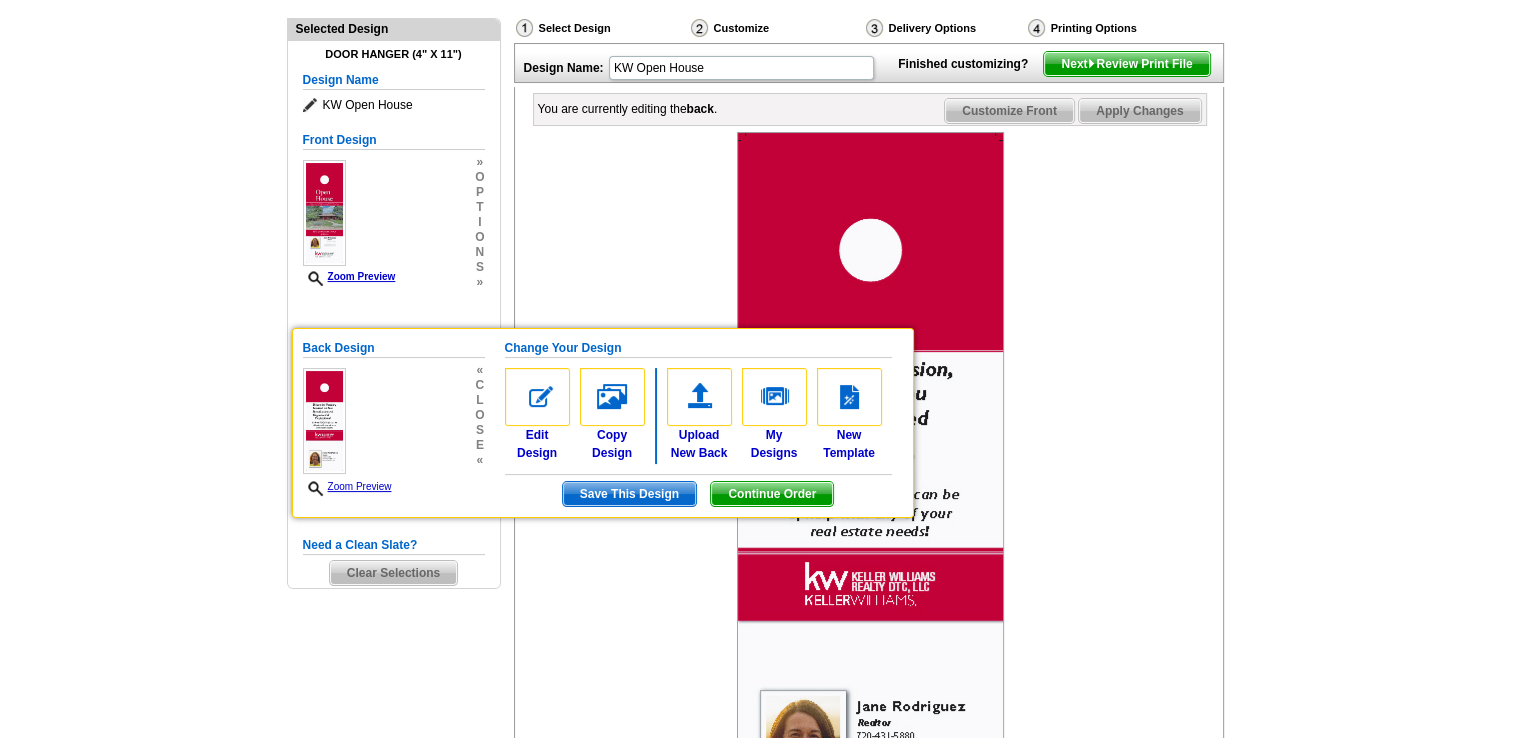 click on "Need Help? call 800-260-5887,  chat  with support, or have our designers make something custom just for you!
Got it, no need for the selection guide next time.
Show Results
Selected Design
Door Hanger (4" x 11")
Design Name
KW Open House
Front Design
Zoom Preview
»
o
p
t
i
o
n
s
»" at bounding box center (756, 852) 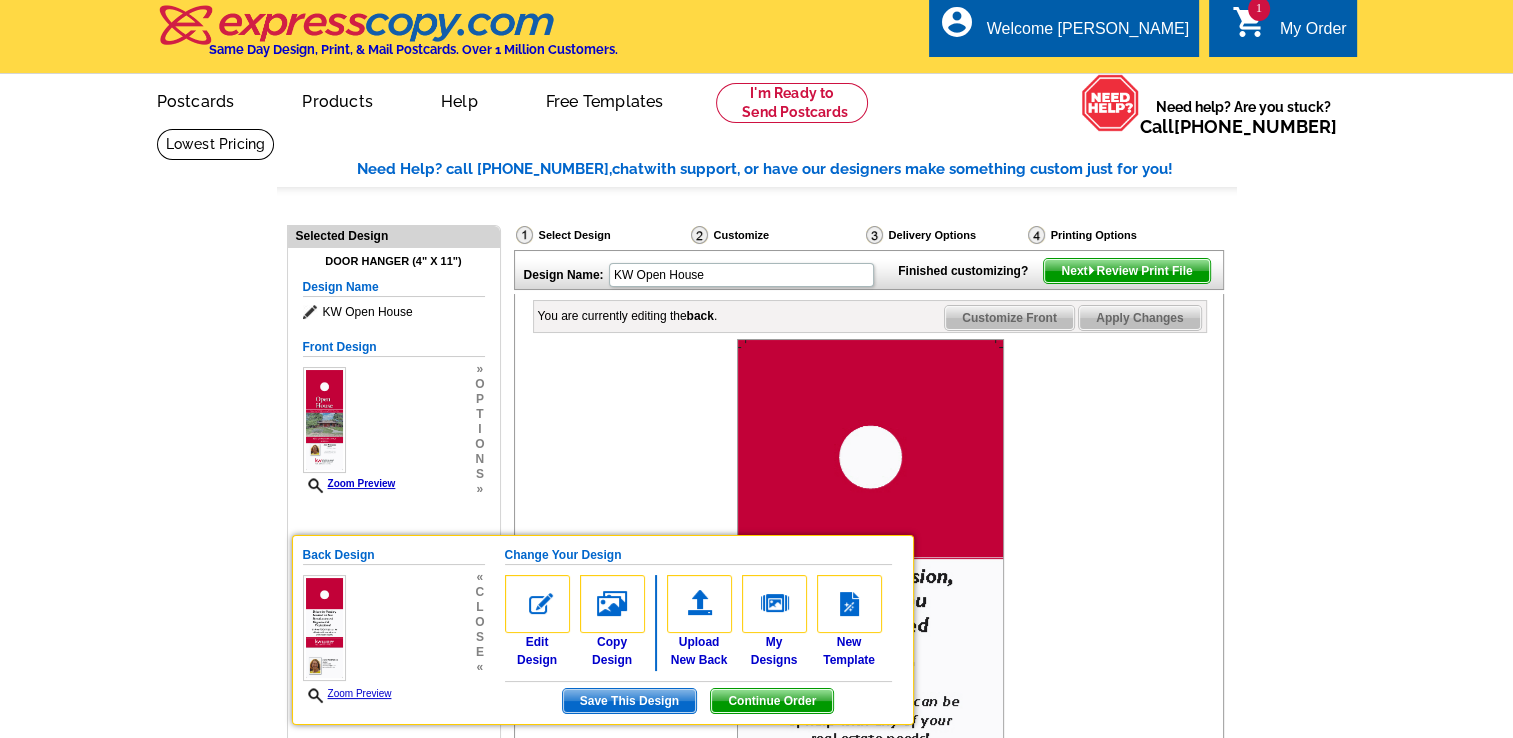 scroll, scrollTop: 0, scrollLeft: 0, axis: both 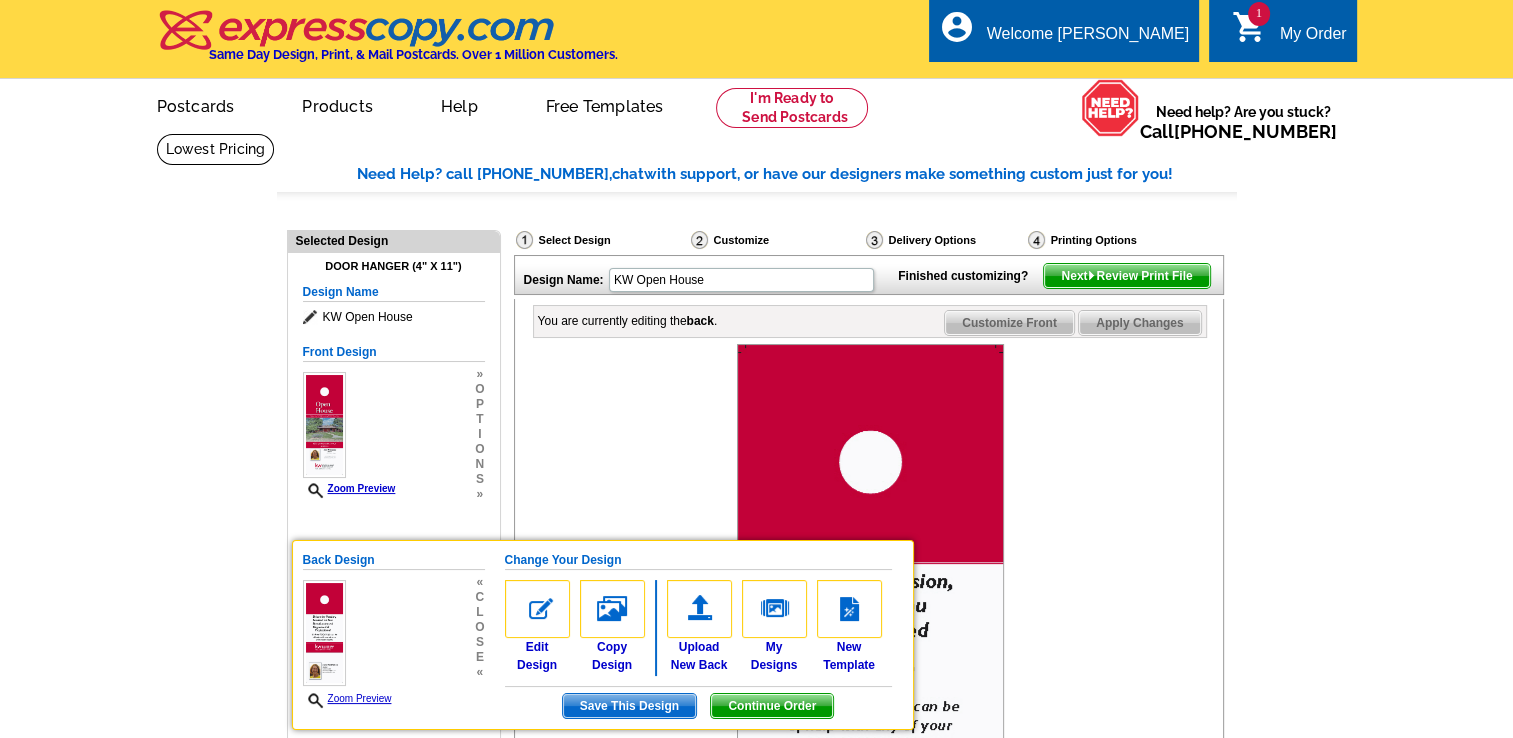 click at bounding box center (1091, 275) 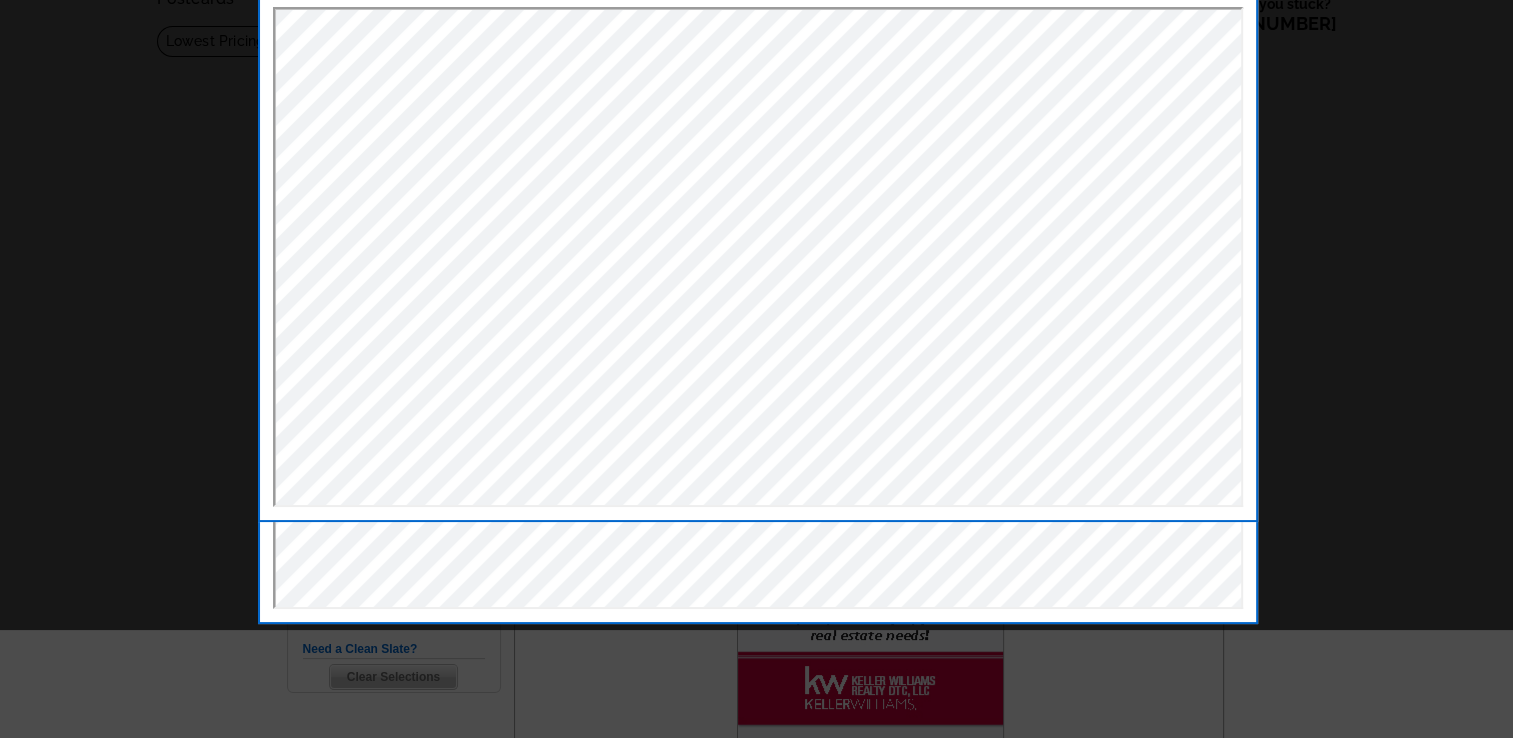 scroll, scrollTop: 0, scrollLeft: 0, axis: both 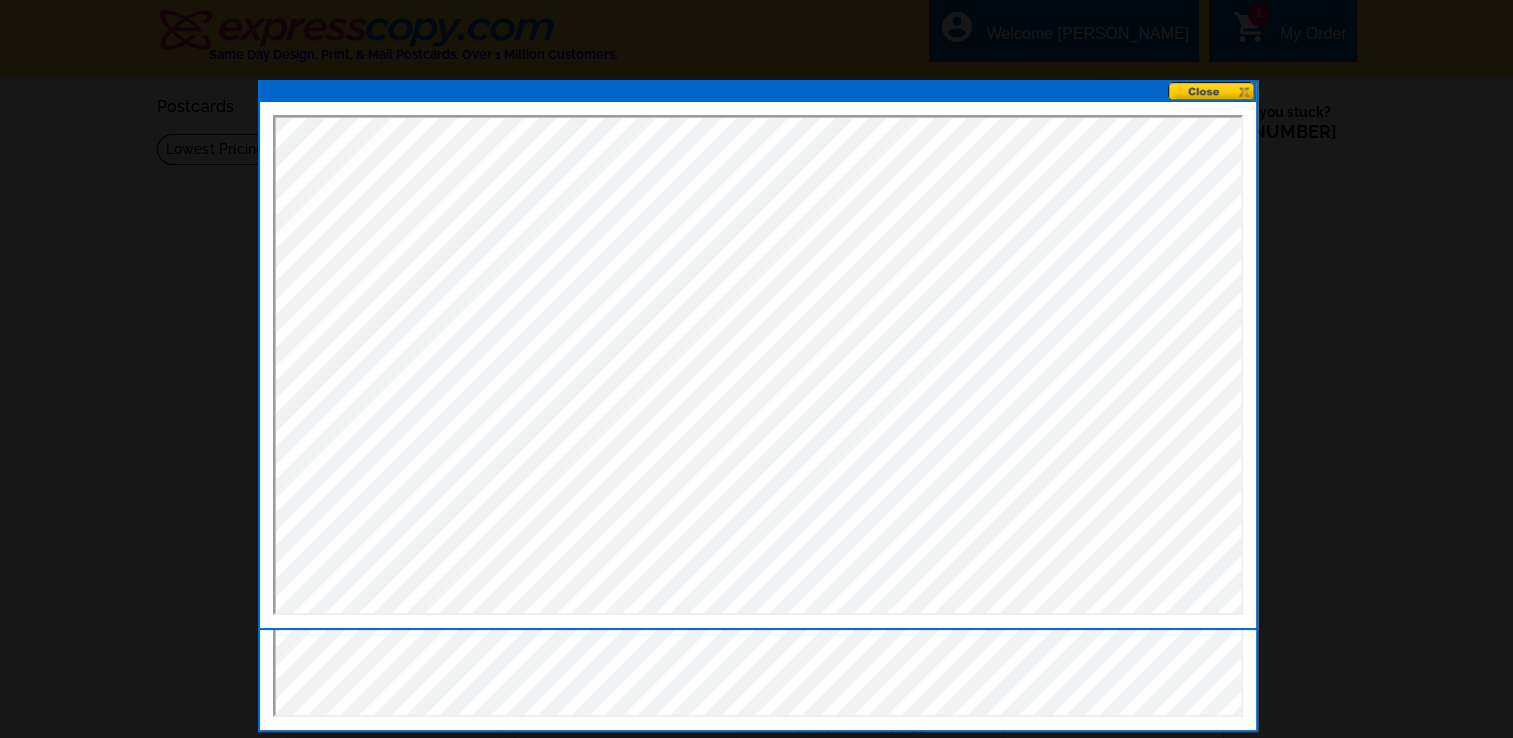 click at bounding box center [1212, 91] 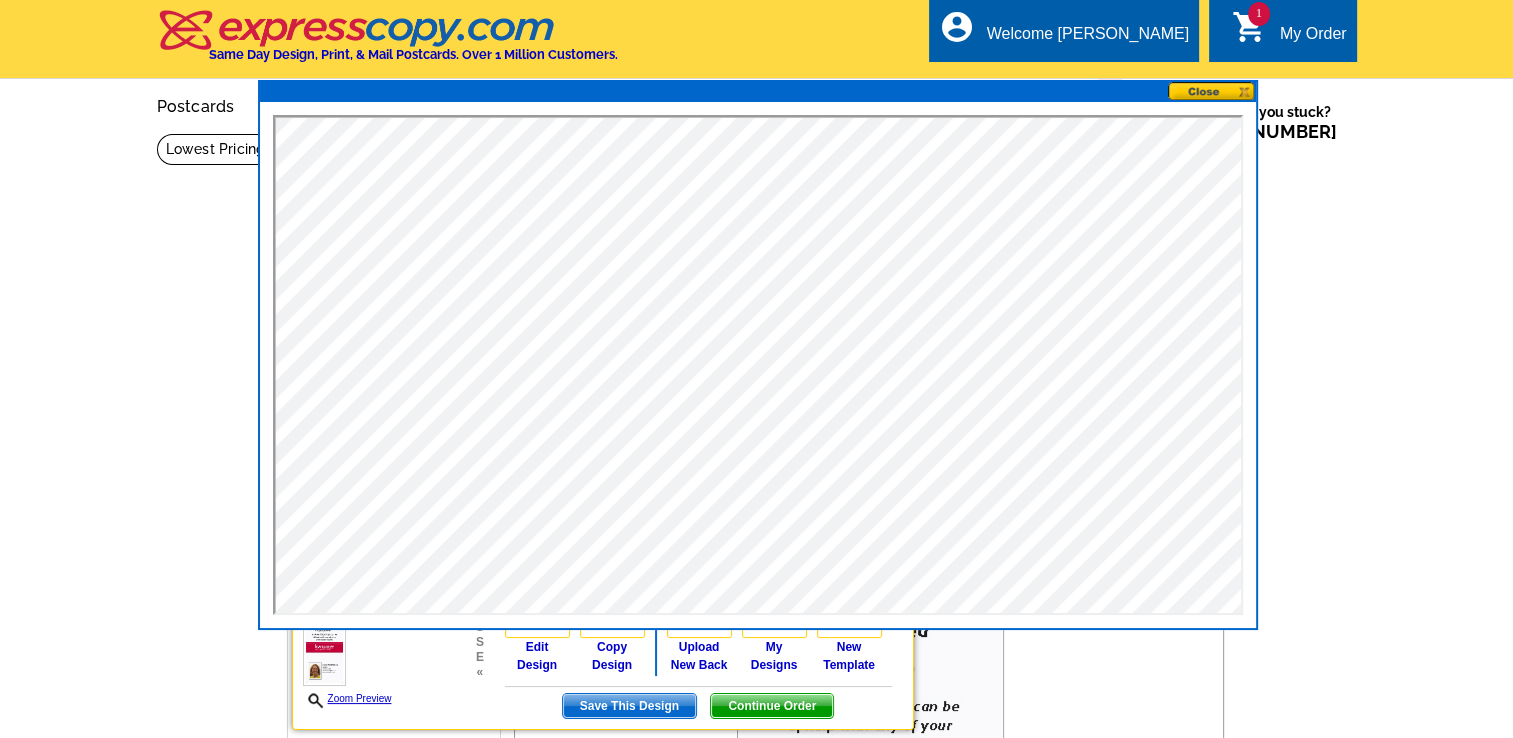 click at bounding box center (758, 365) 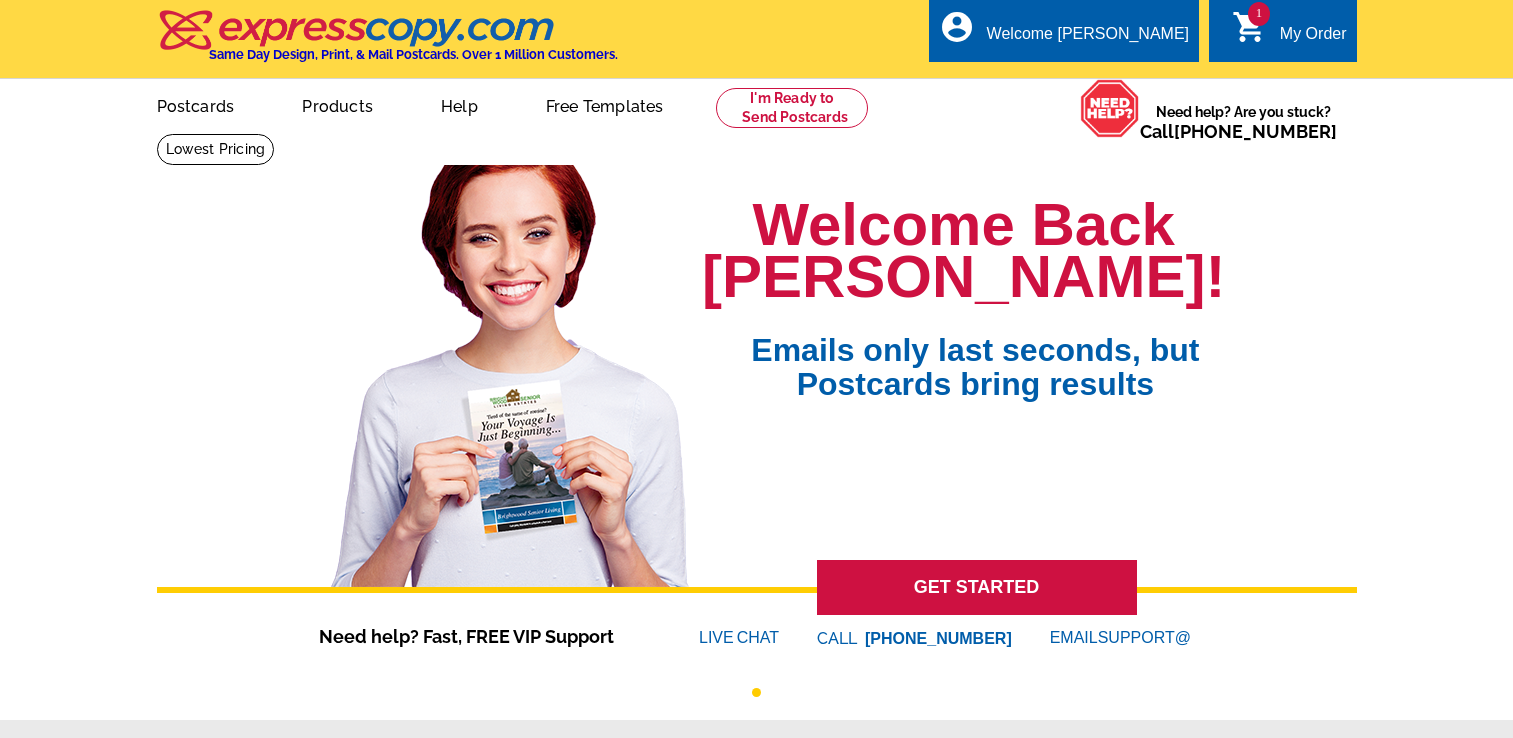 scroll, scrollTop: 0, scrollLeft: 0, axis: both 